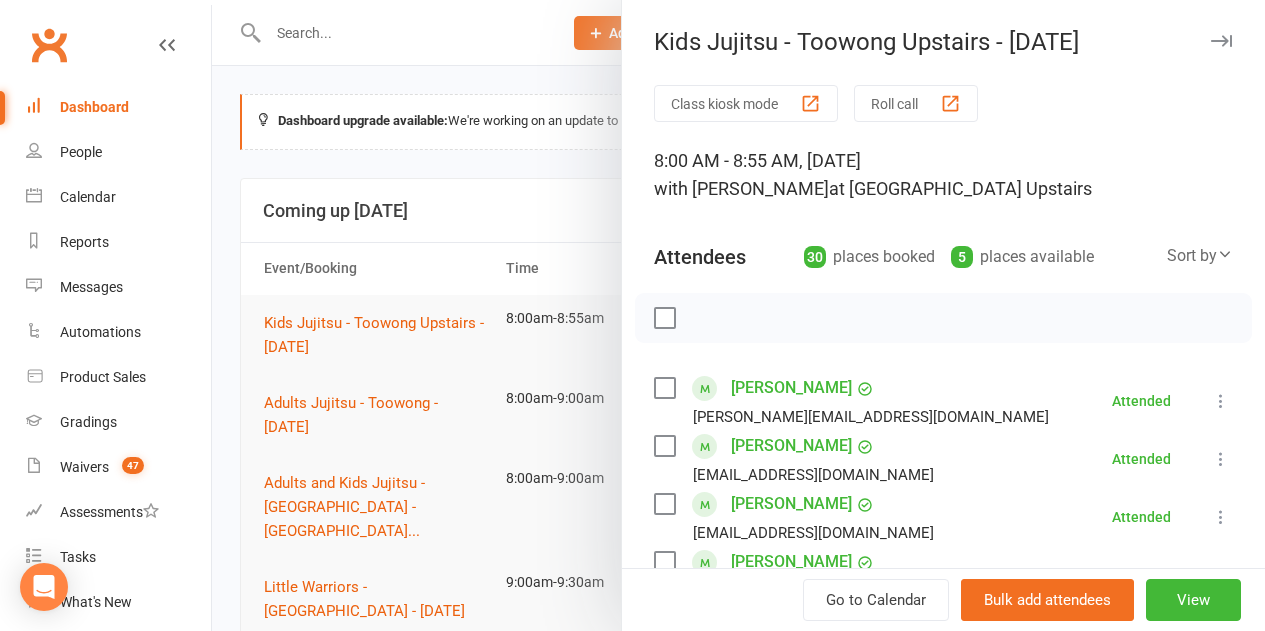 scroll, scrollTop: 1300, scrollLeft: 0, axis: vertical 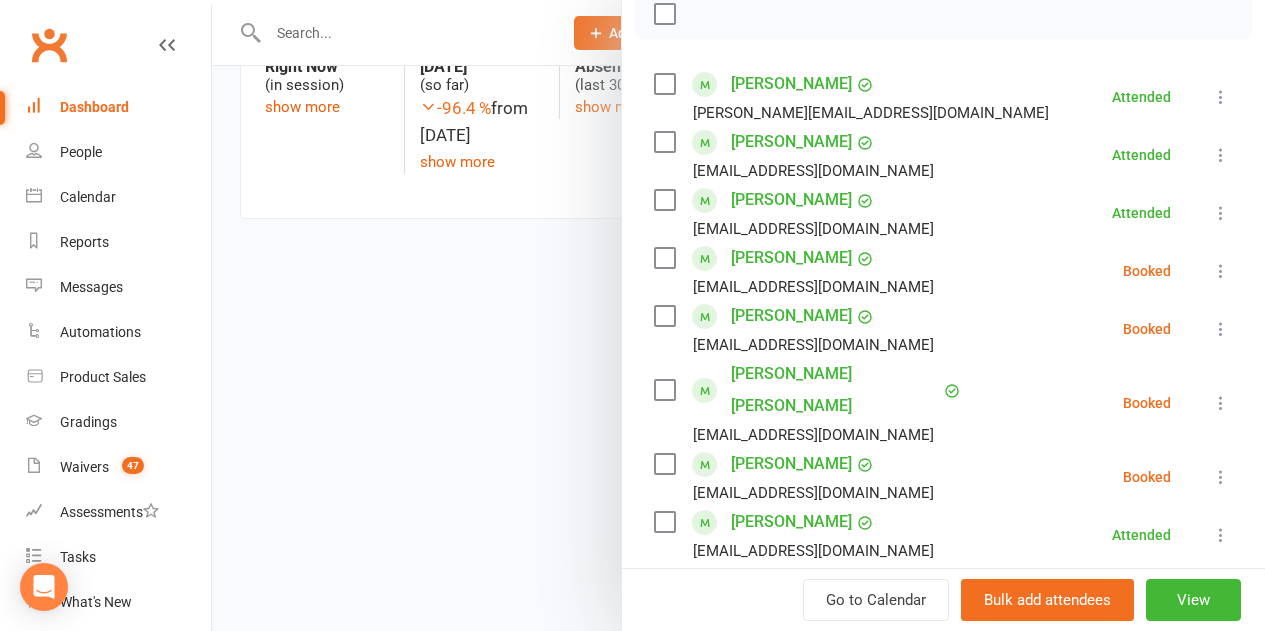 click at bounding box center [664, 258] 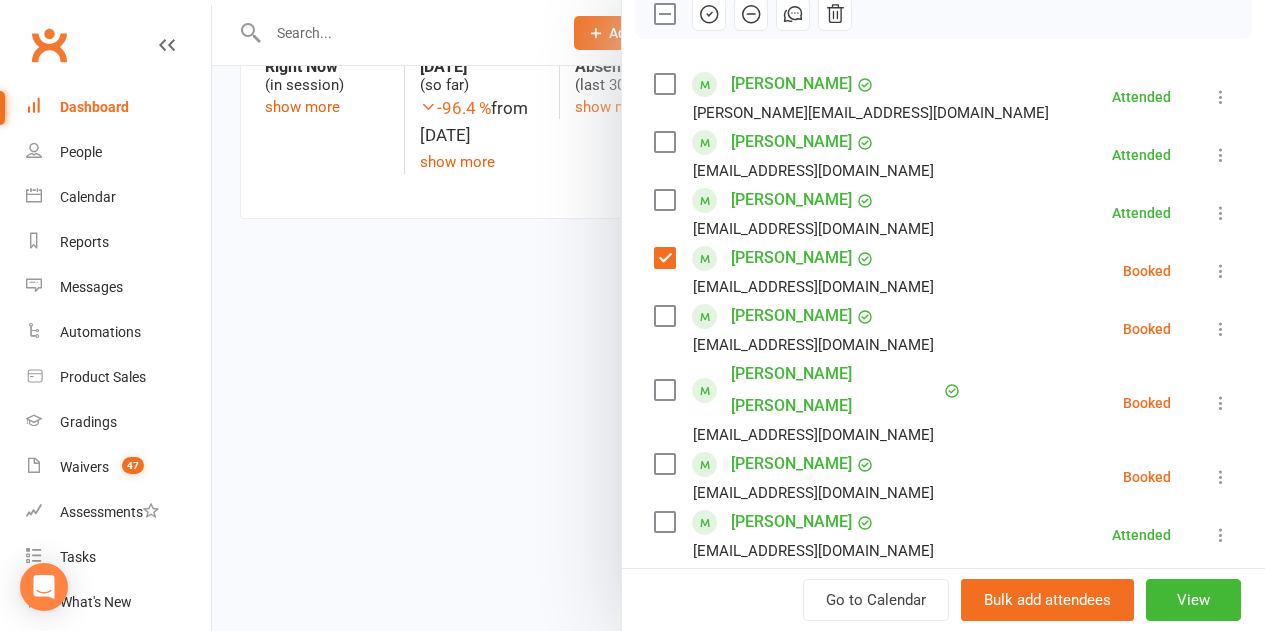 click at bounding box center (664, 316) 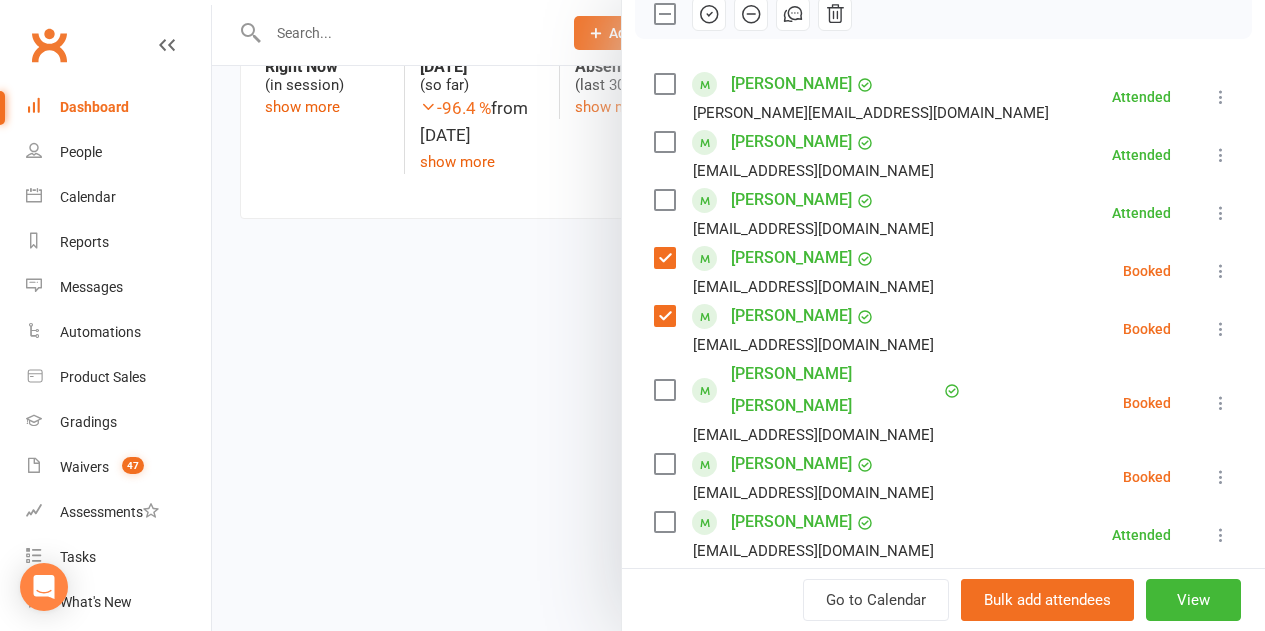 click at bounding box center [664, 390] 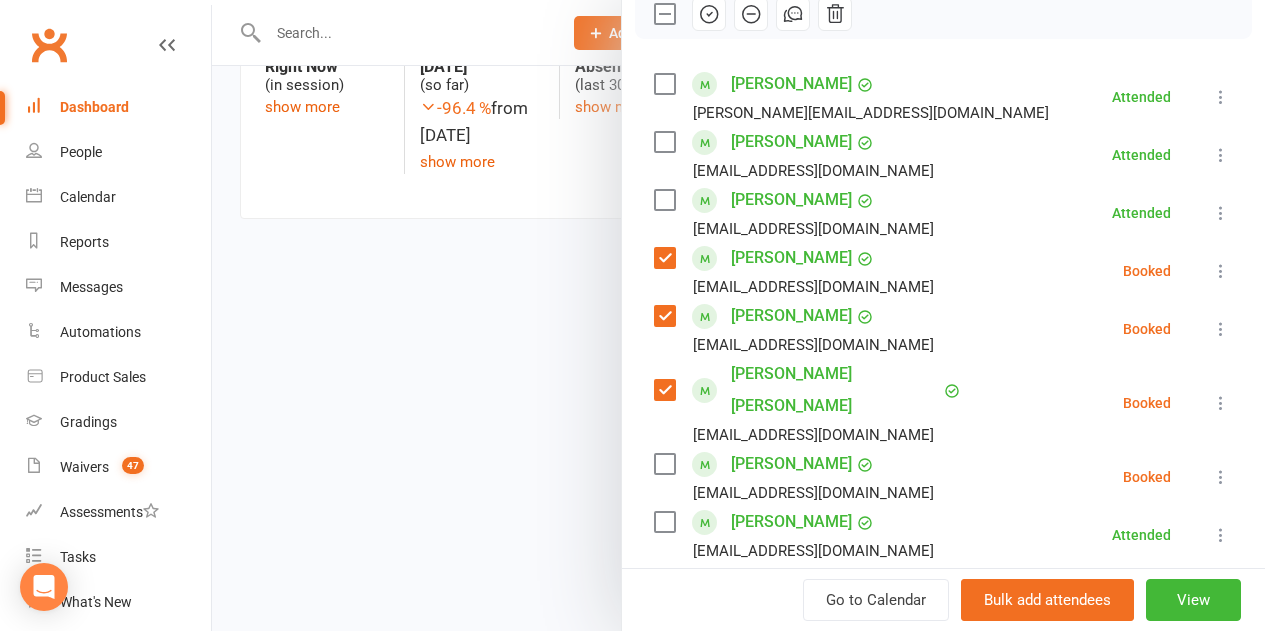 click at bounding box center (664, 464) 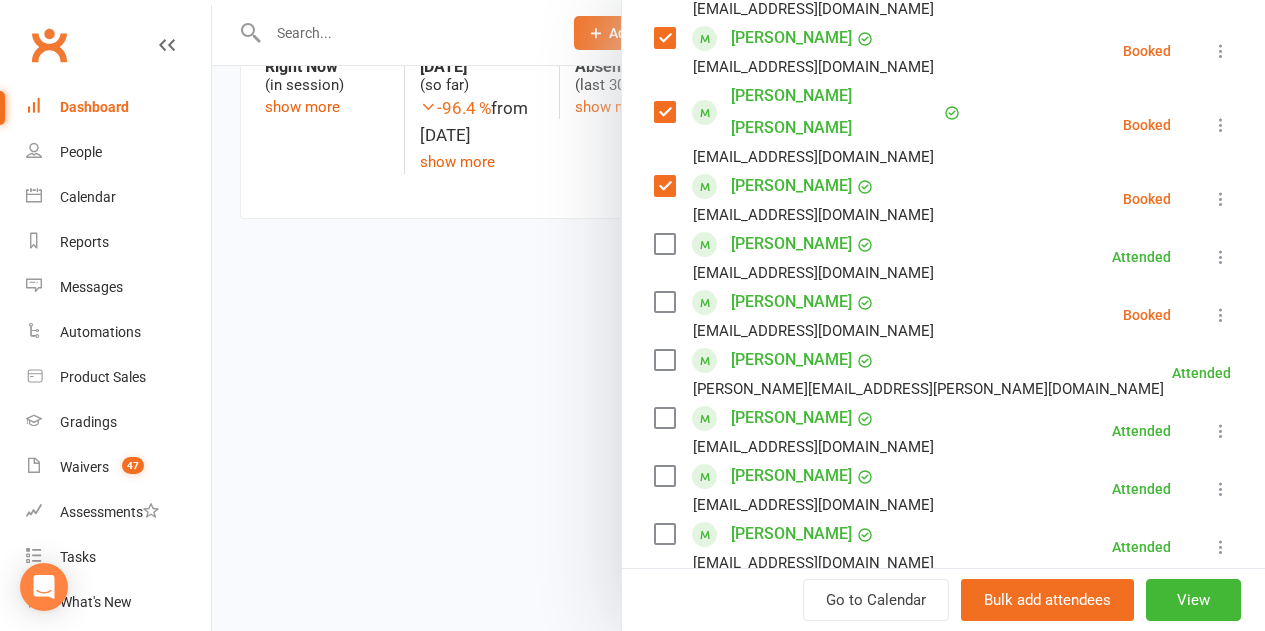 scroll, scrollTop: 604, scrollLeft: 0, axis: vertical 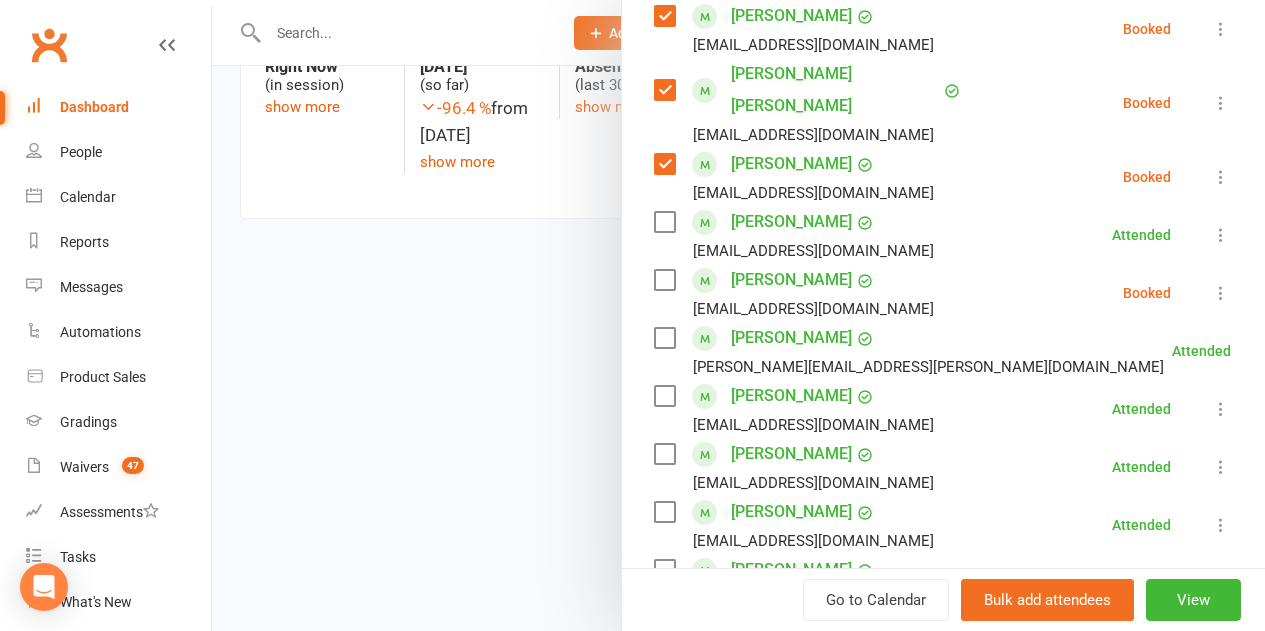 drag, startPoint x: 647, startPoint y: 242, endPoint x: 667, endPoint y: 366, distance: 125.60255 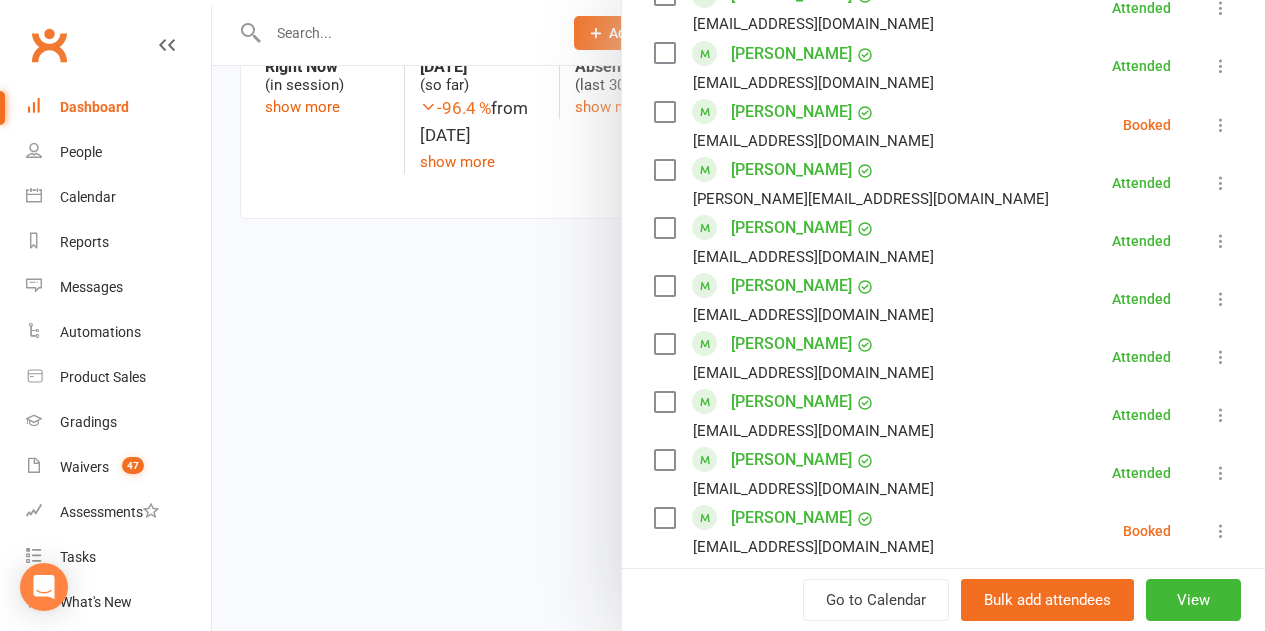 scroll, scrollTop: 1304, scrollLeft: 0, axis: vertical 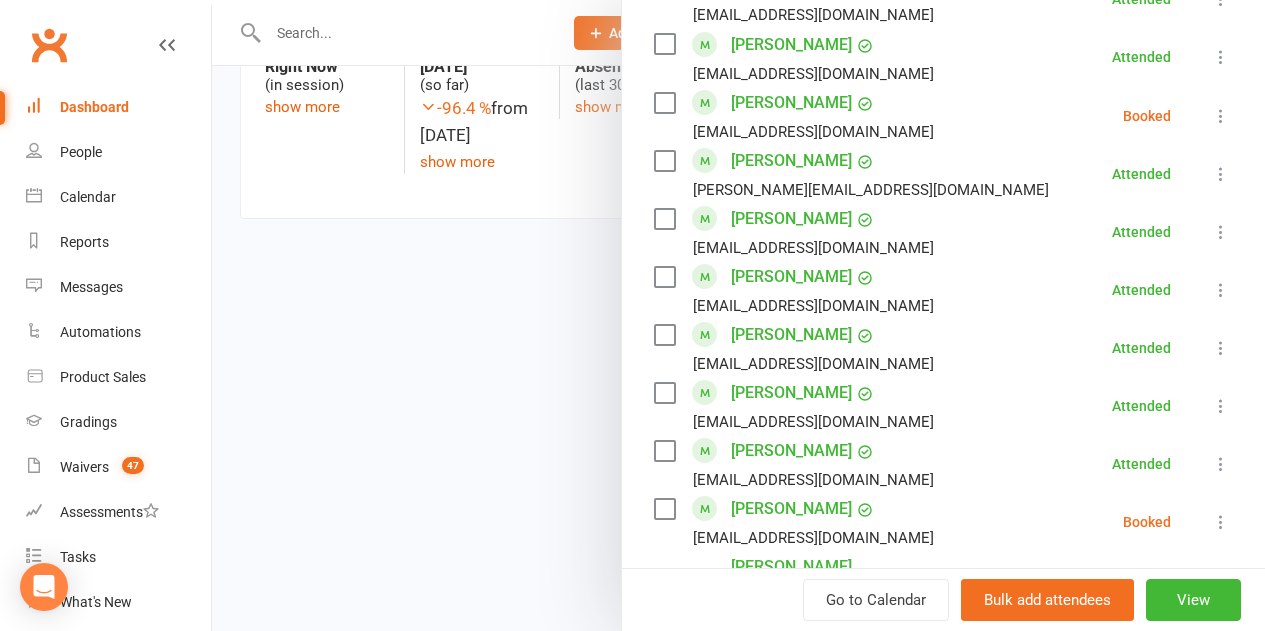 click at bounding box center (664, 103) 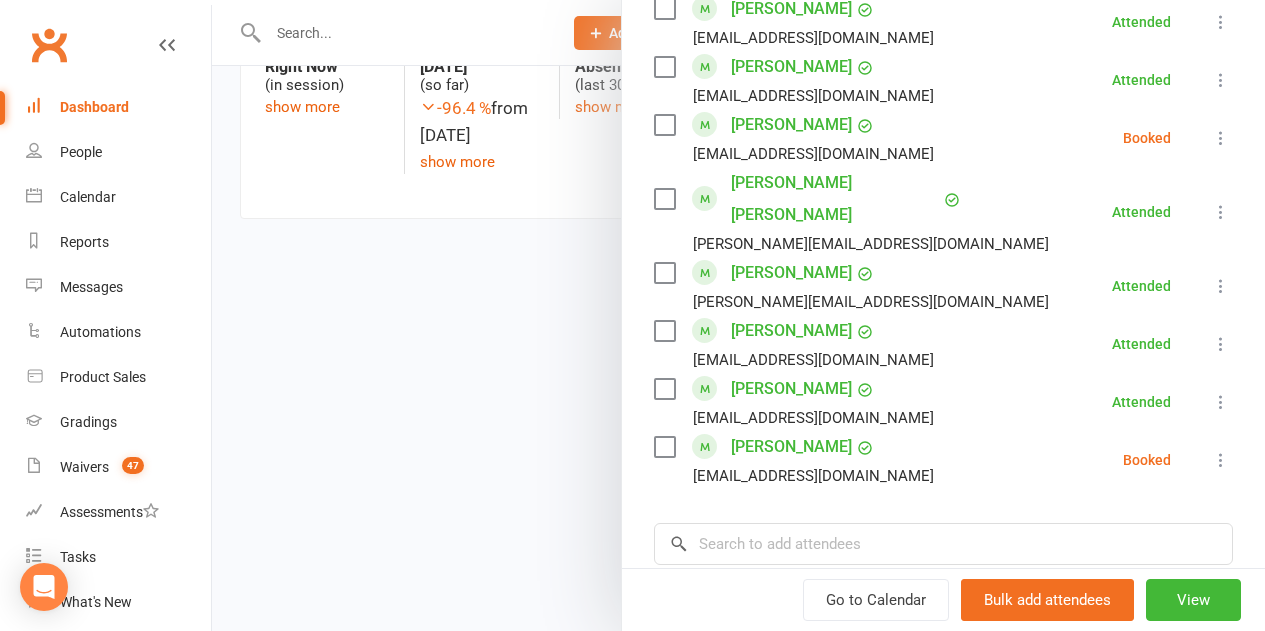 scroll, scrollTop: 1704, scrollLeft: 0, axis: vertical 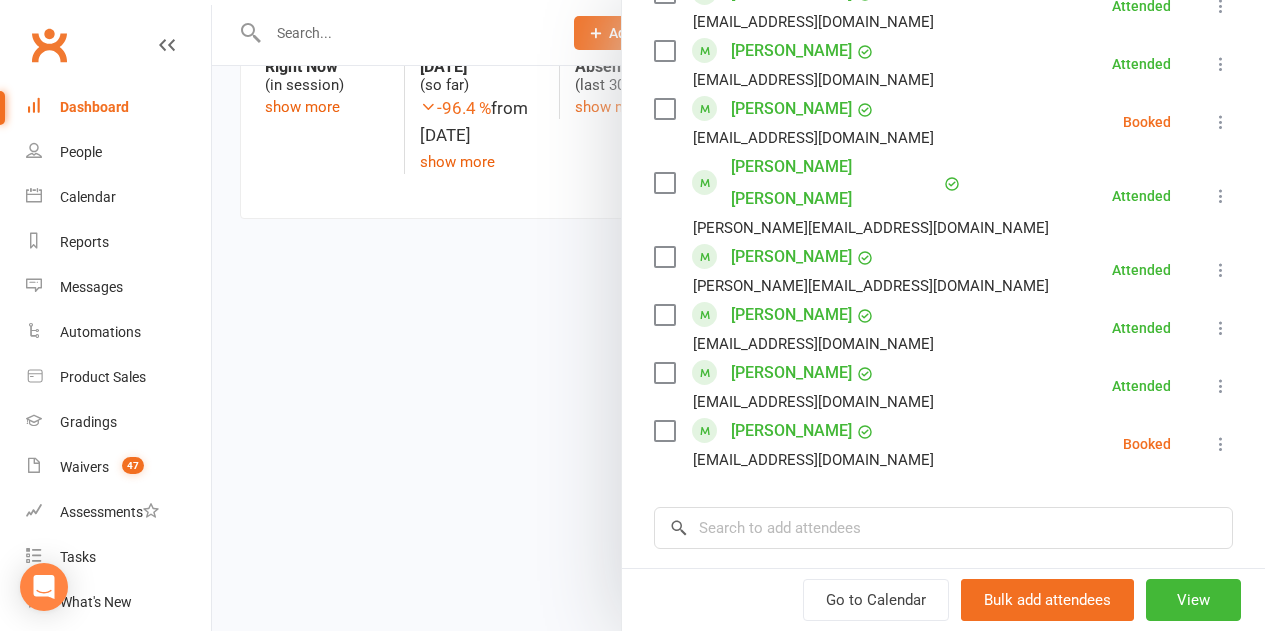 click at bounding box center (664, 109) 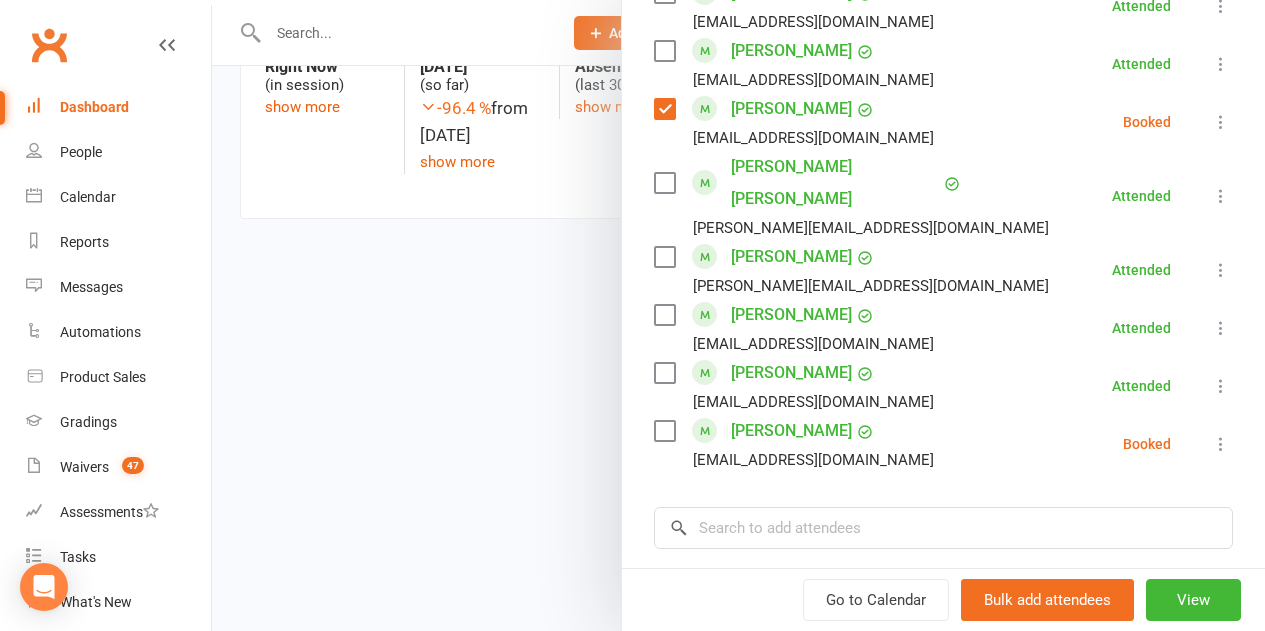 scroll, scrollTop: 1804, scrollLeft: 0, axis: vertical 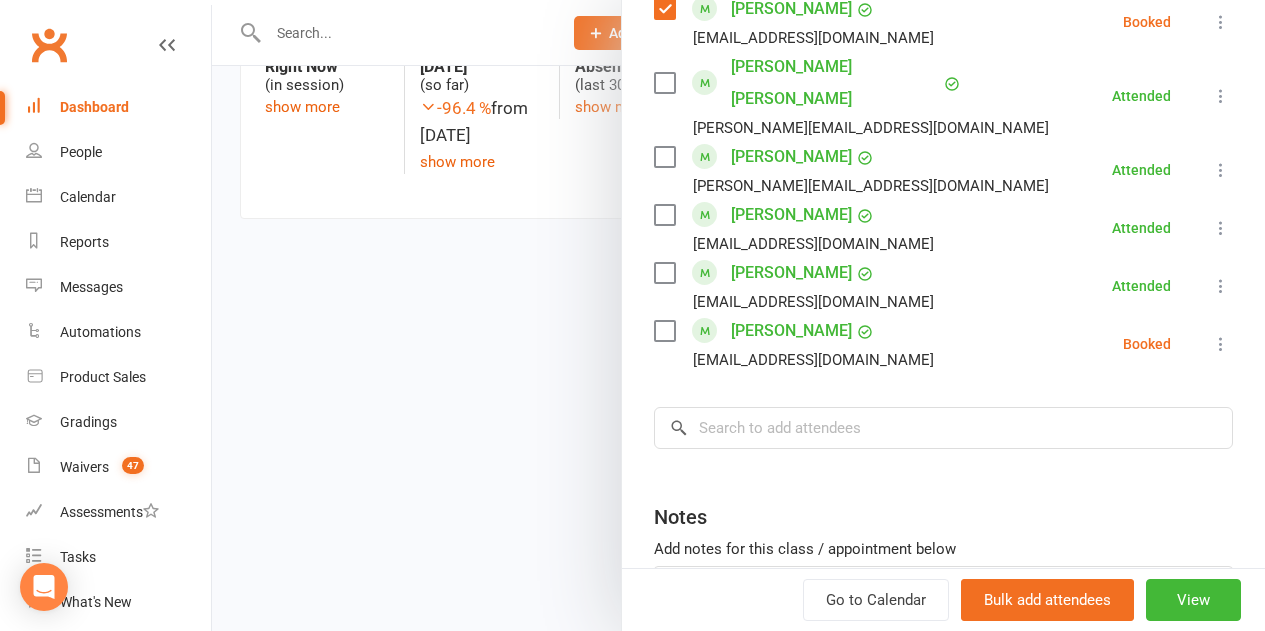 click at bounding box center (664, 331) 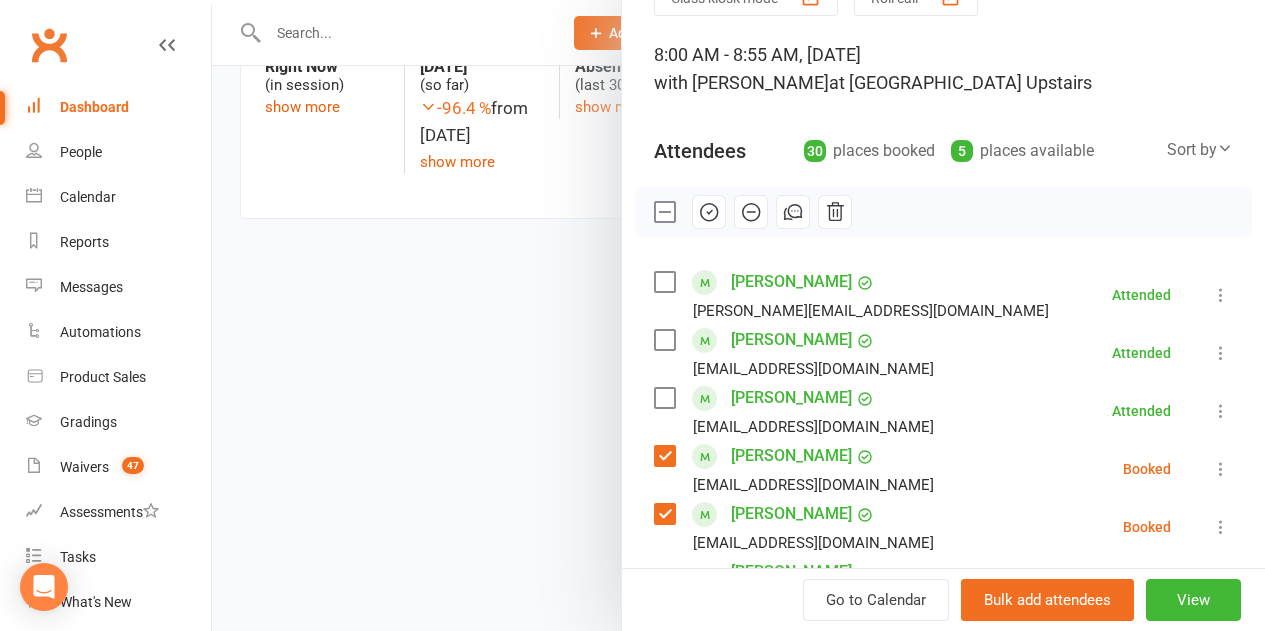 scroll, scrollTop: 104, scrollLeft: 0, axis: vertical 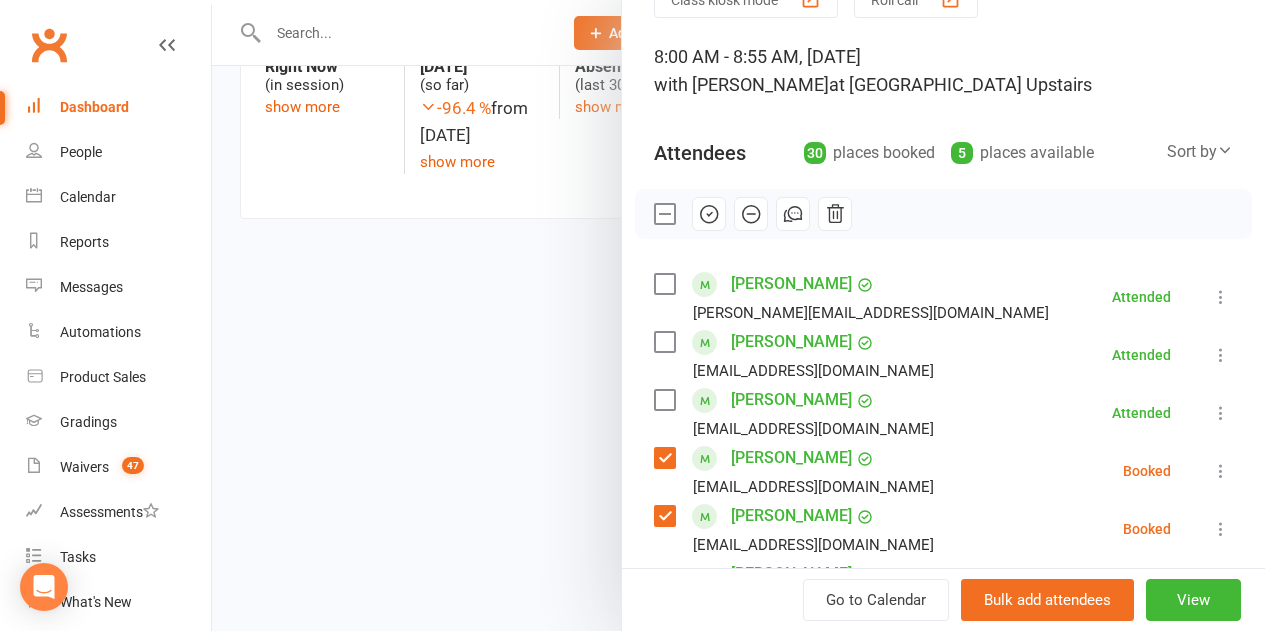 drag, startPoint x: 731, startPoint y: 210, endPoint x: 707, endPoint y: 62, distance: 149.93332 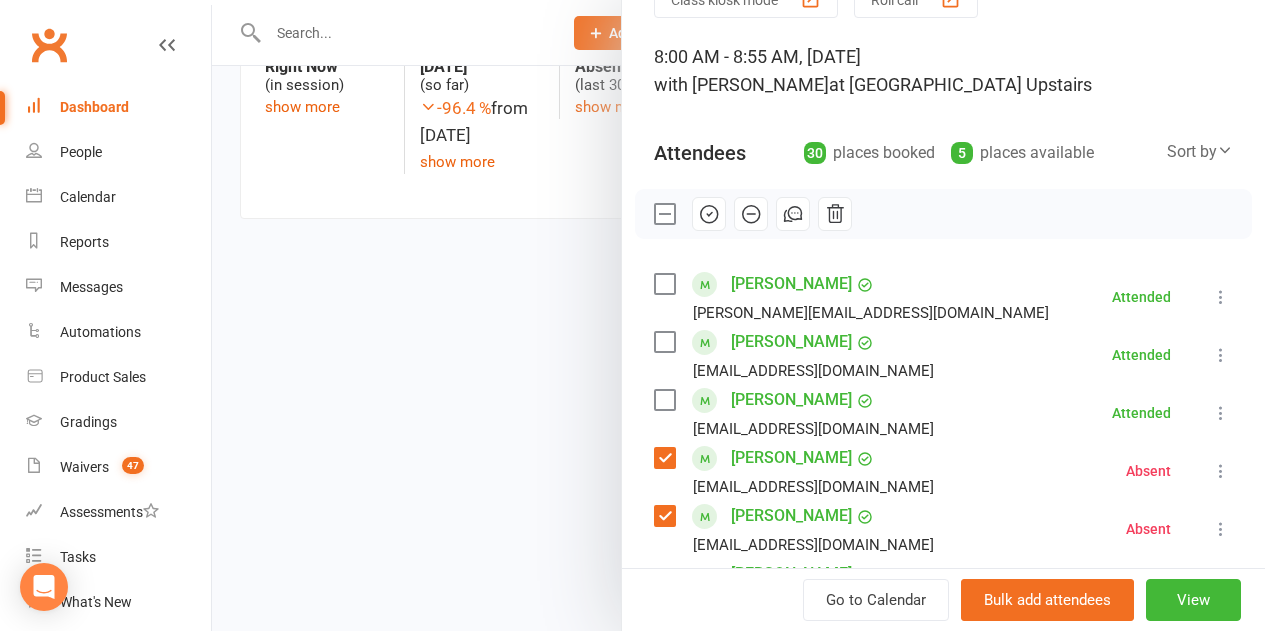 click at bounding box center (664, 214) 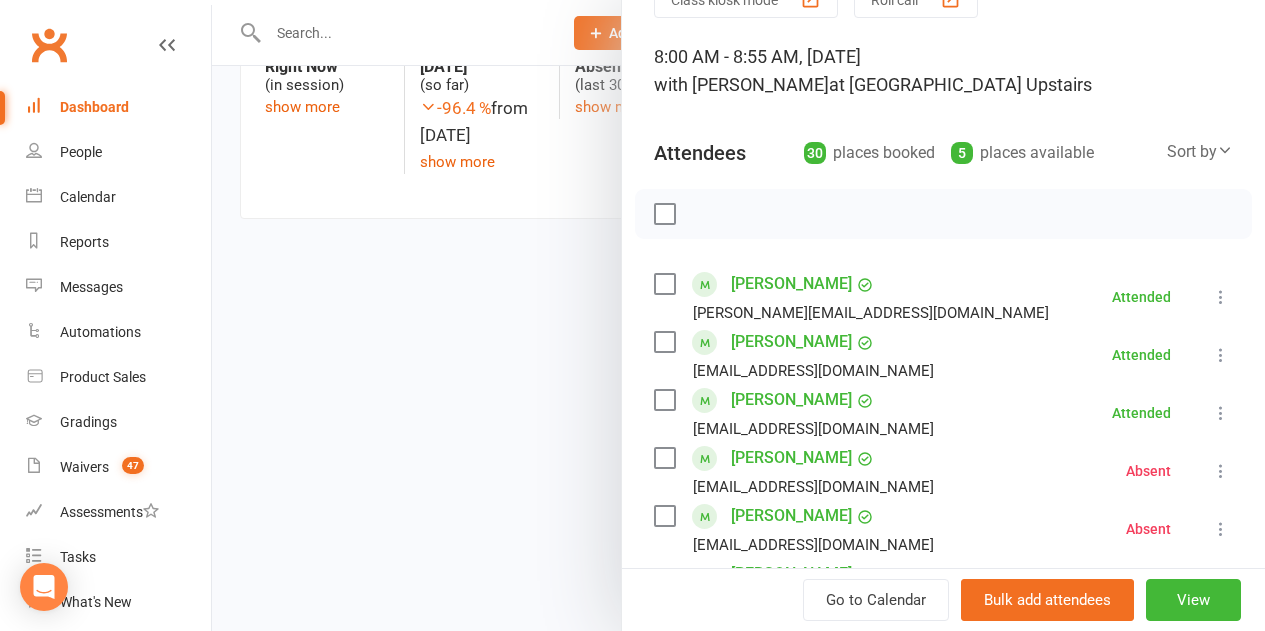 drag, startPoint x: 243, startPoint y: 318, endPoint x: 261, endPoint y: 266, distance: 55.027267 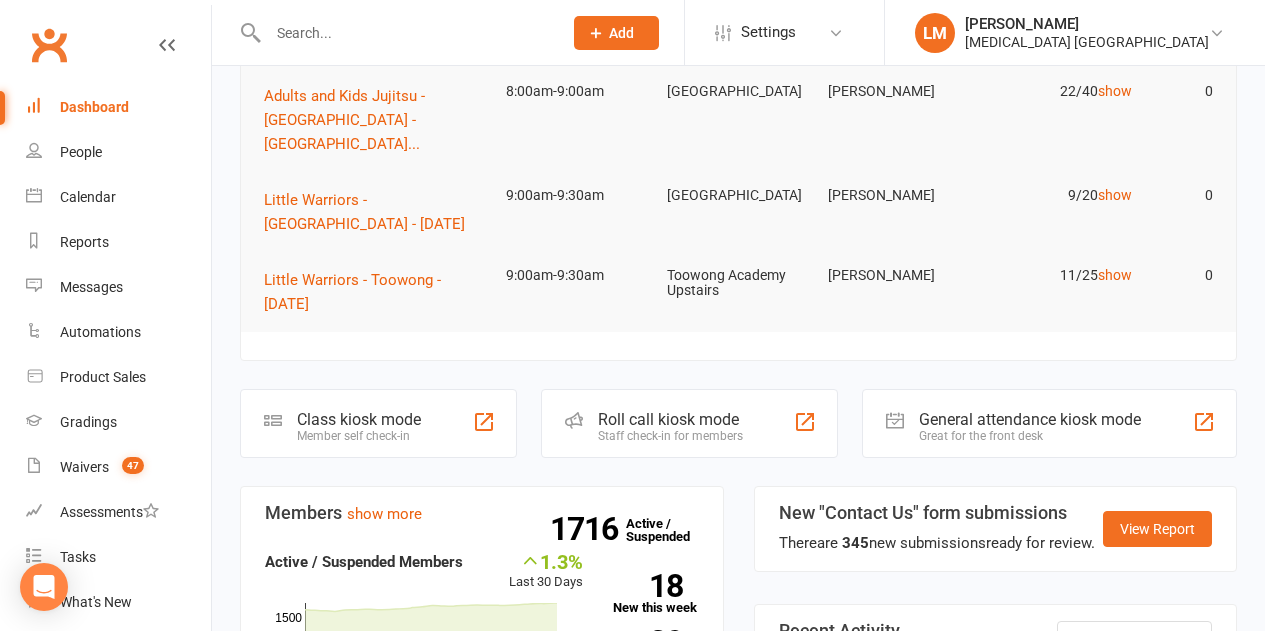 scroll, scrollTop: 300, scrollLeft: 0, axis: vertical 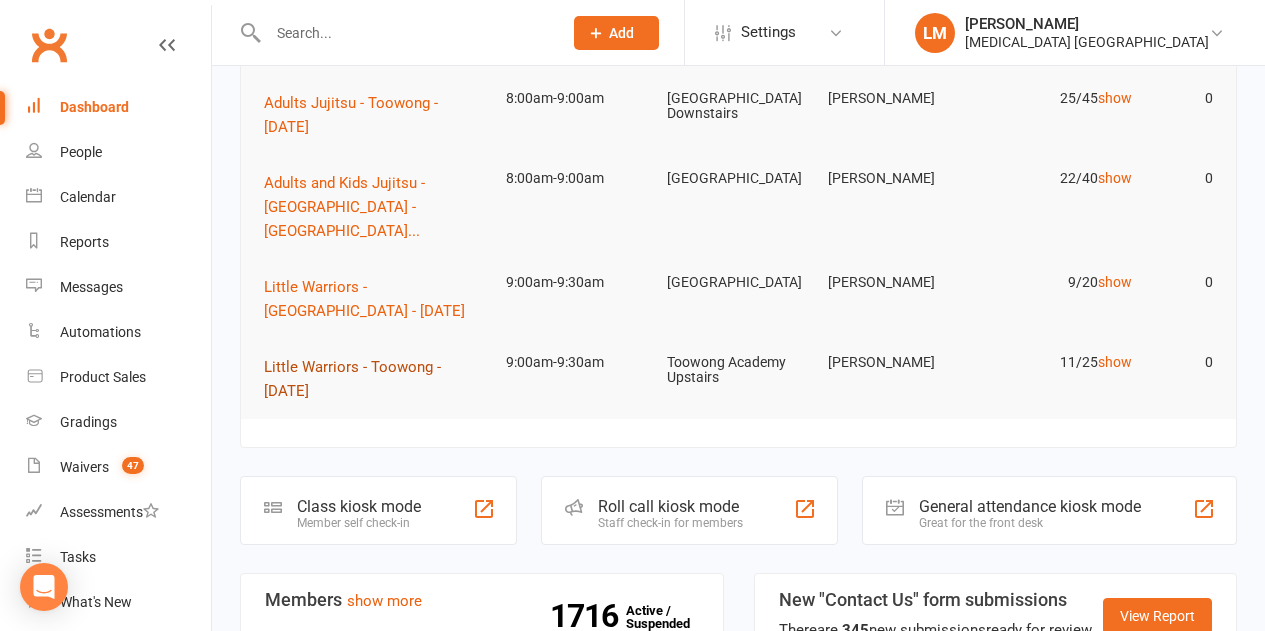 click on "Little Warriors - Toowong - Saturday" at bounding box center [352, 379] 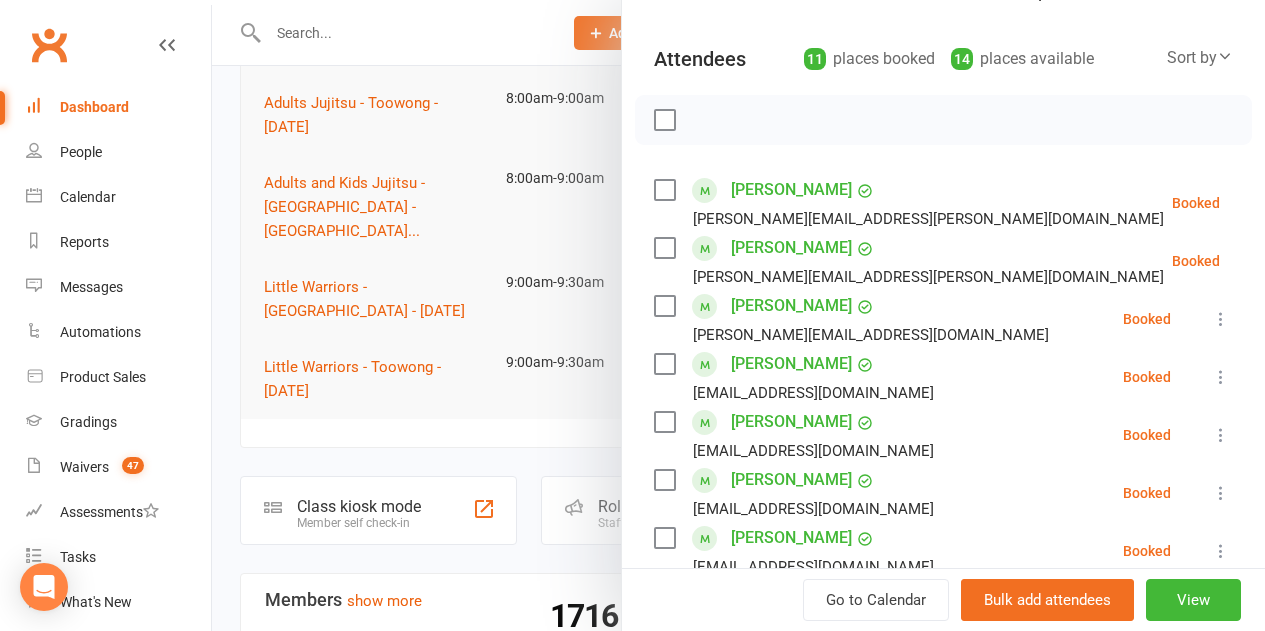scroll, scrollTop: 200, scrollLeft: 0, axis: vertical 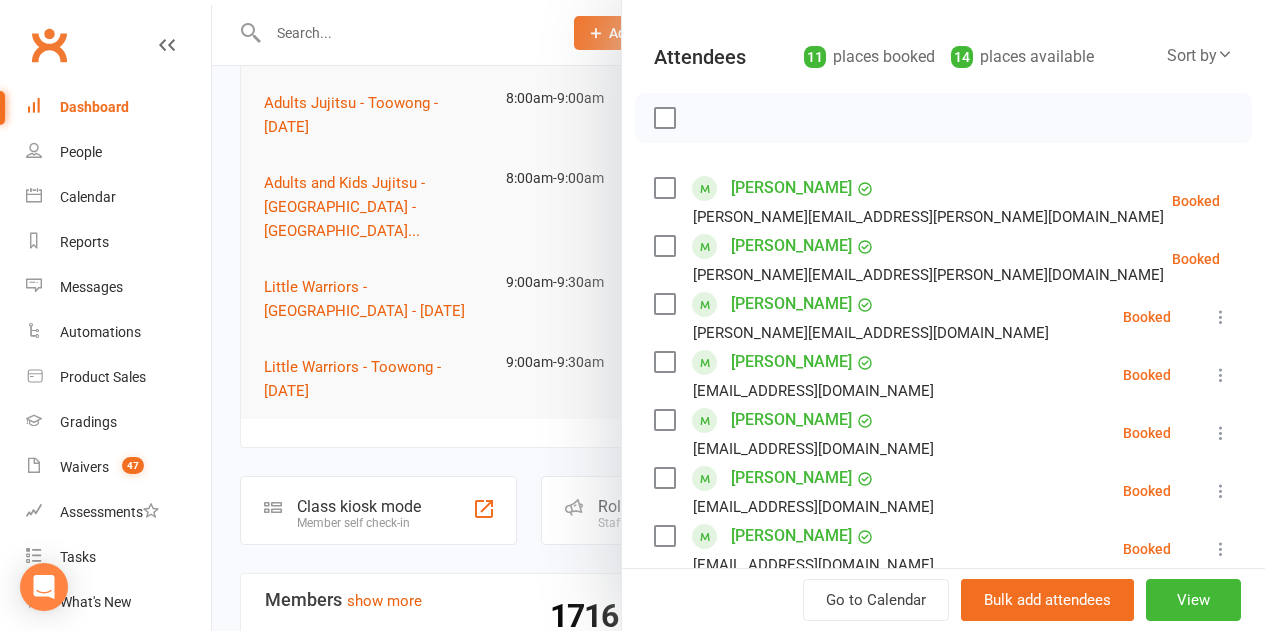 click at bounding box center (664, 188) 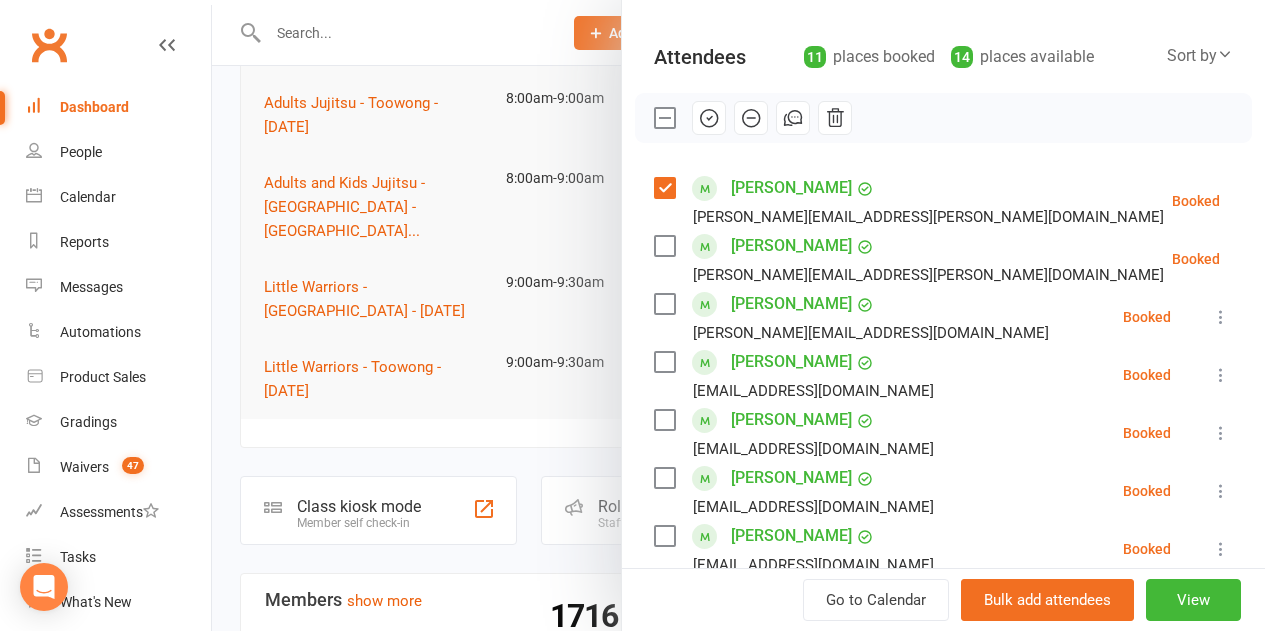 click at bounding box center [664, 246] 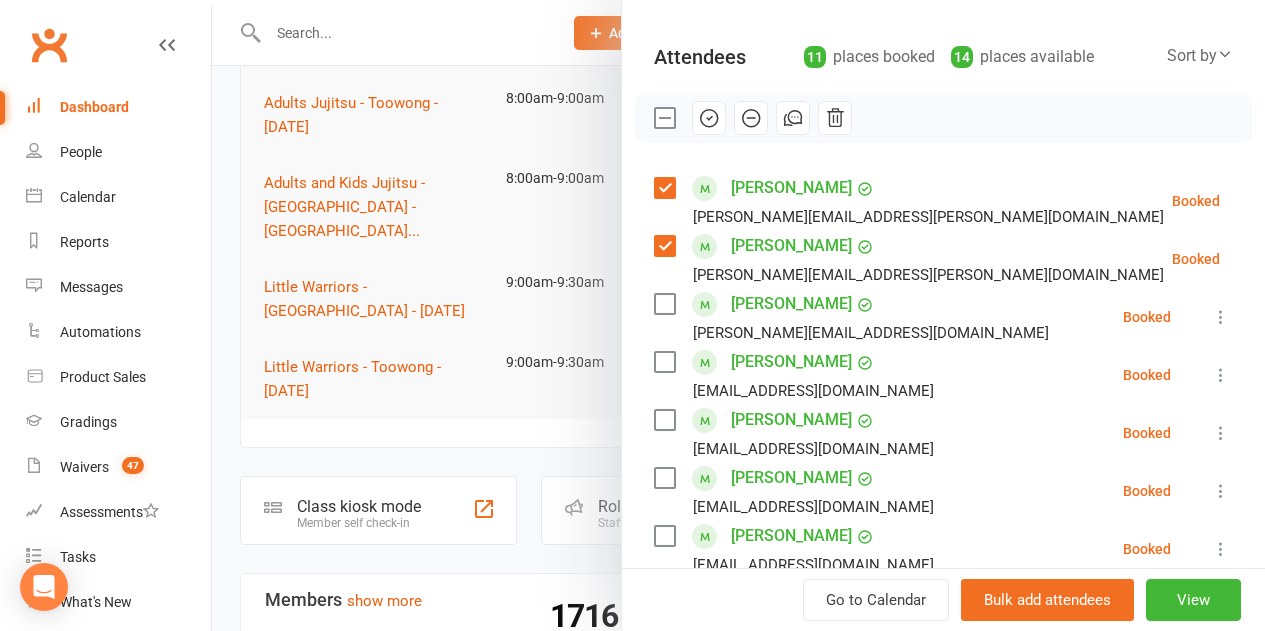 drag, startPoint x: 650, startPoint y: 311, endPoint x: 669, endPoint y: 340, distance: 34.669872 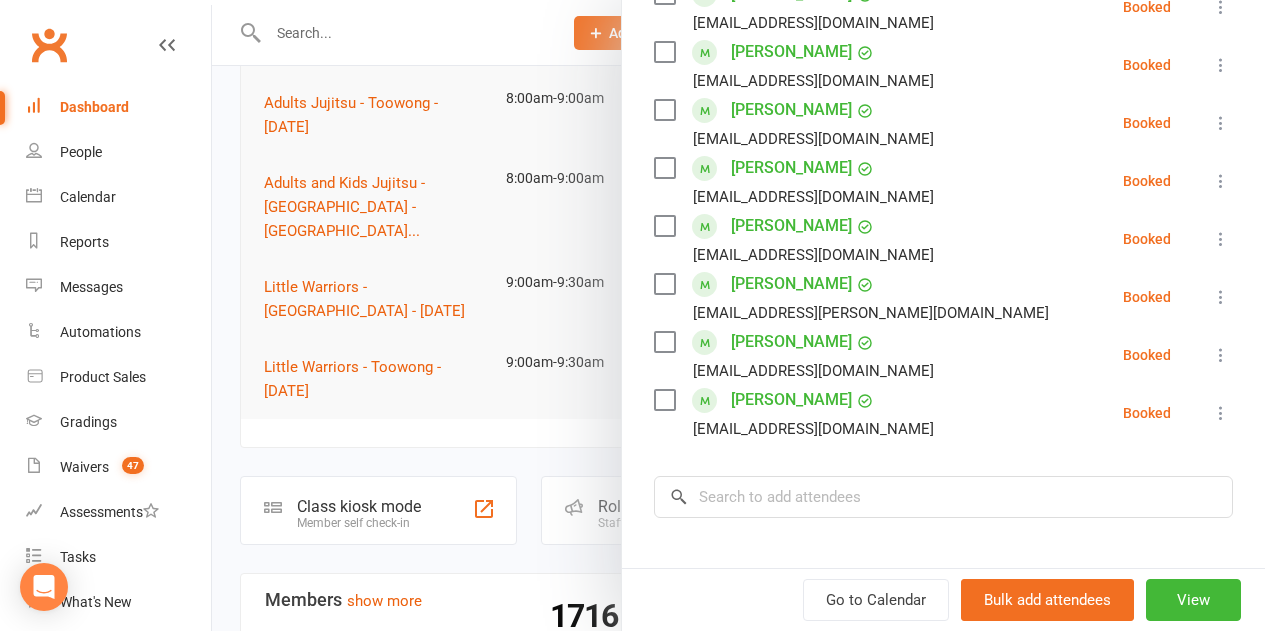 scroll, scrollTop: 600, scrollLeft: 0, axis: vertical 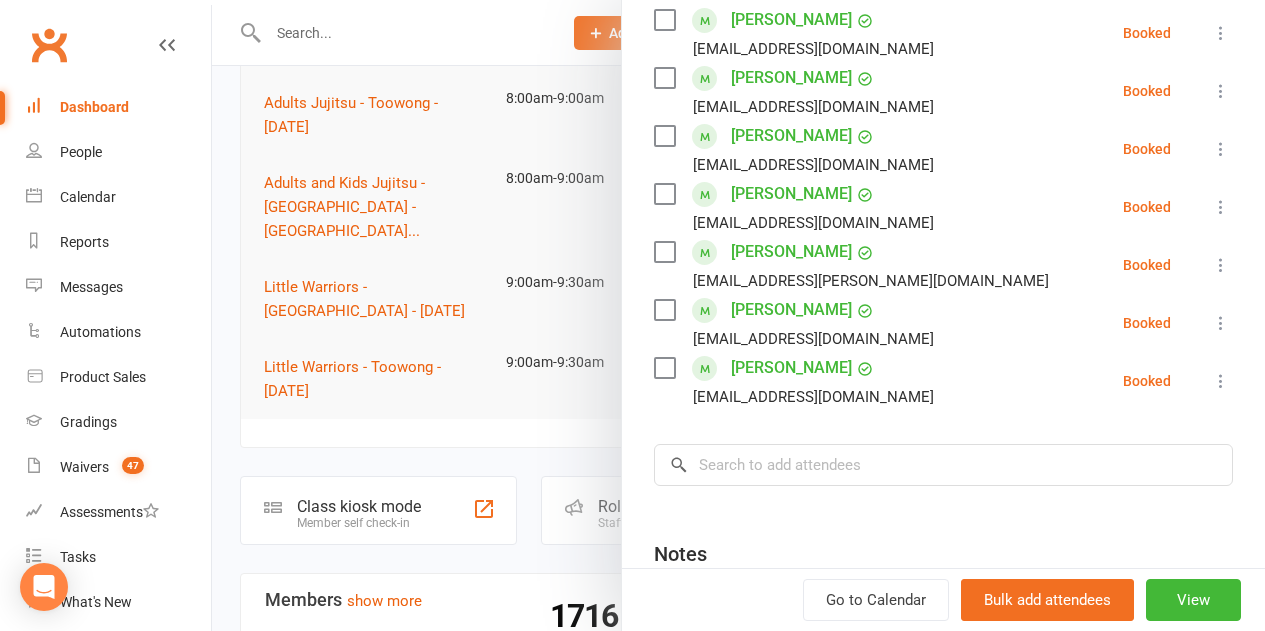 click at bounding box center (664, 252) 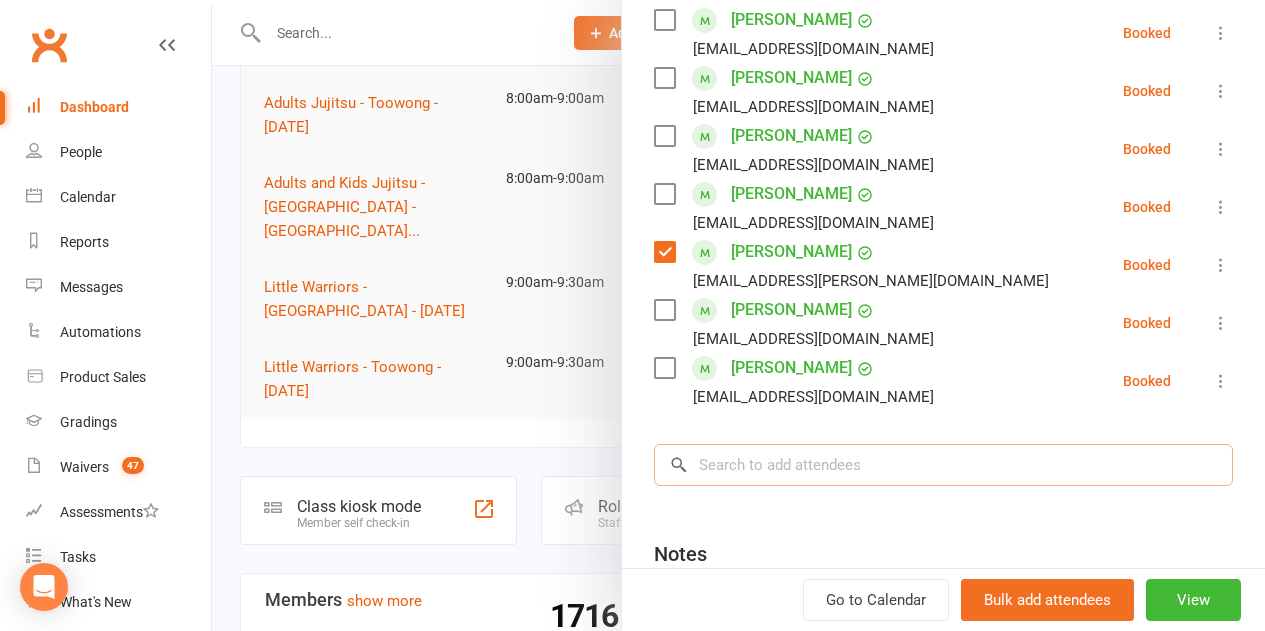 click at bounding box center [943, 465] 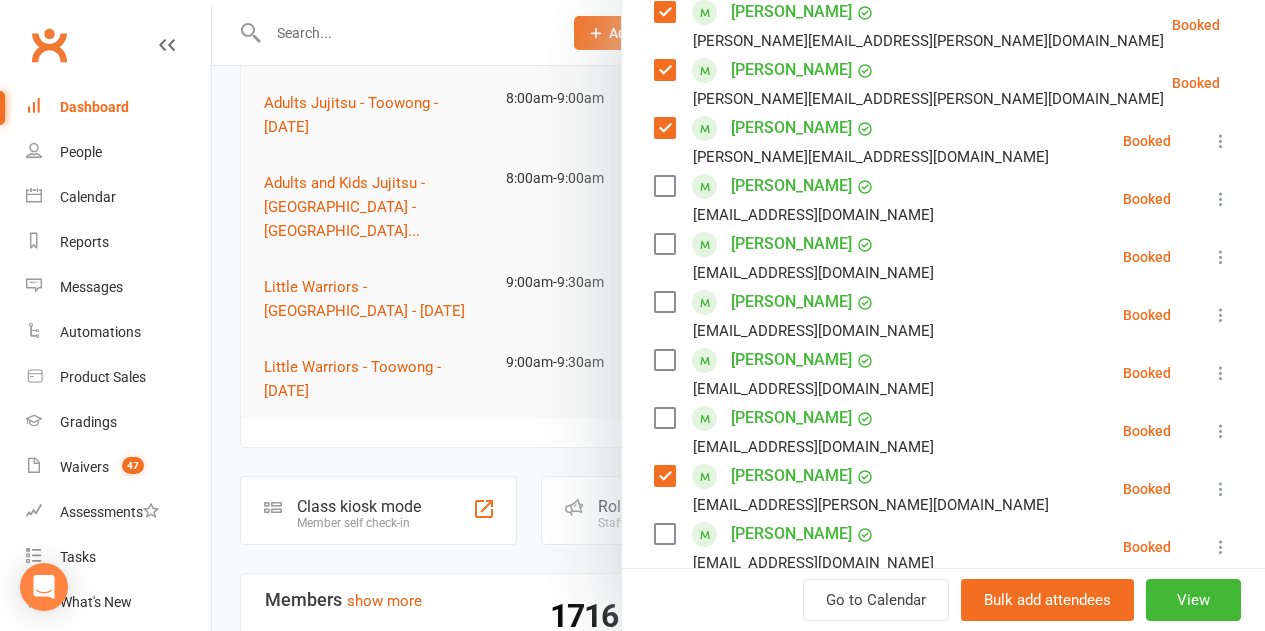 scroll, scrollTop: 400, scrollLeft: 0, axis: vertical 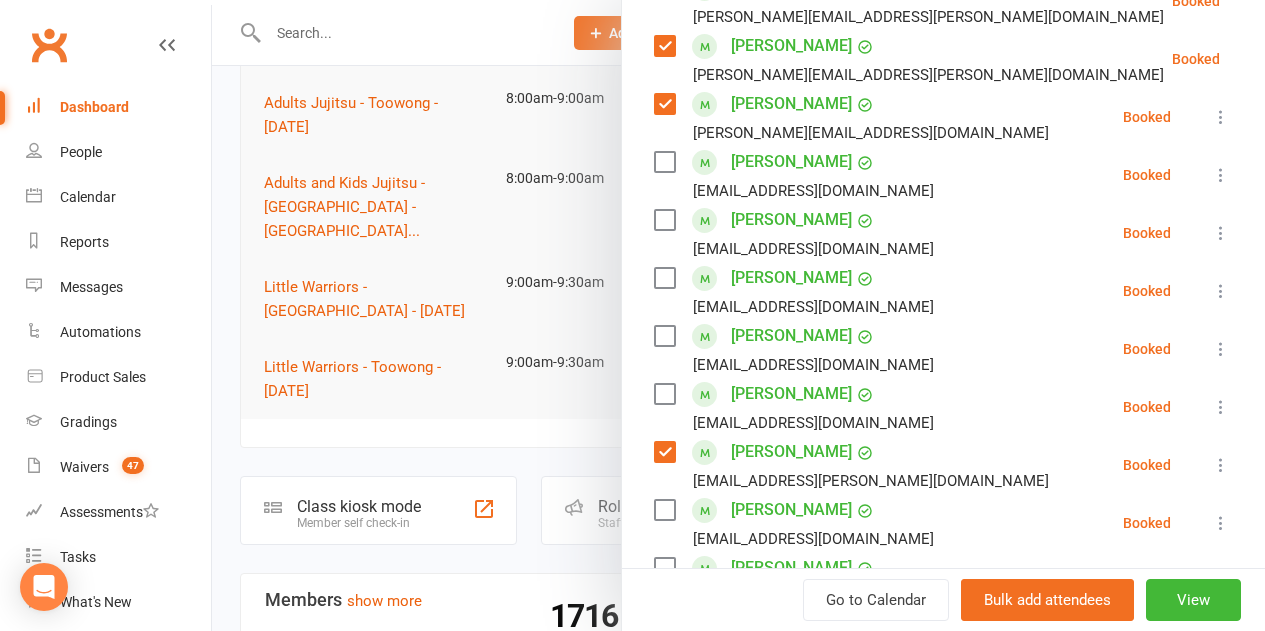 click at bounding box center (664, 162) 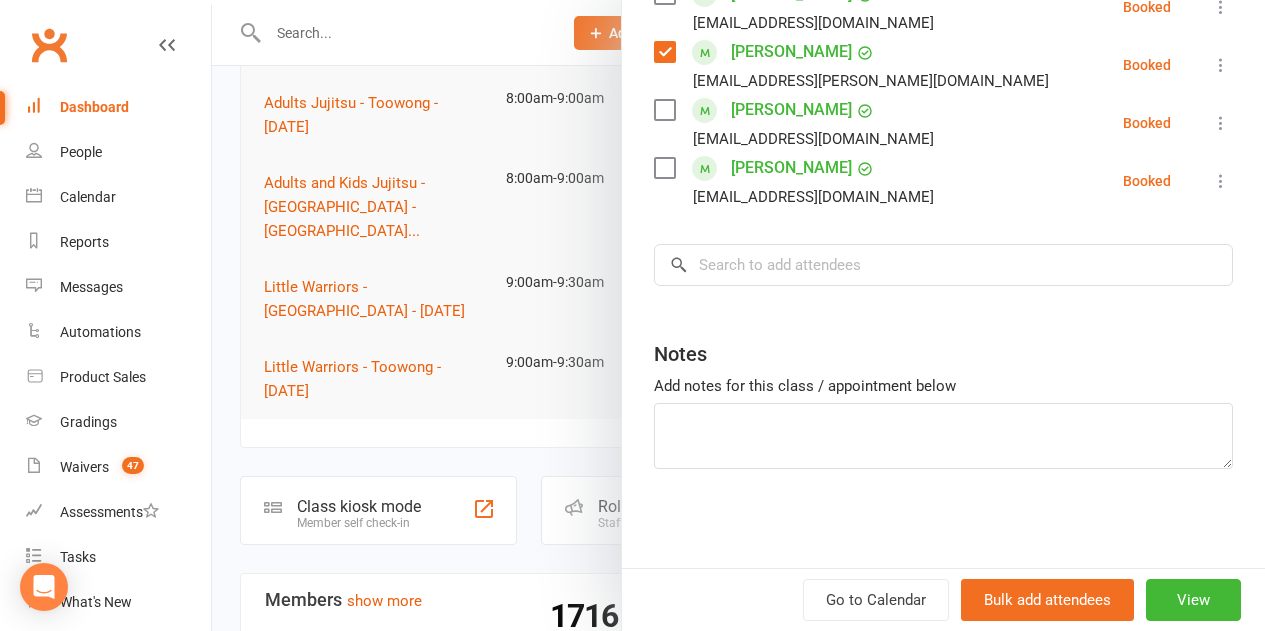 scroll, scrollTop: 801, scrollLeft: 0, axis: vertical 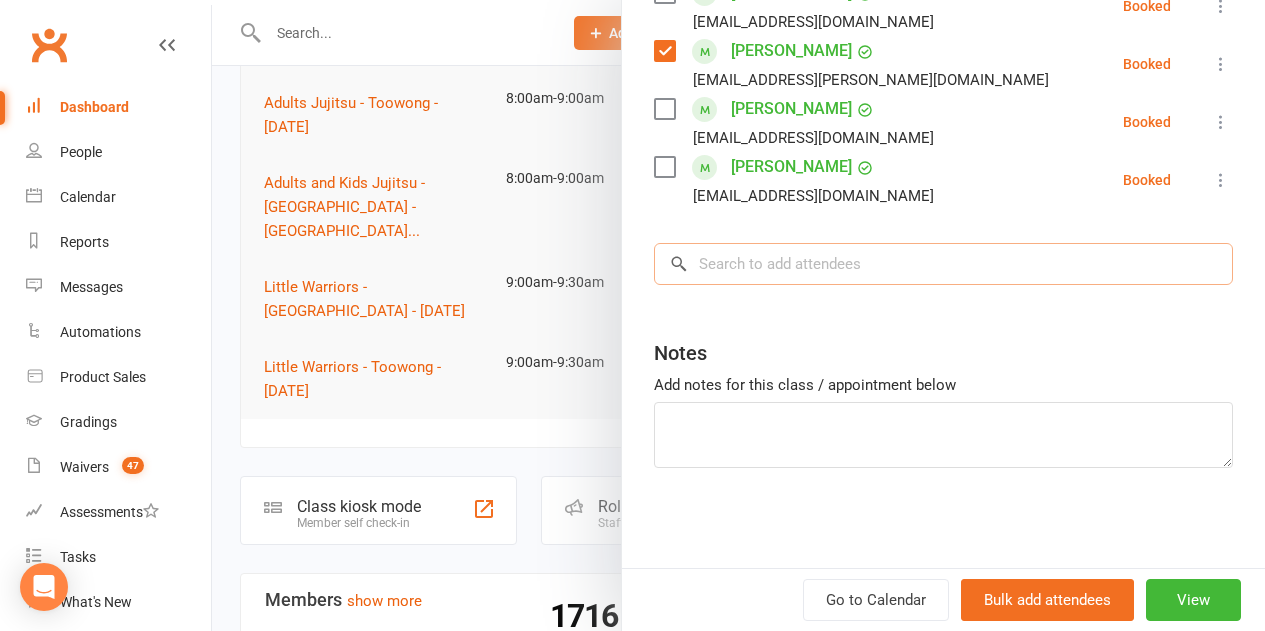 click at bounding box center [943, 264] 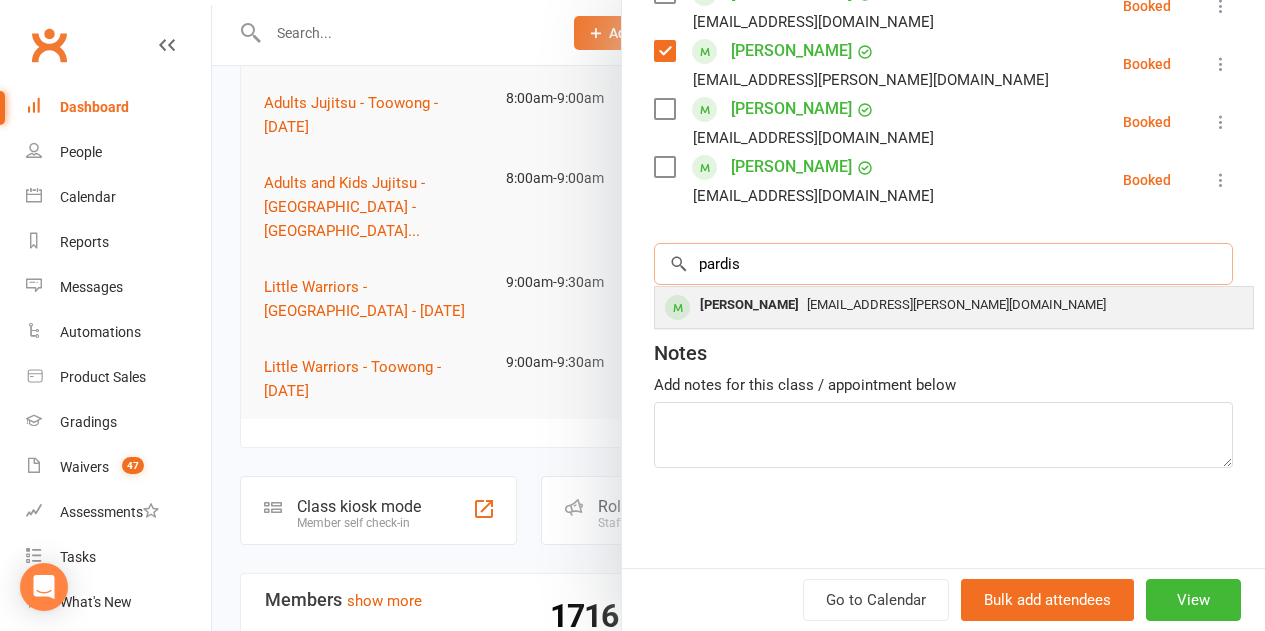 type on "pardis" 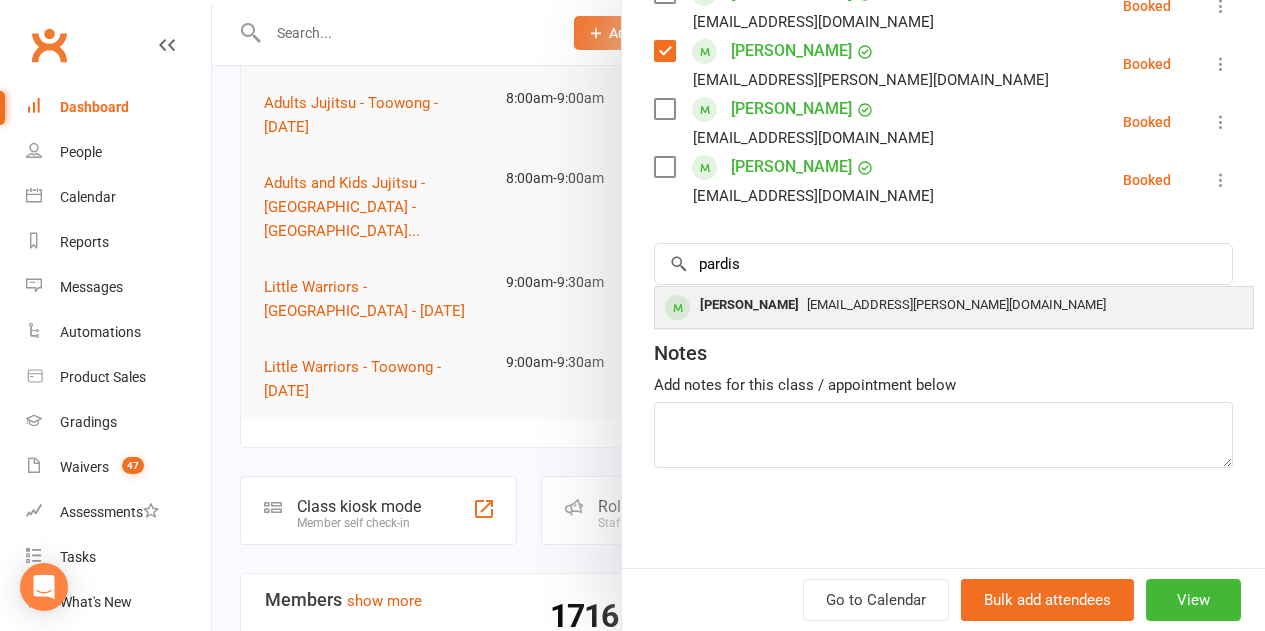 click on "Pardis Ranjbar" at bounding box center (749, 305) 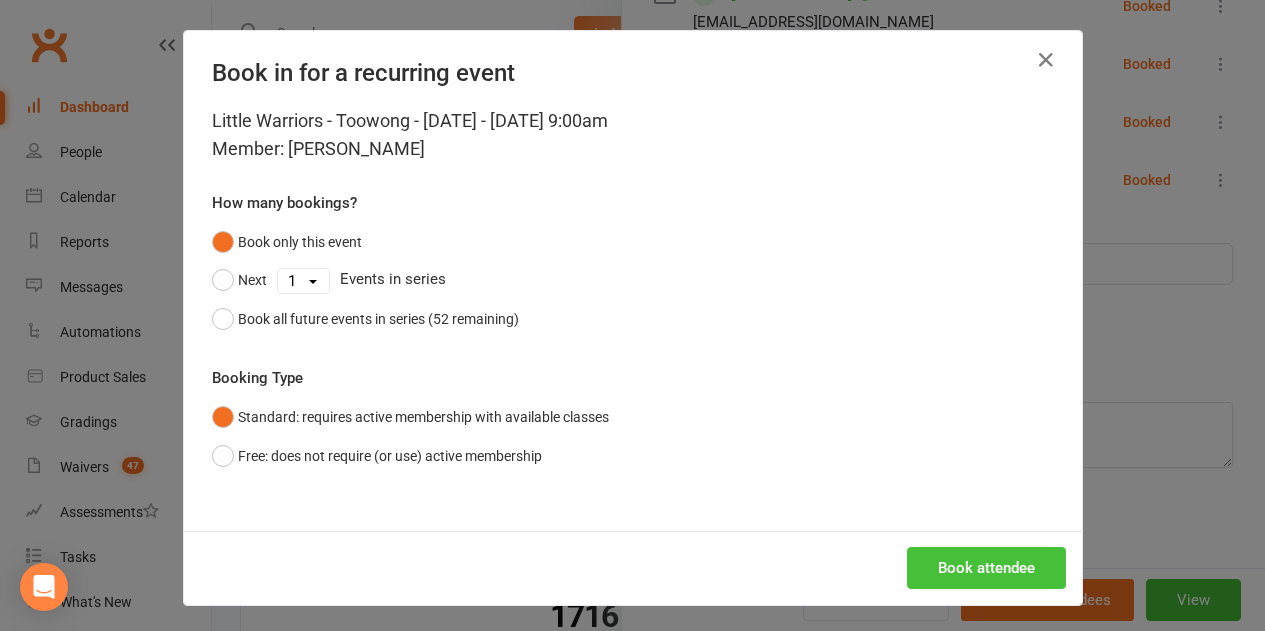 click on "Book attendee" at bounding box center (986, 568) 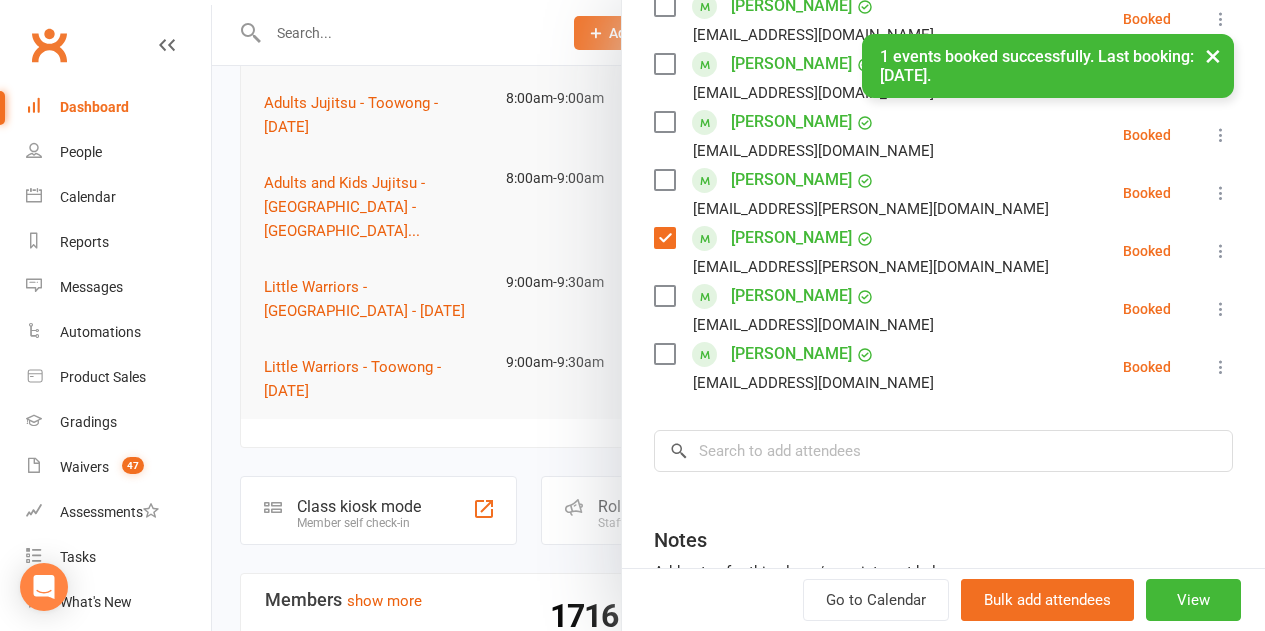 scroll, scrollTop: 501, scrollLeft: 0, axis: vertical 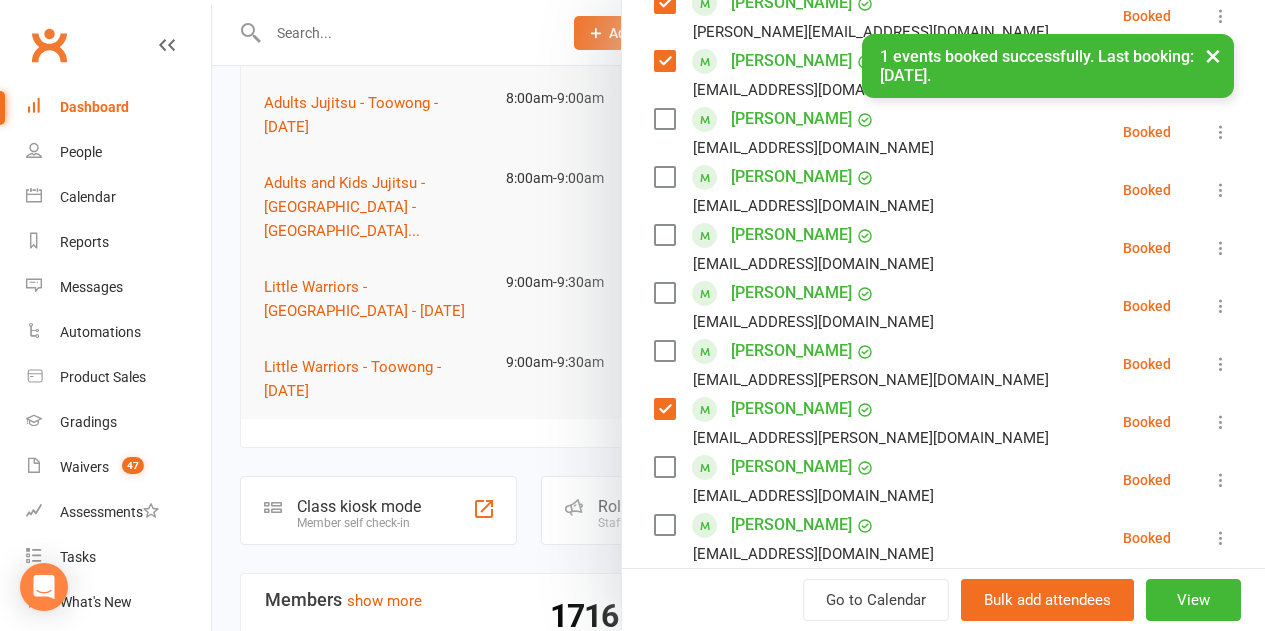 click at bounding box center (664, 351) 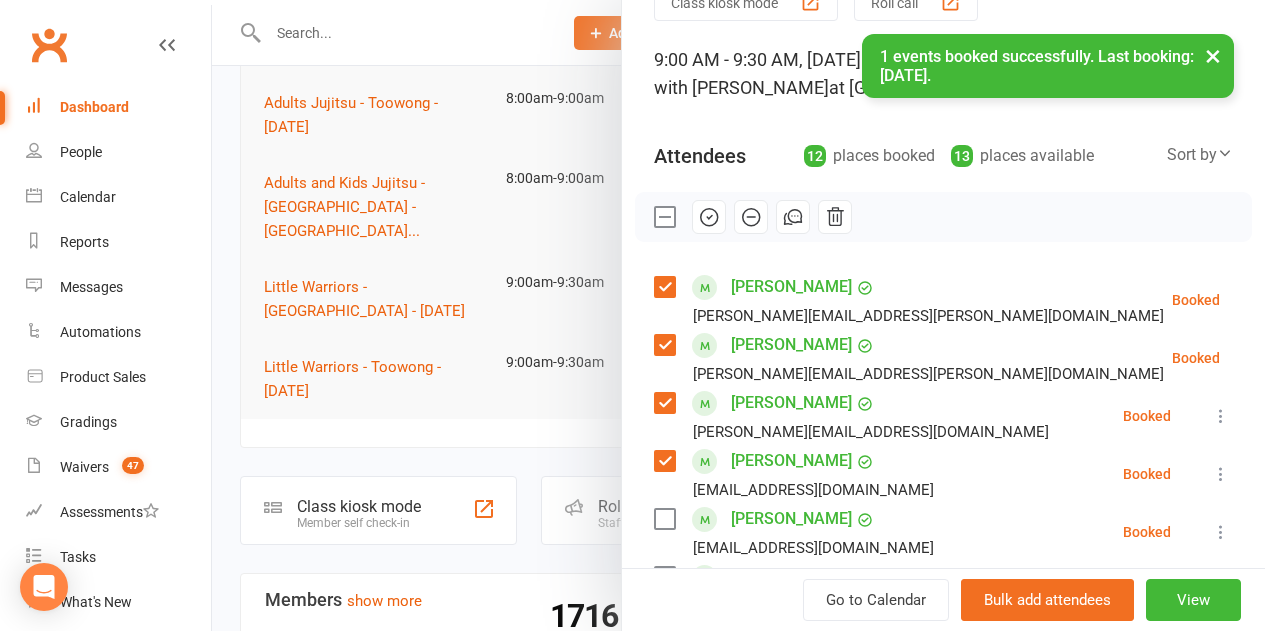 scroll, scrollTop: 1, scrollLeft: 0, axis: vertical 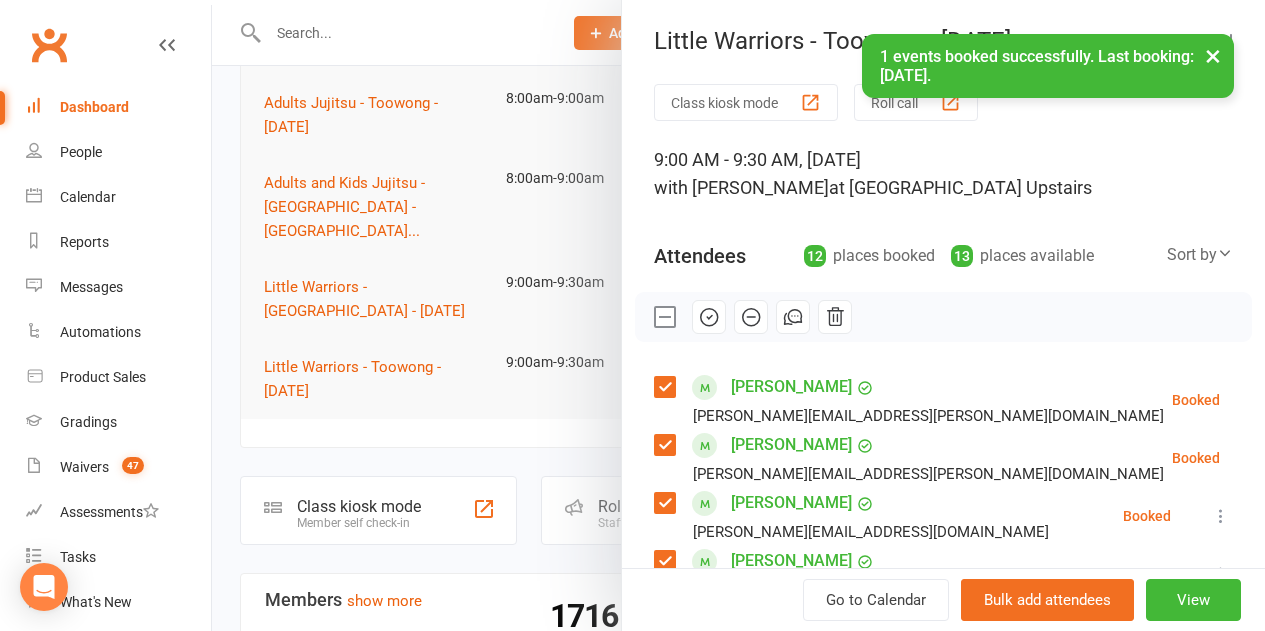 click at bounding box center (709, 317) 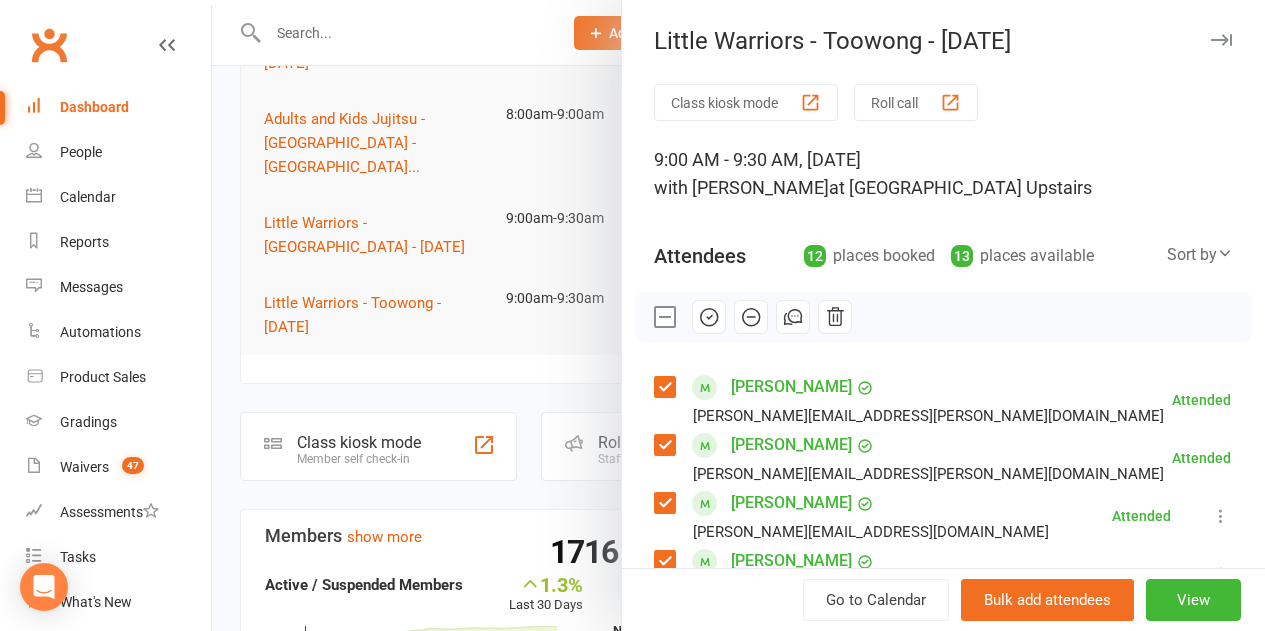 scroll, scrollTop: 0, scrollLeft: 0, axis: both 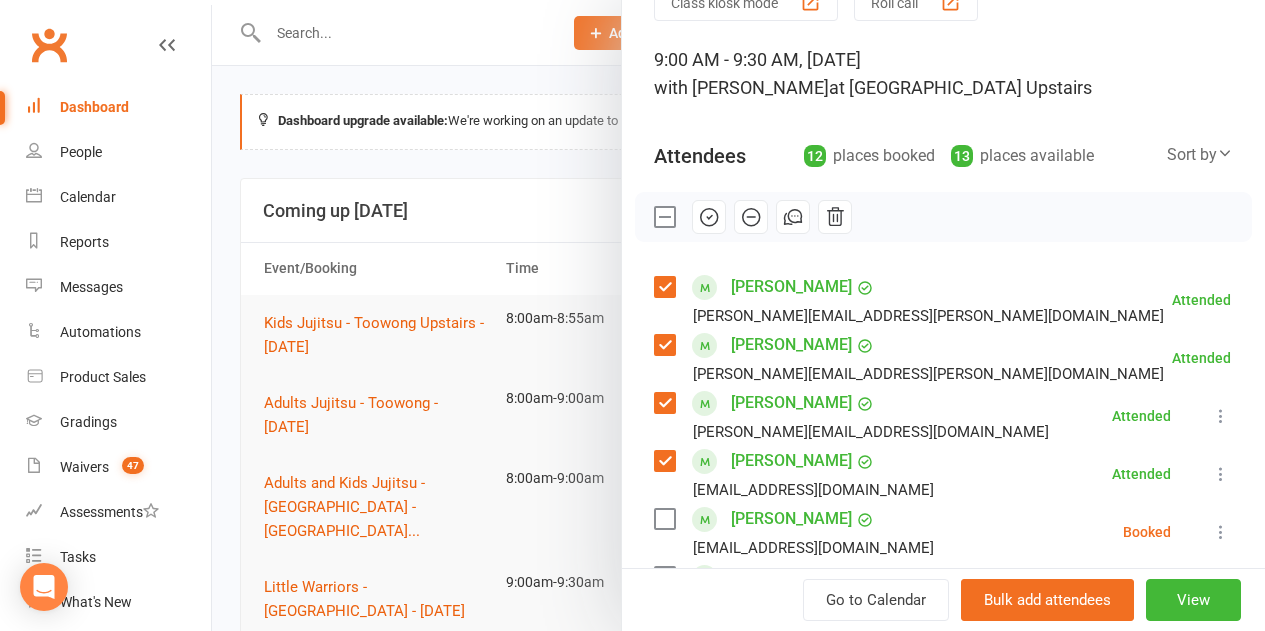 click at bounding box center [664, 217] 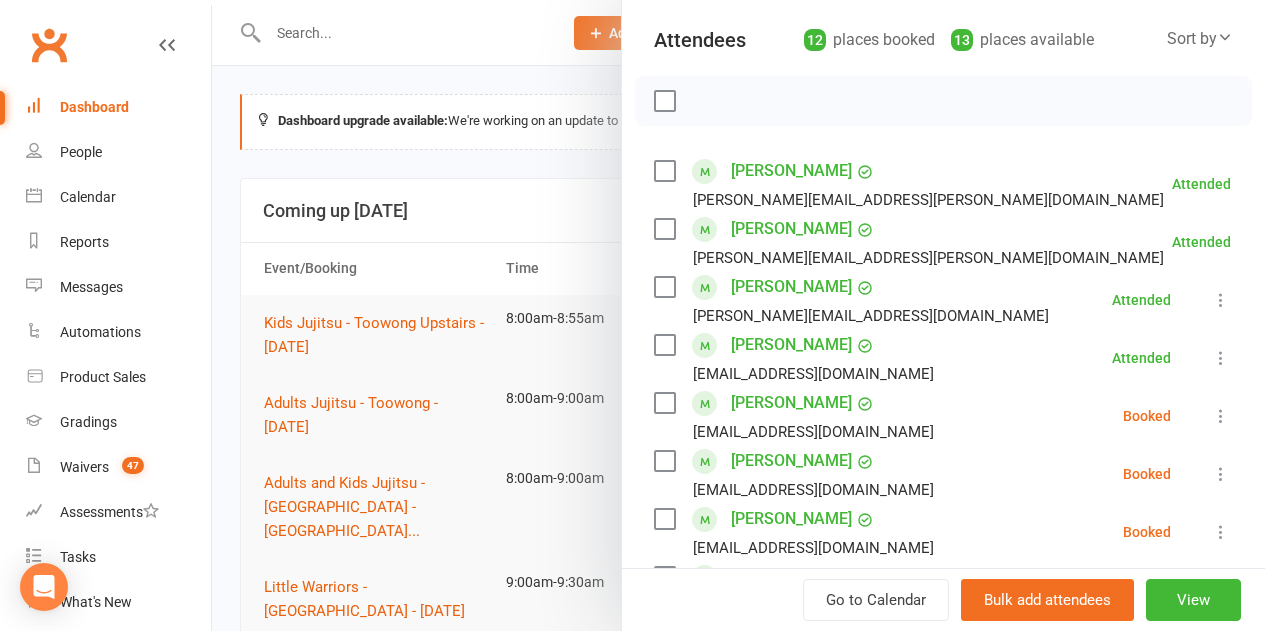 scroll, scrollTop: 401, scrollLeft: 0, axis: vertical 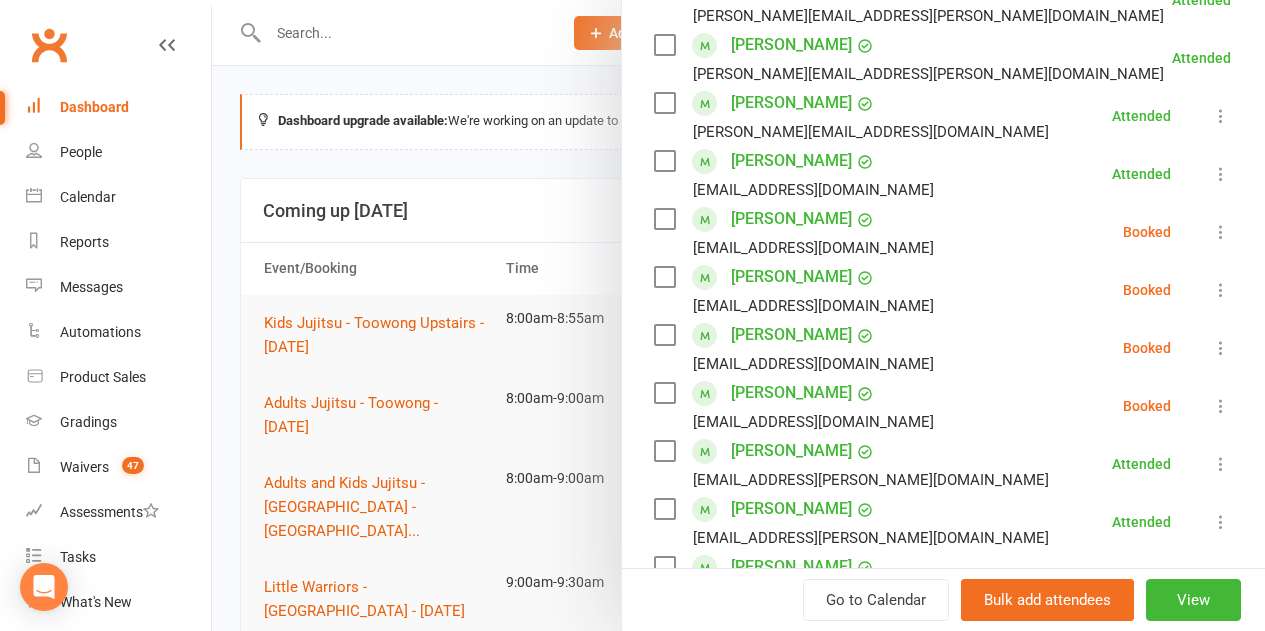click at bounding box center [664, 219] 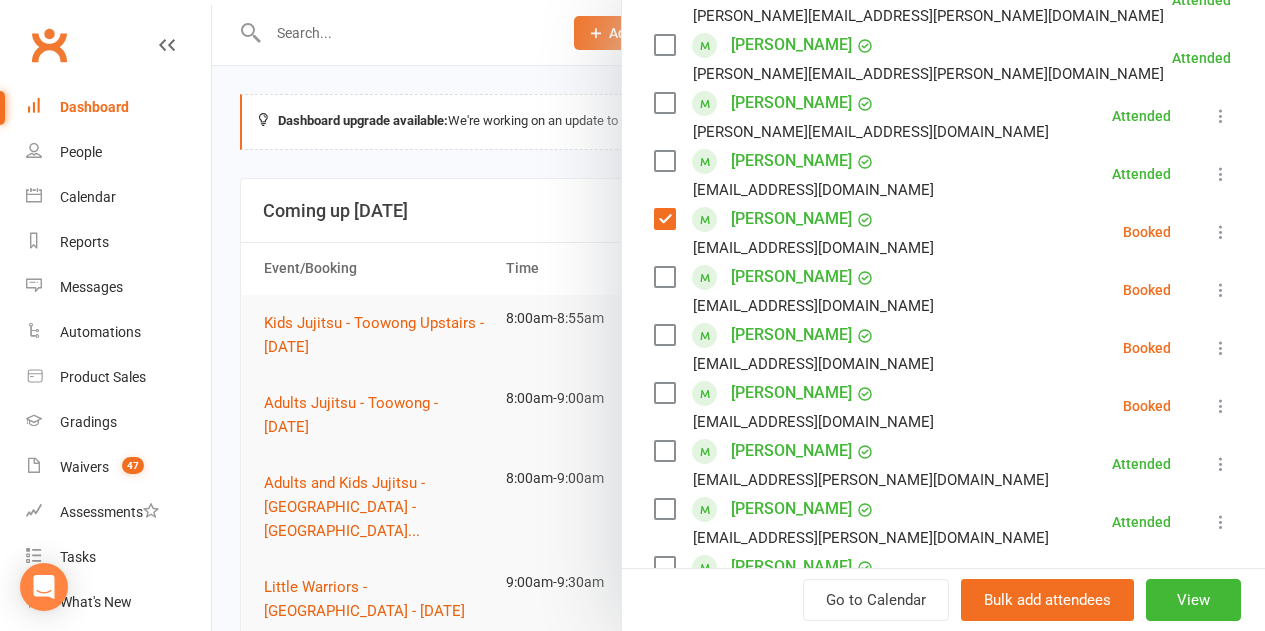 click at bounding box center (664, 277) 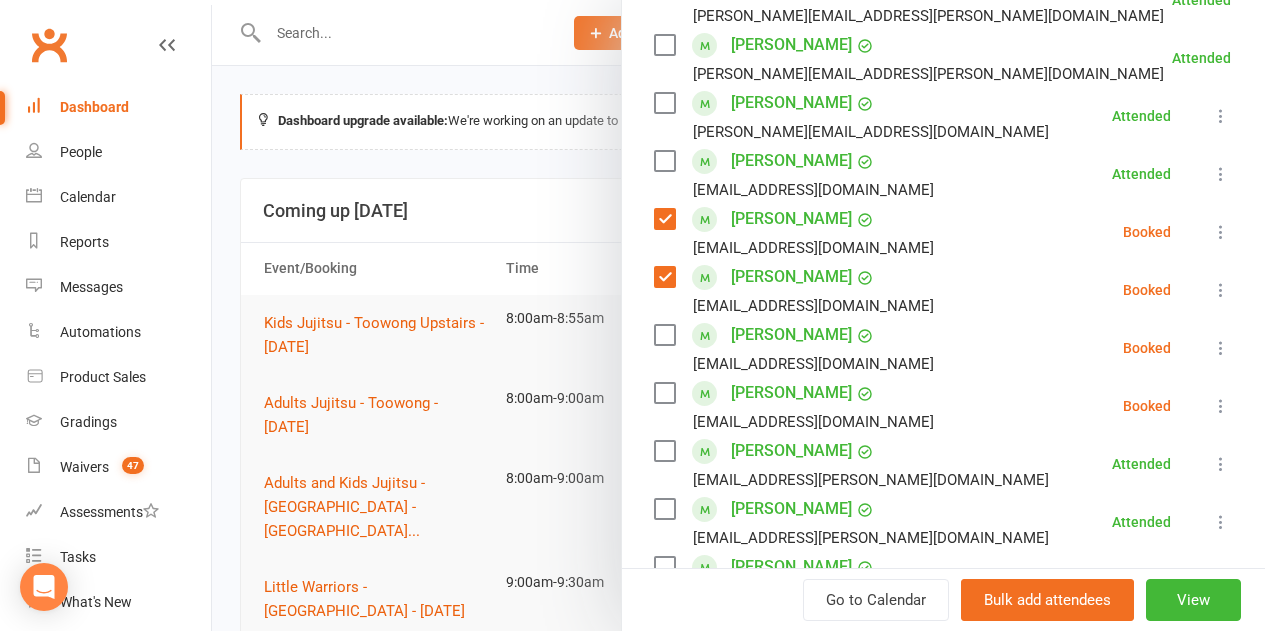 click at bounding box center (664, 335) 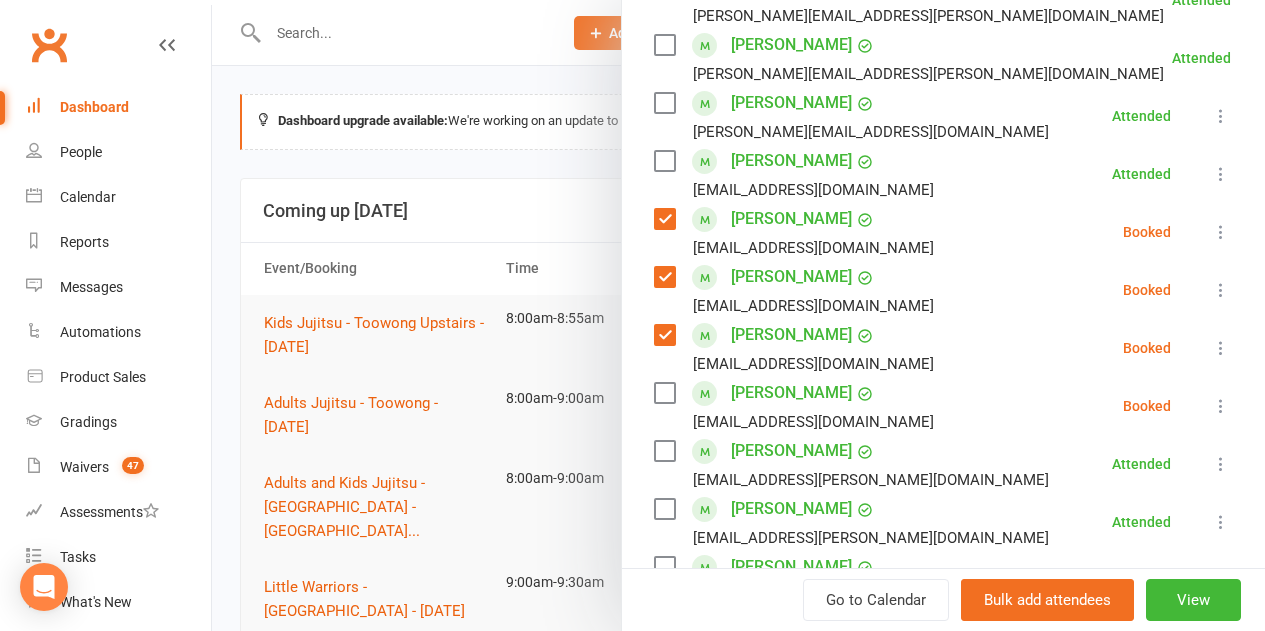 click at bounding box center [664, 393] 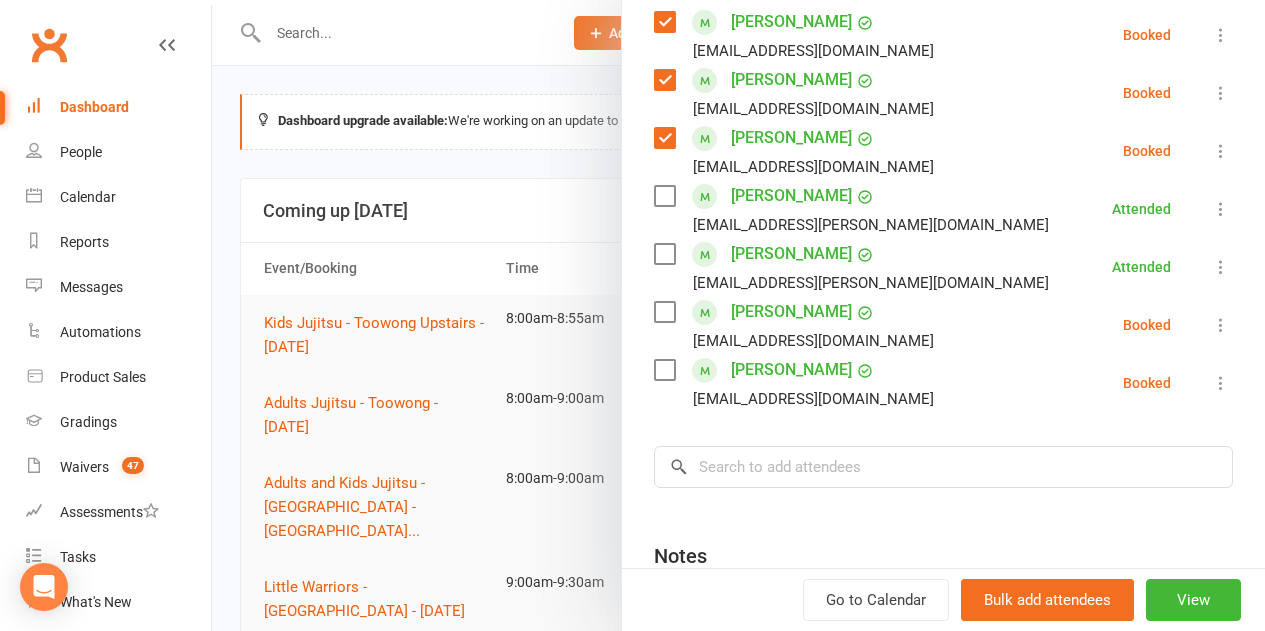 scroll, scrollTop: 701, scrollLeft: 0, axis: vertical 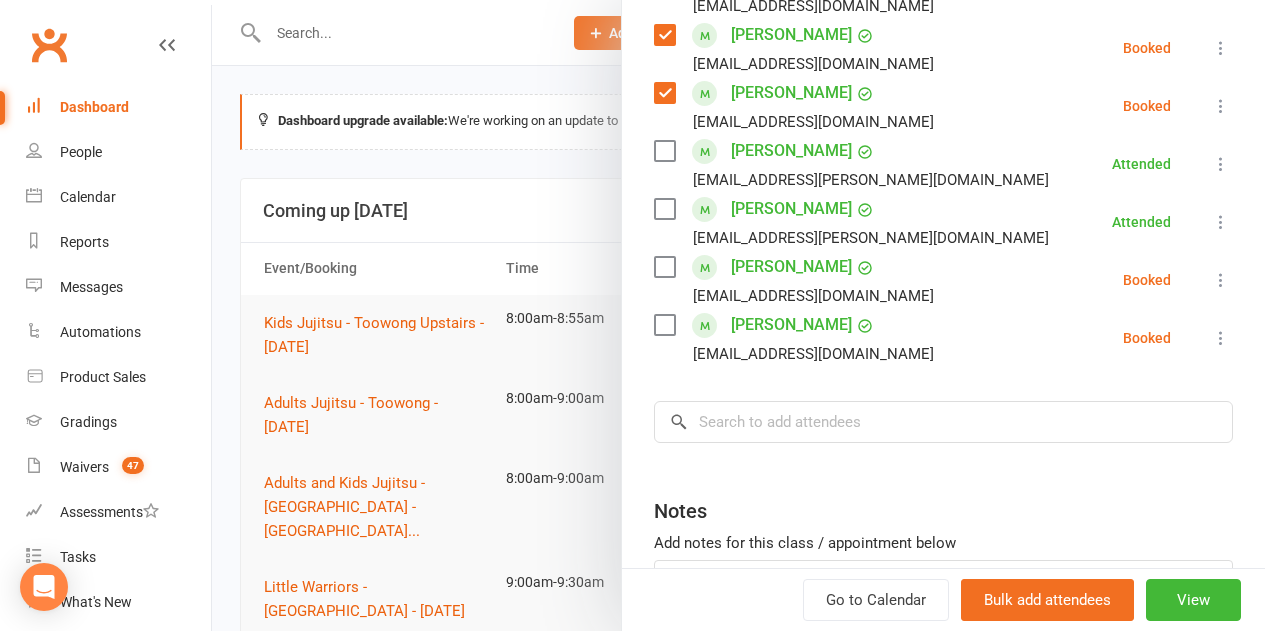 click at bounding box center (664, 267) 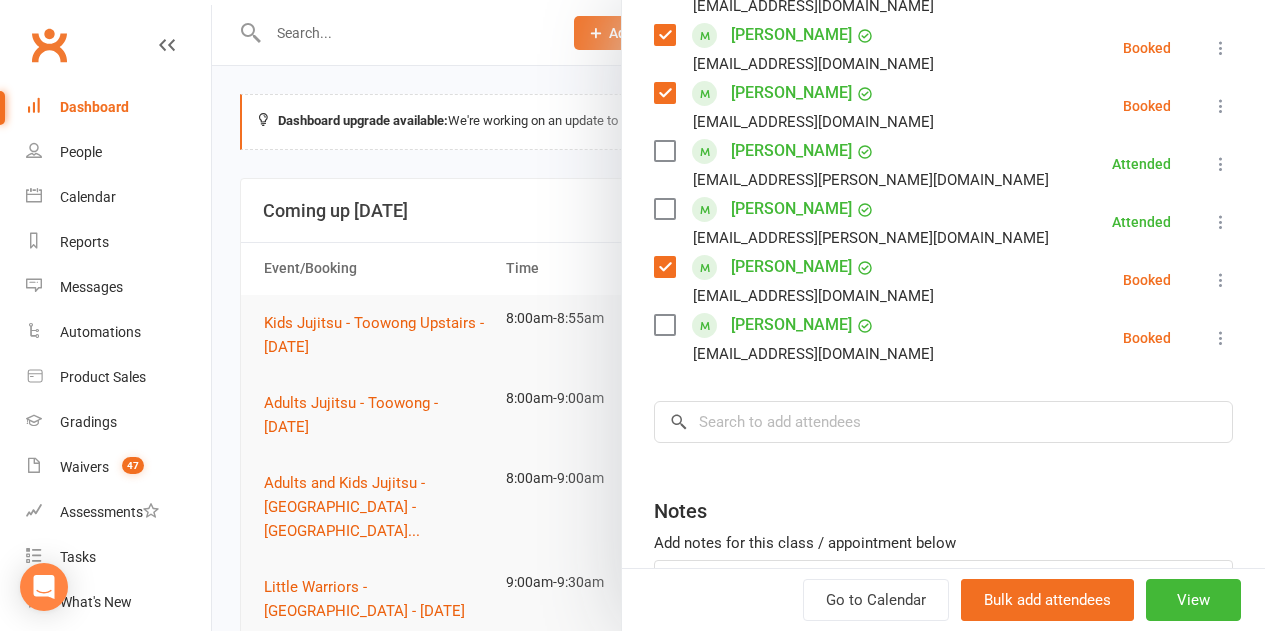 click at bounding box center (664, 325) 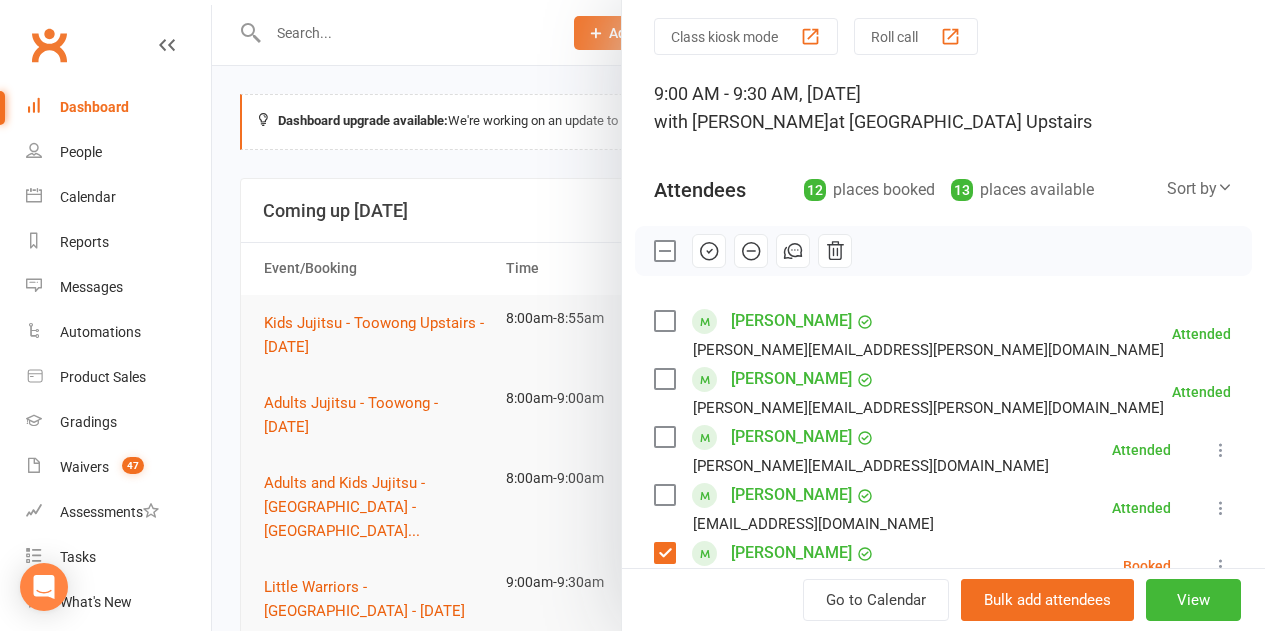 scroll, scrollTop: 0, scrollLeft: 0, axis: both 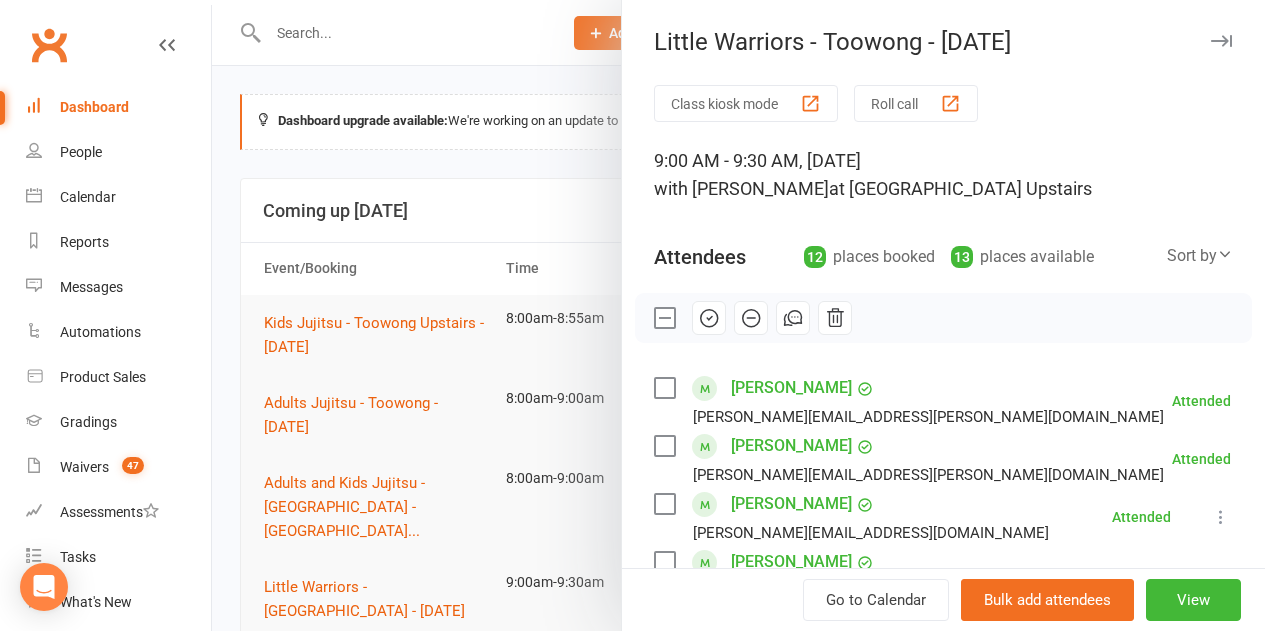 click 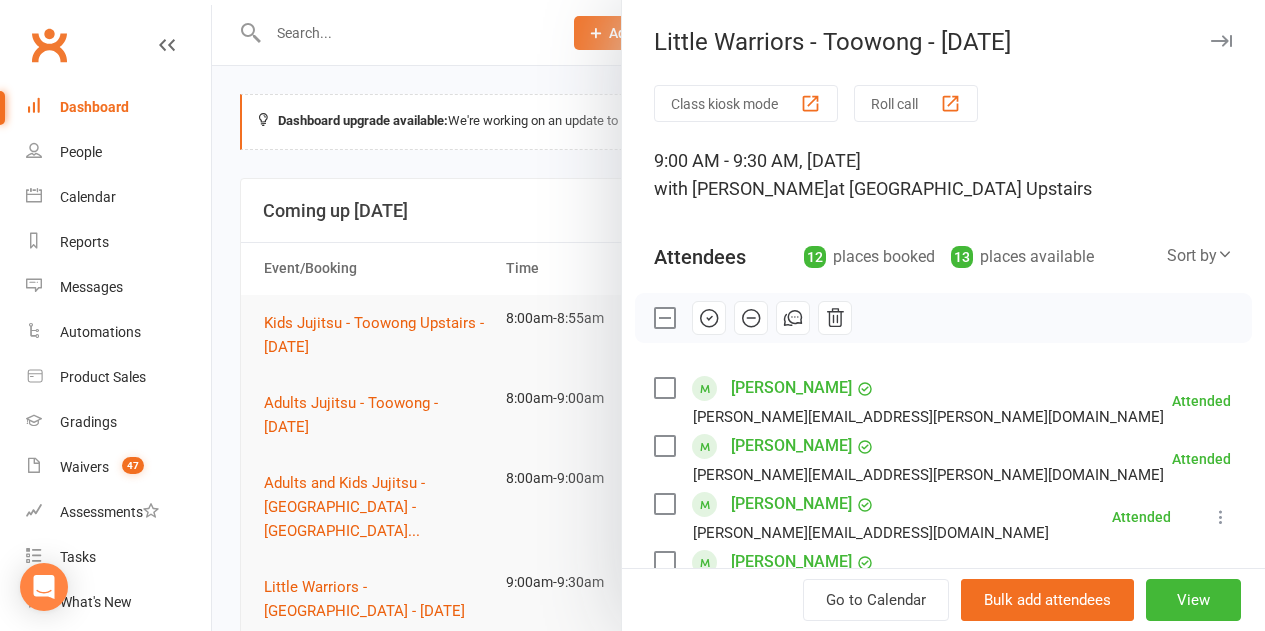 click at bounding box center [664, 318] 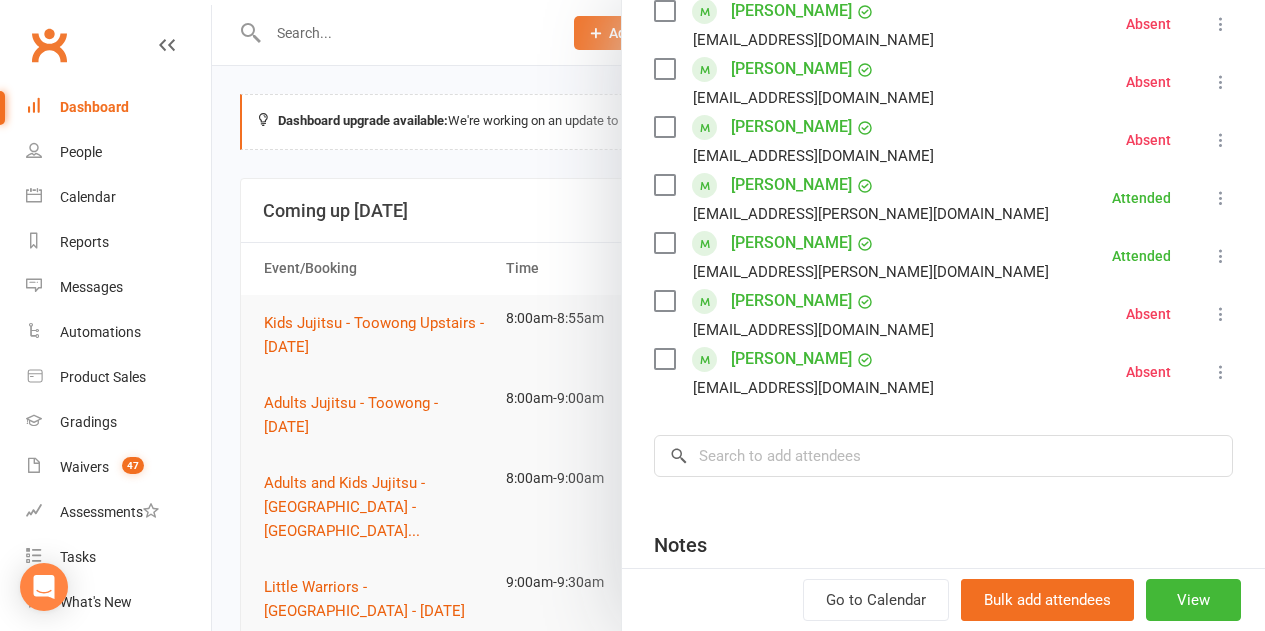 scroll, scrollTop: 859, scrollLeft: 0, axis: vertical 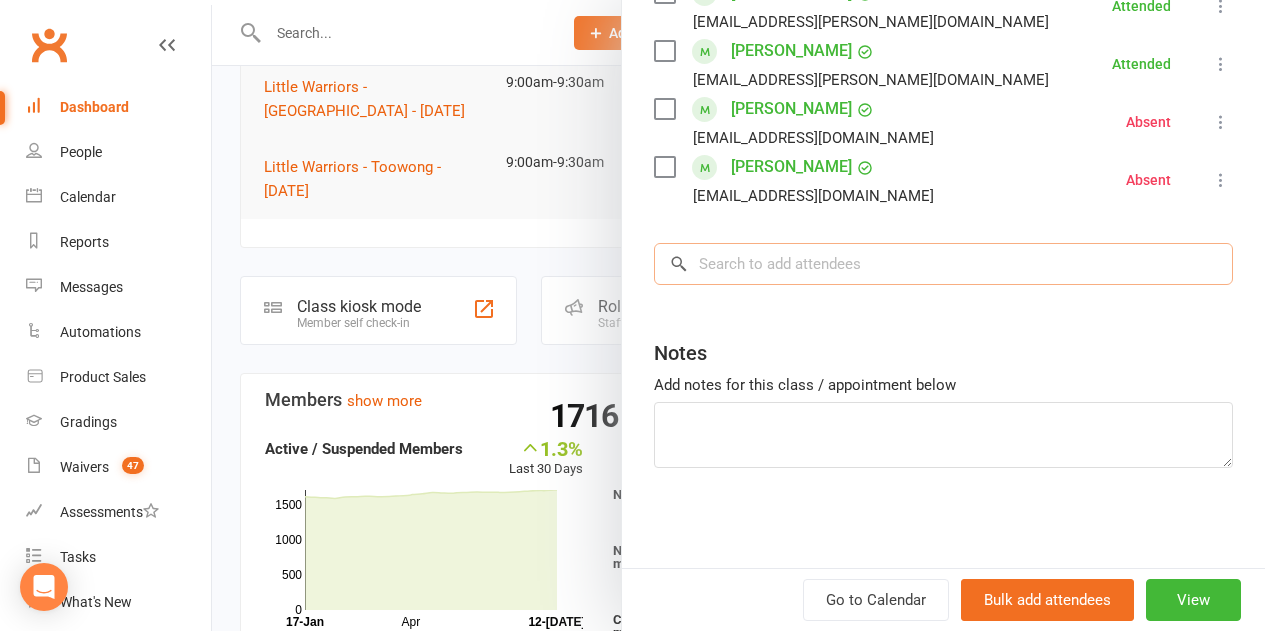 click at bounding box center [943, 264] 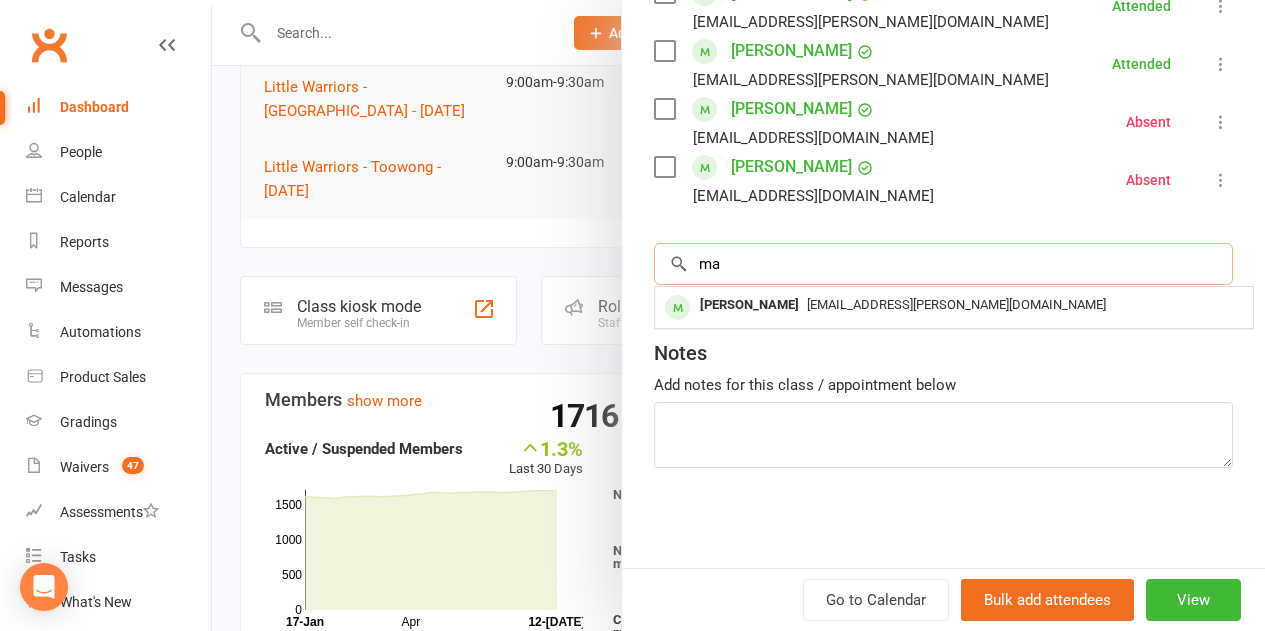 type on "m" 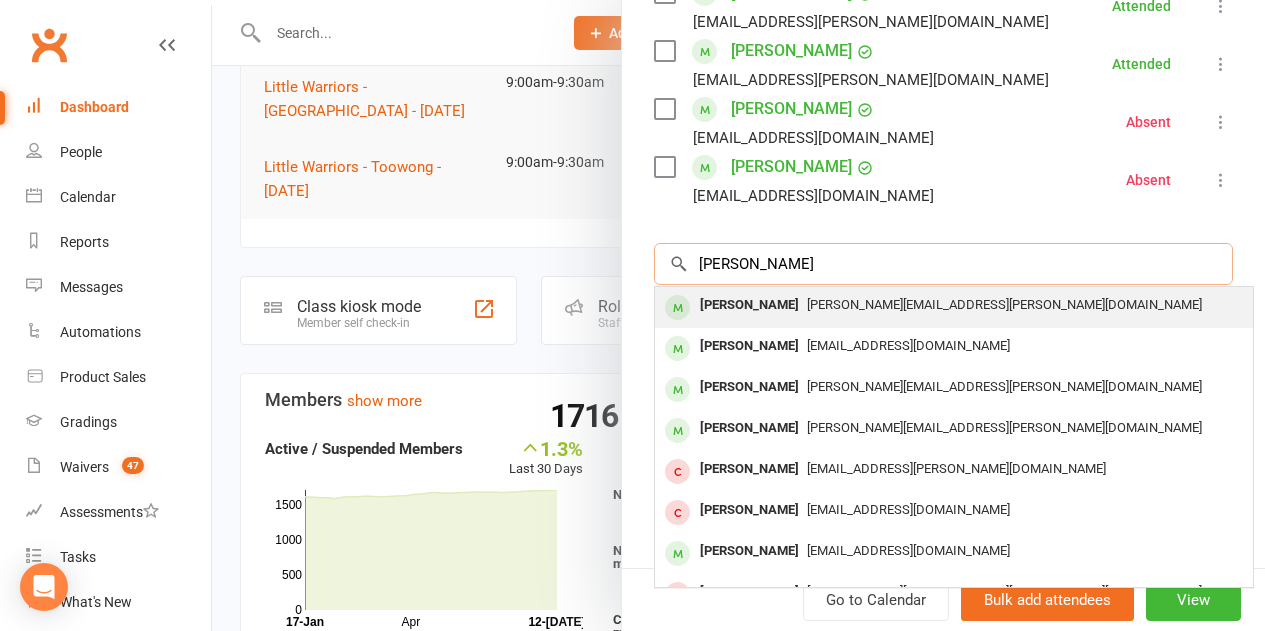 type on "sarah bodnar" 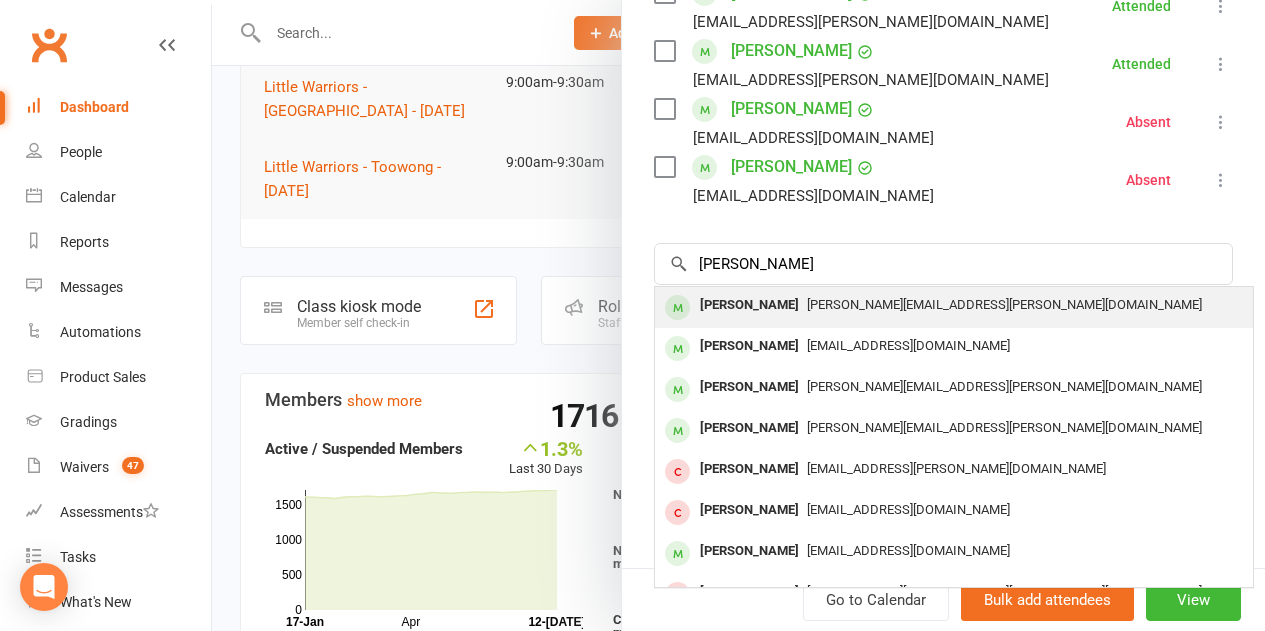 click on "Sarah Bodnar" at bounding box center (749, 305) 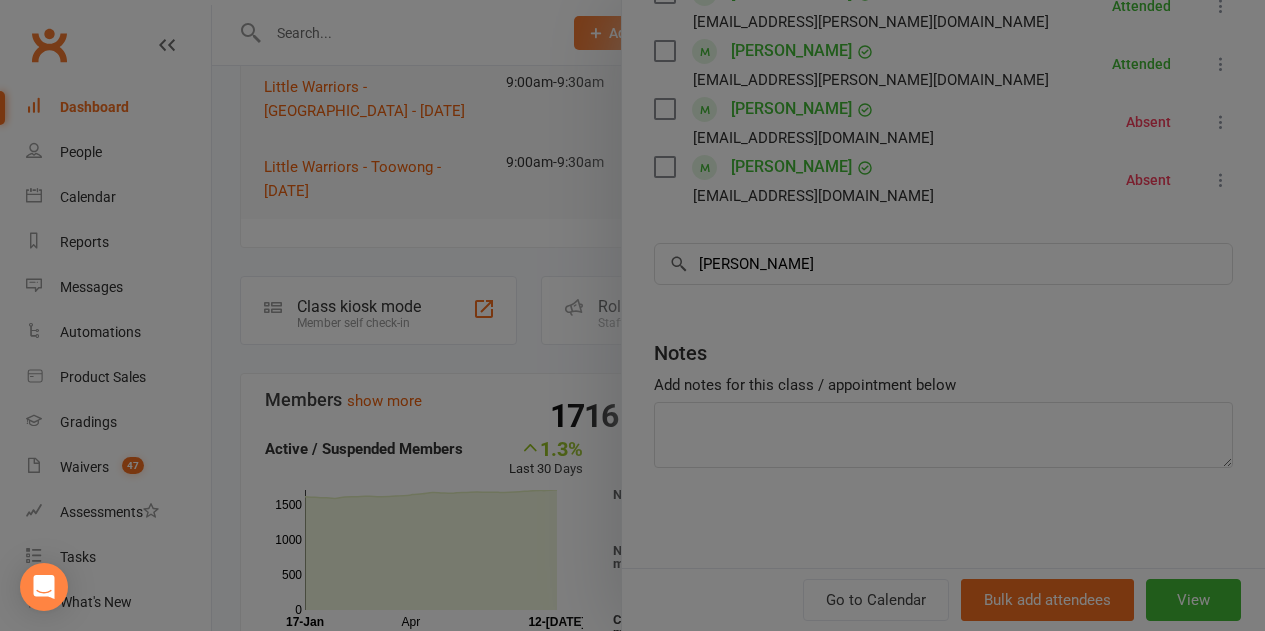 type 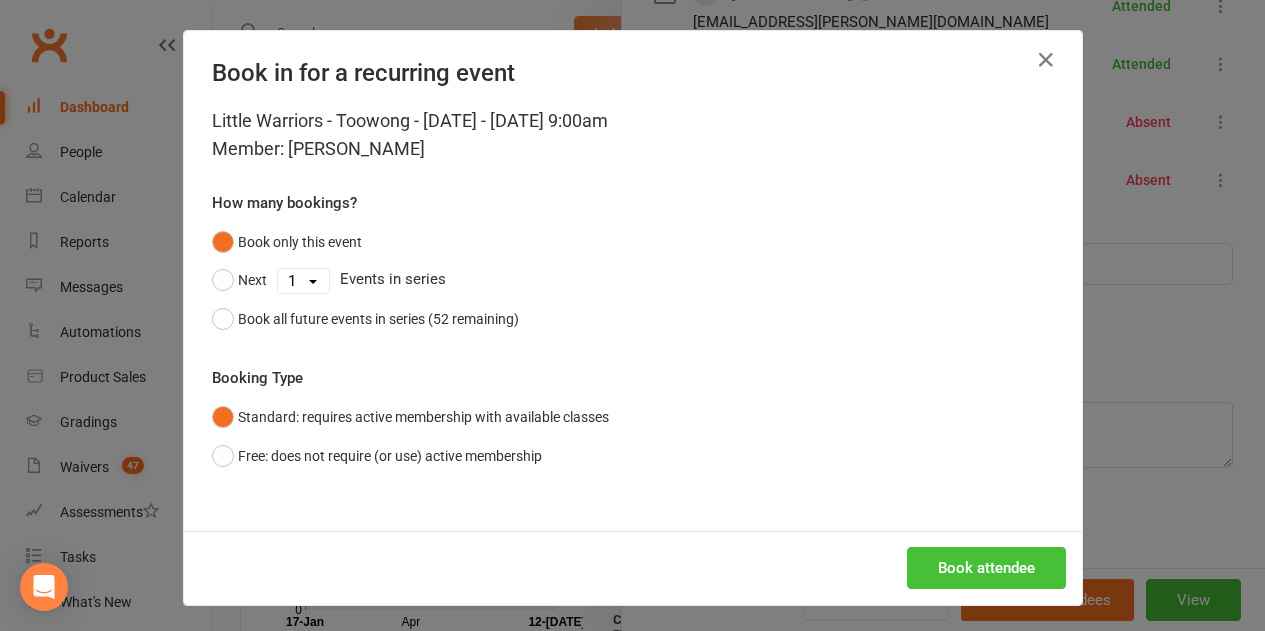 click on "Book attendee" at bounding box center (986, 568) 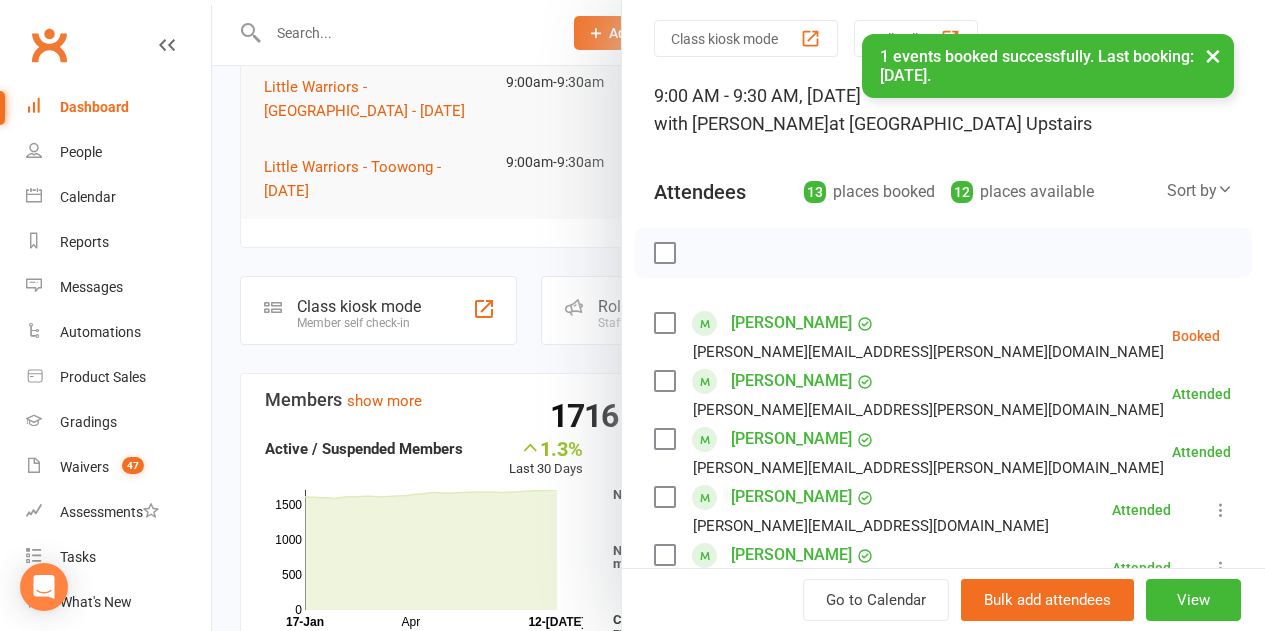 scroll, scrollTop: 17, scrollLeft: 0, axis: vertical 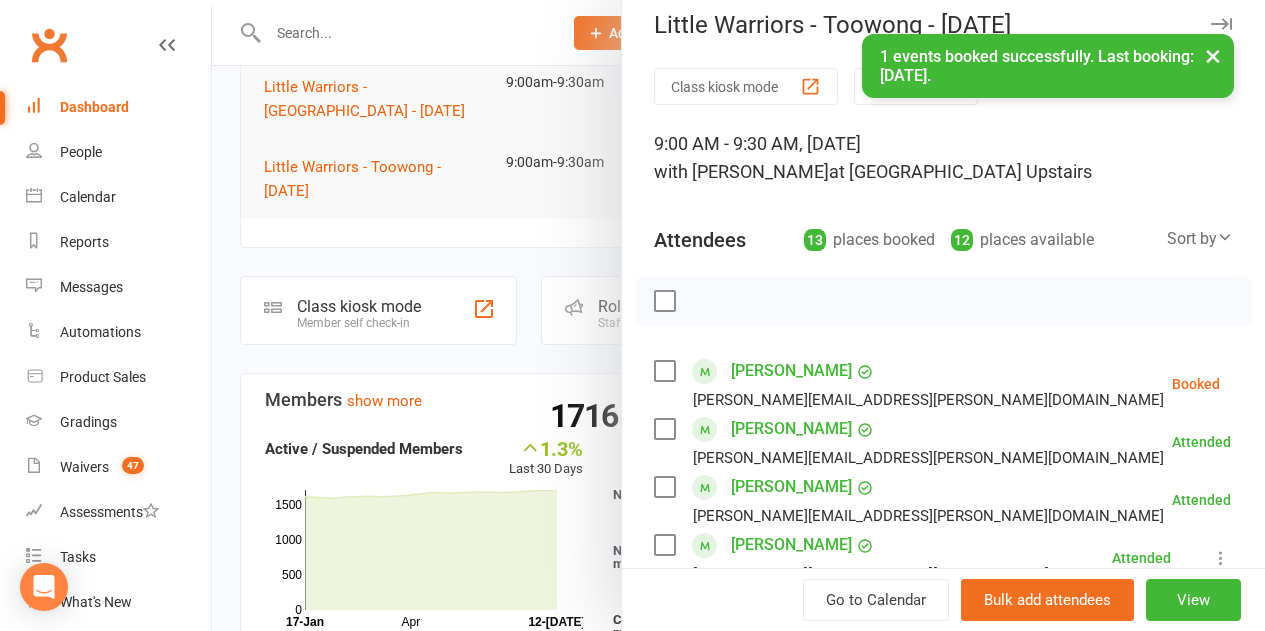 drag, startPoint x: 653, startPoint y: 369, endPoint x: 658, endPoint y: 355, distance: 14.866069 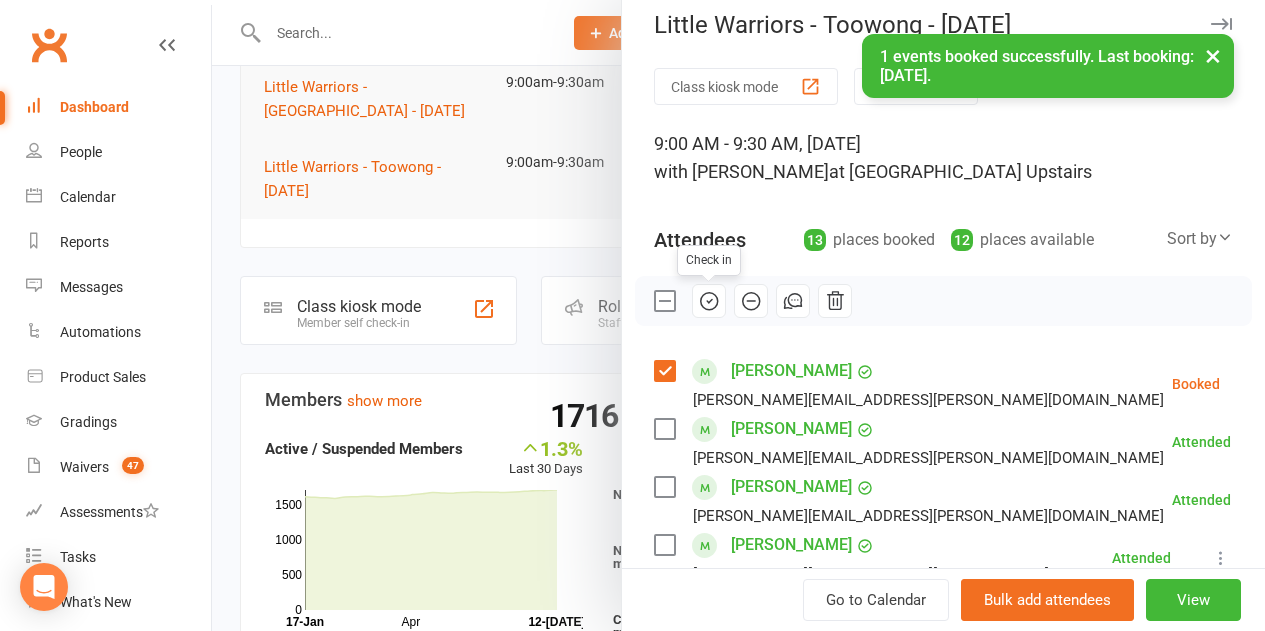 drag, startPoint x: 695, startPoint y: 301, endPoint x: 718, endPoint y: 75, distance: 227.16734 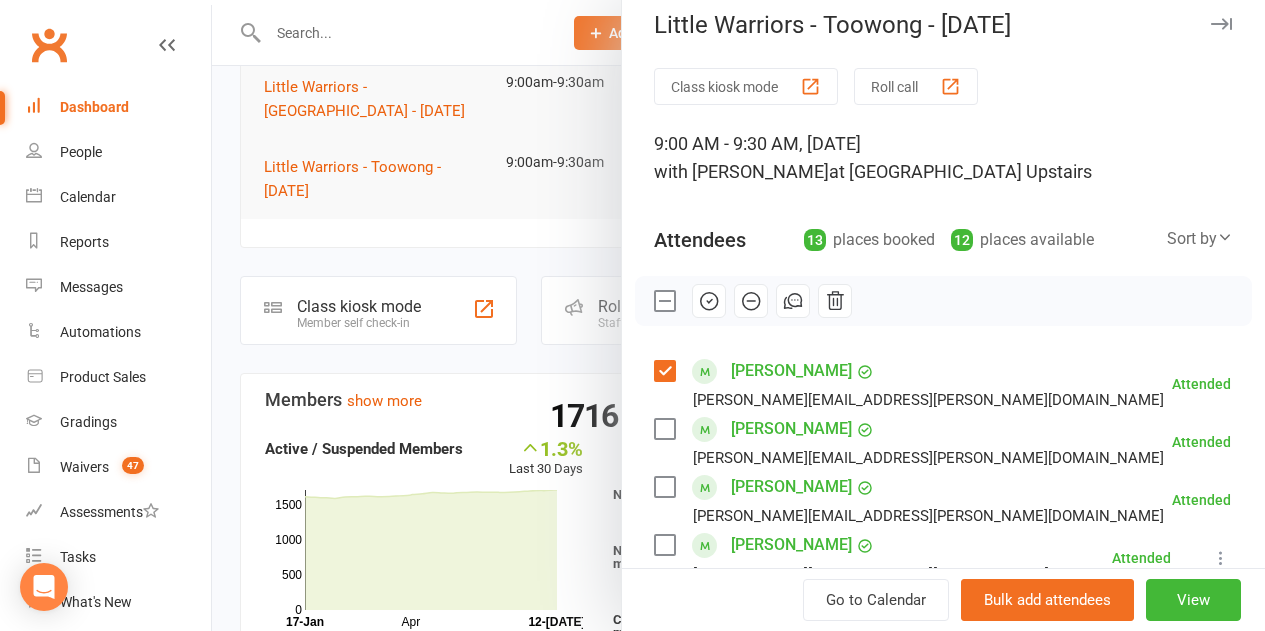 click at bounding box center (664, 301) 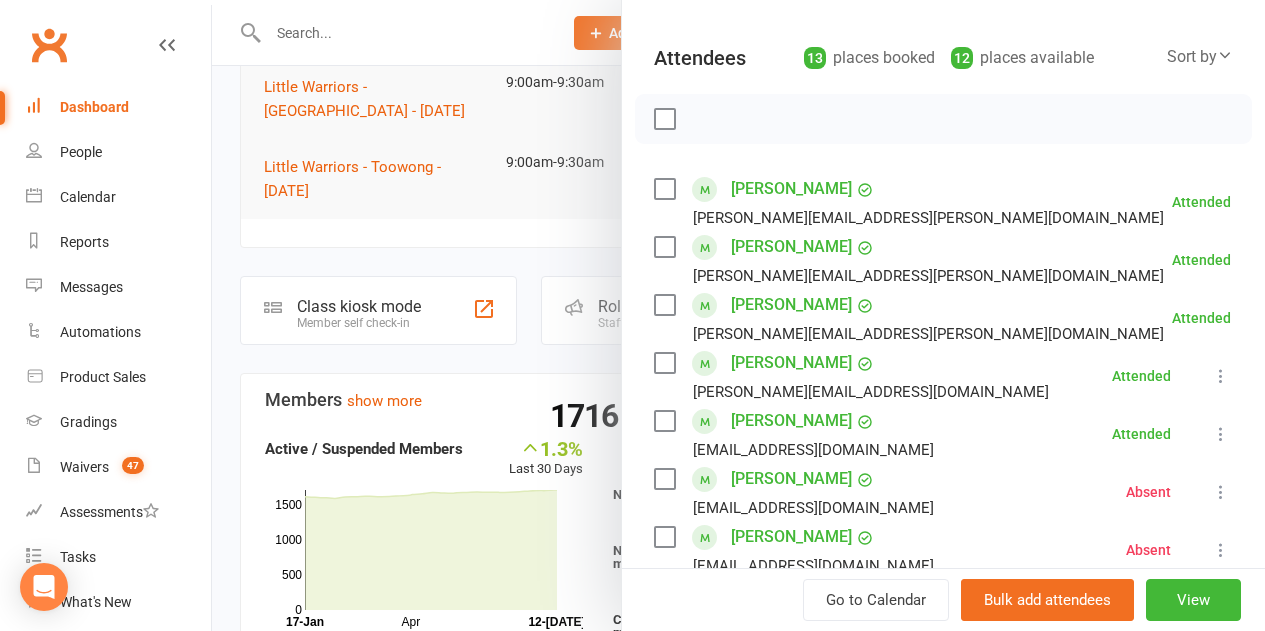 scroll, scrollTop: 517, scrollLeft: 0, axis: vertical 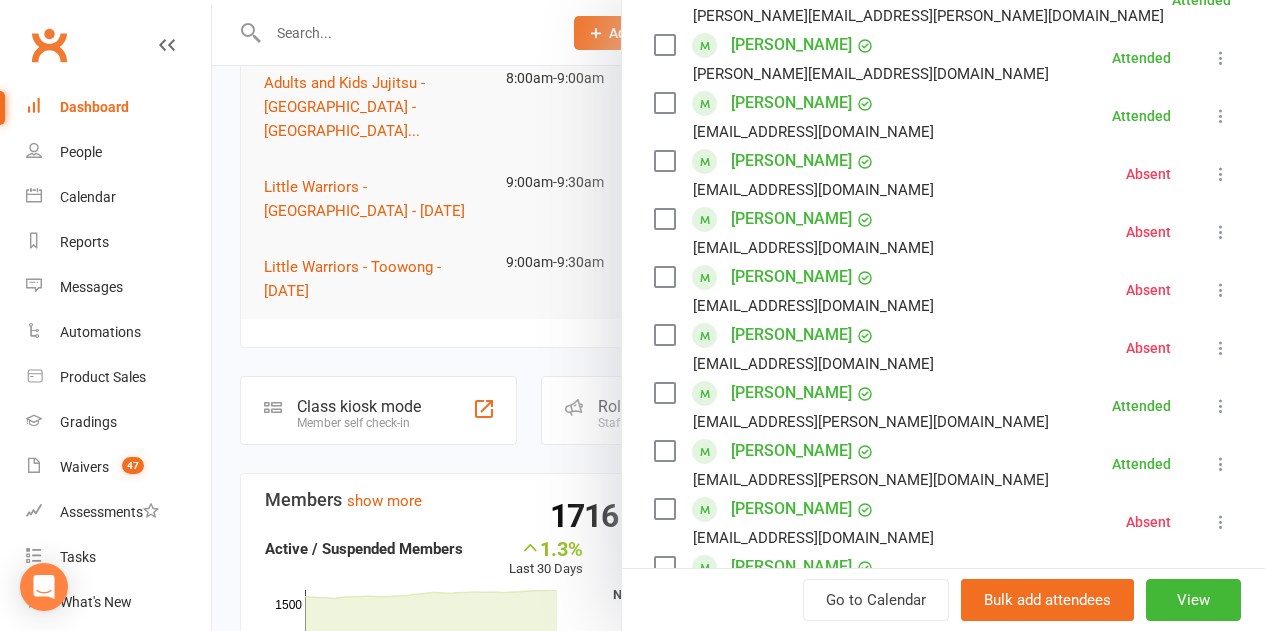 drag, startPoint x: 448, startPoint y: 329, endPoint x: 439, endPoint y: 335, distance: 10.816654 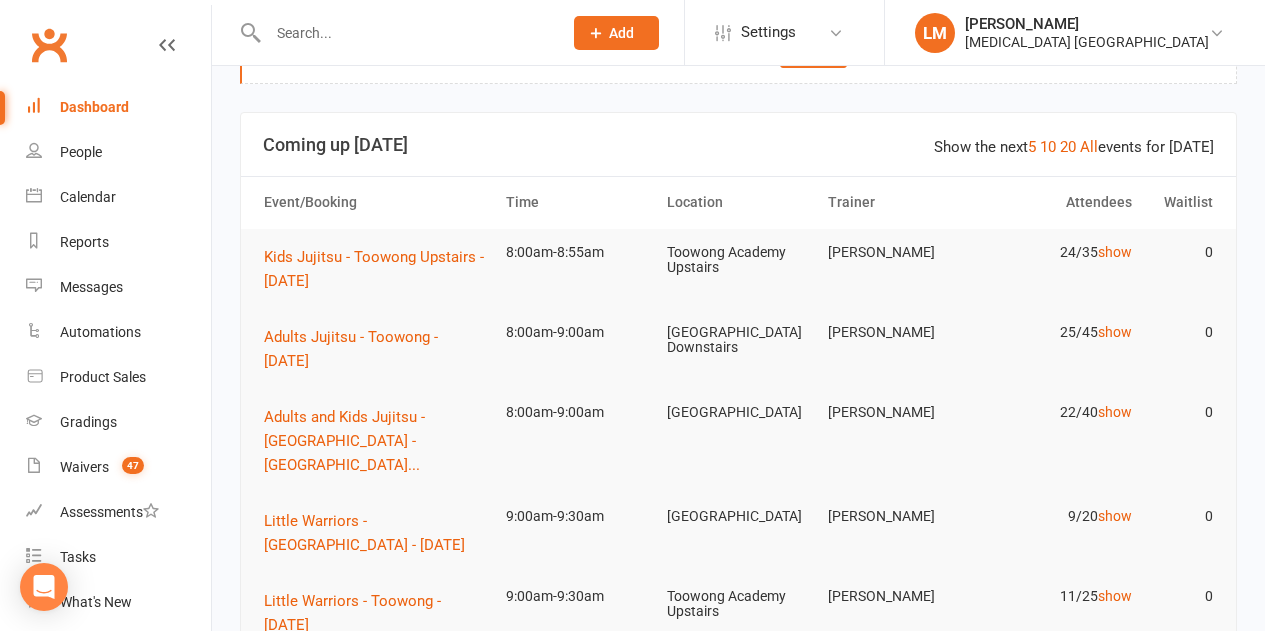 scroll, scrollTop: 100, scrollLeft: 0, axis: vertical 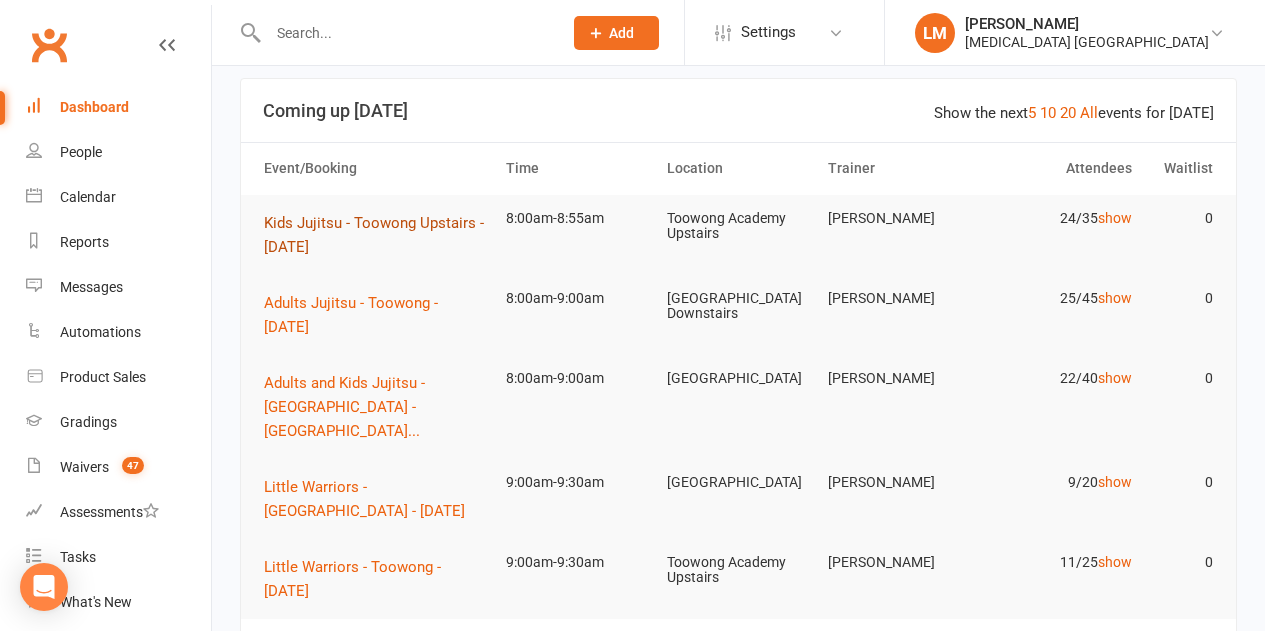 click on "Kids Jujitsu - Toowong Upstairs - Saturday" at bounding box center (376, 235) 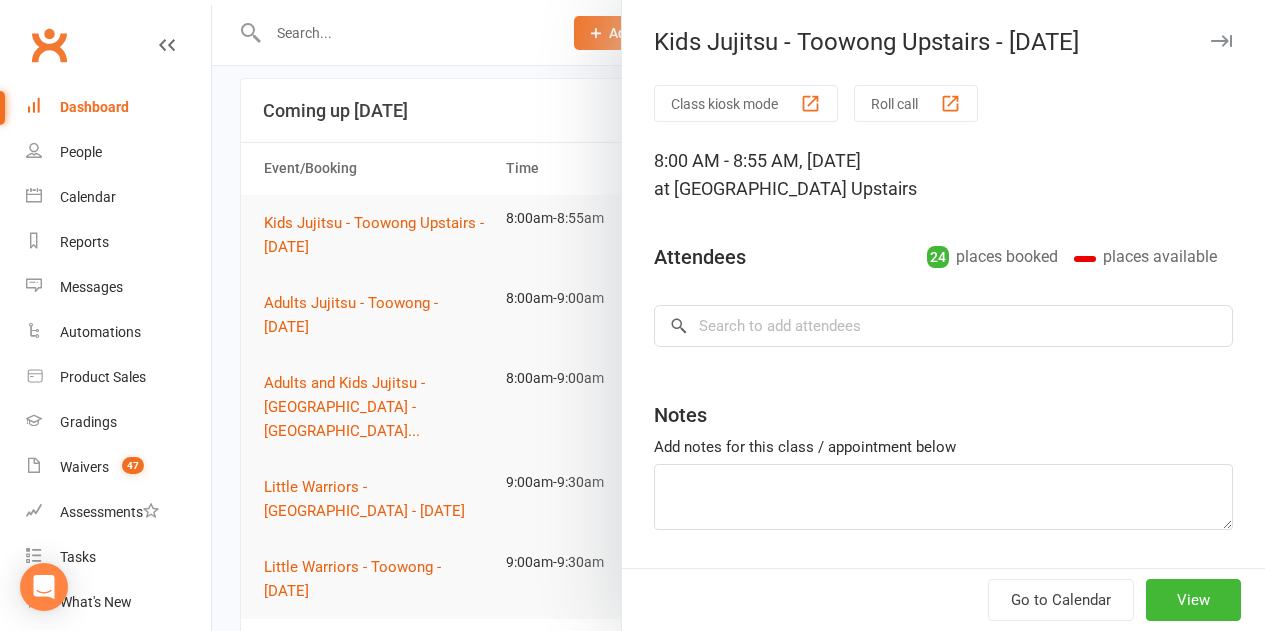 click at bounding box center (738, 315) 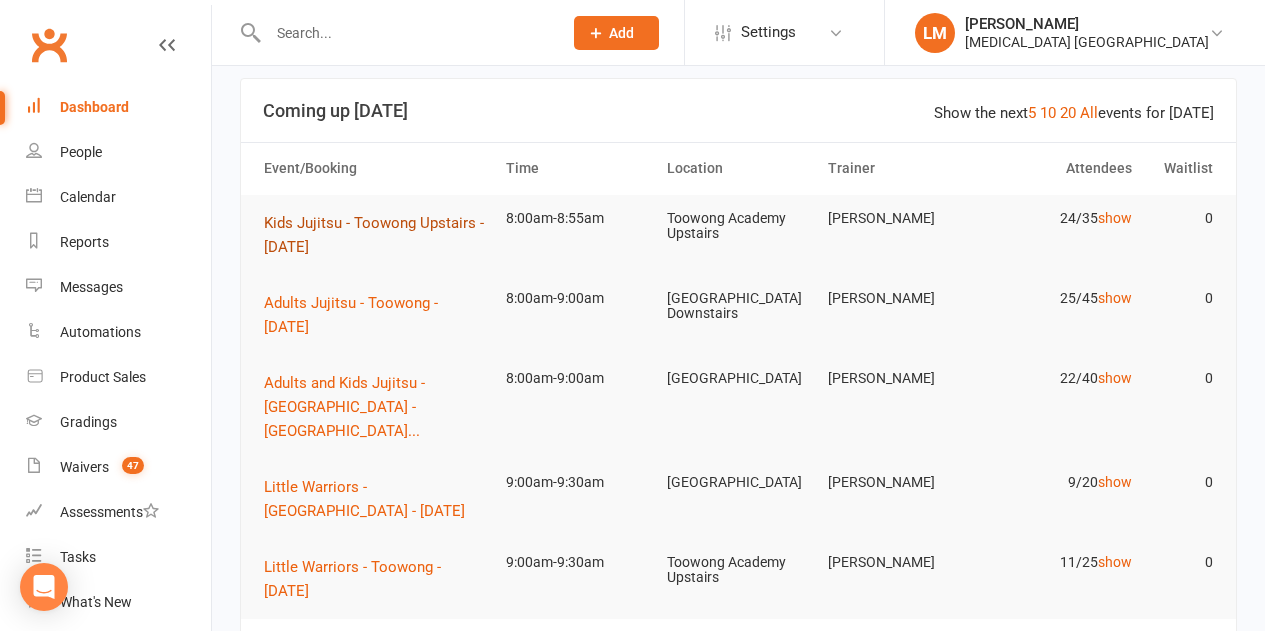 click on "Kids Jujitsu - Toowong Upstairs - Saturday" at bounding box center [374, 235] 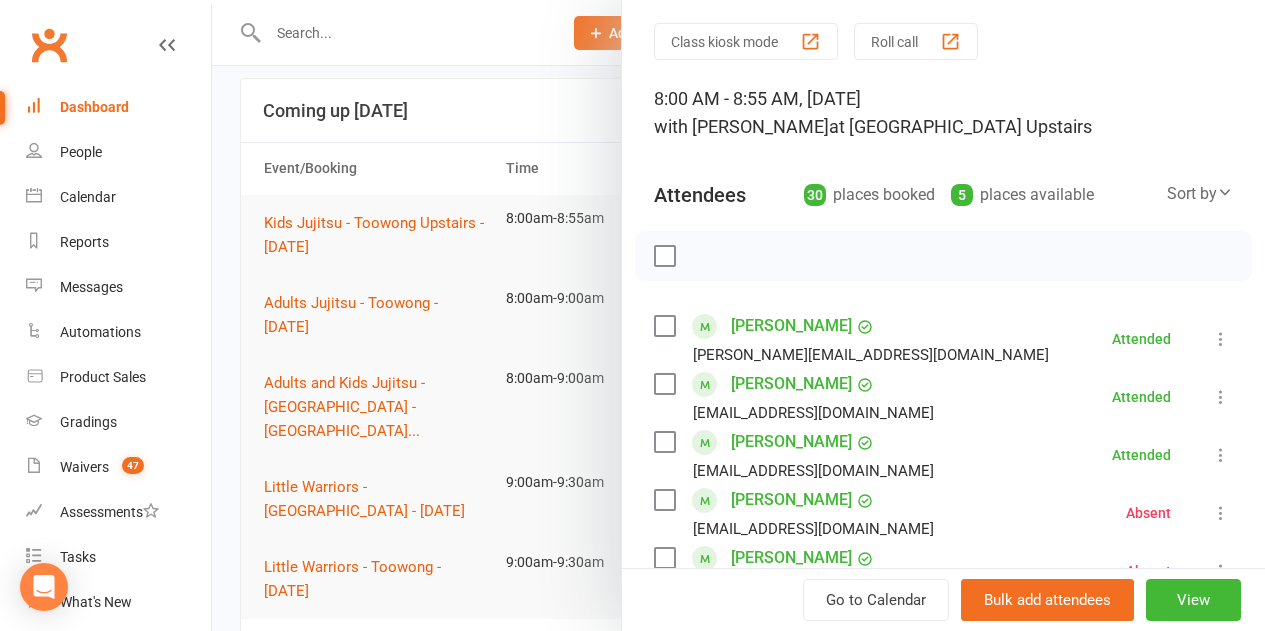 scroll, scrollTop: 162, scrollLeft: 0, axis: vertical 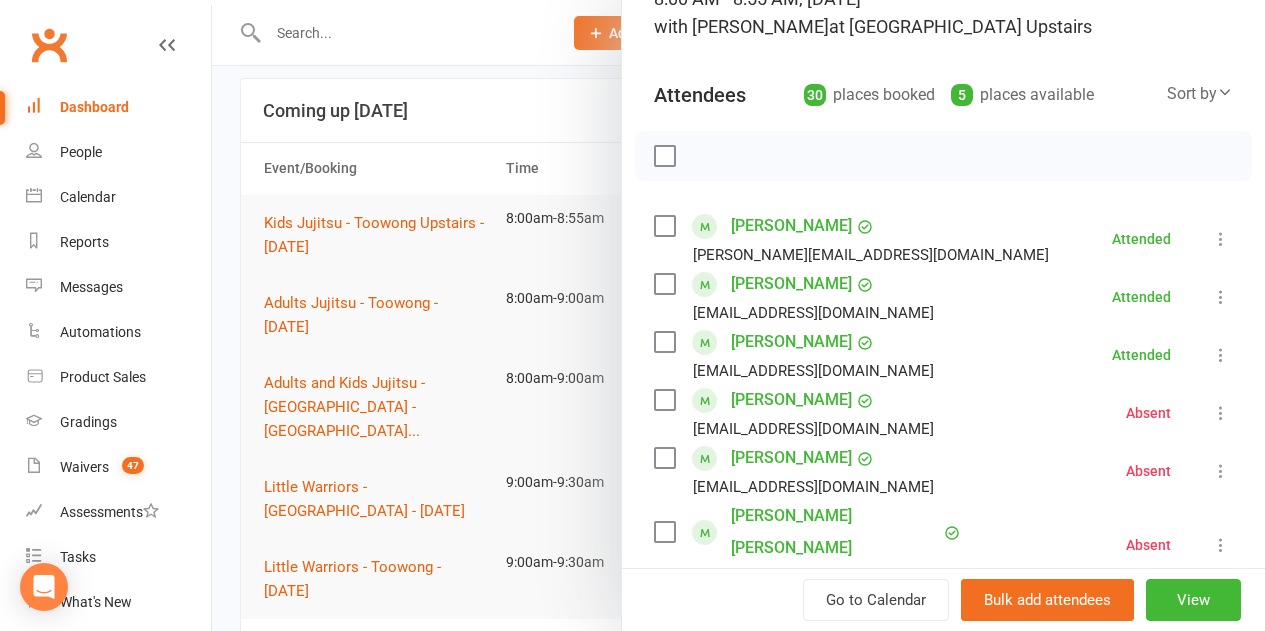 click at bounding box center (738, 315) 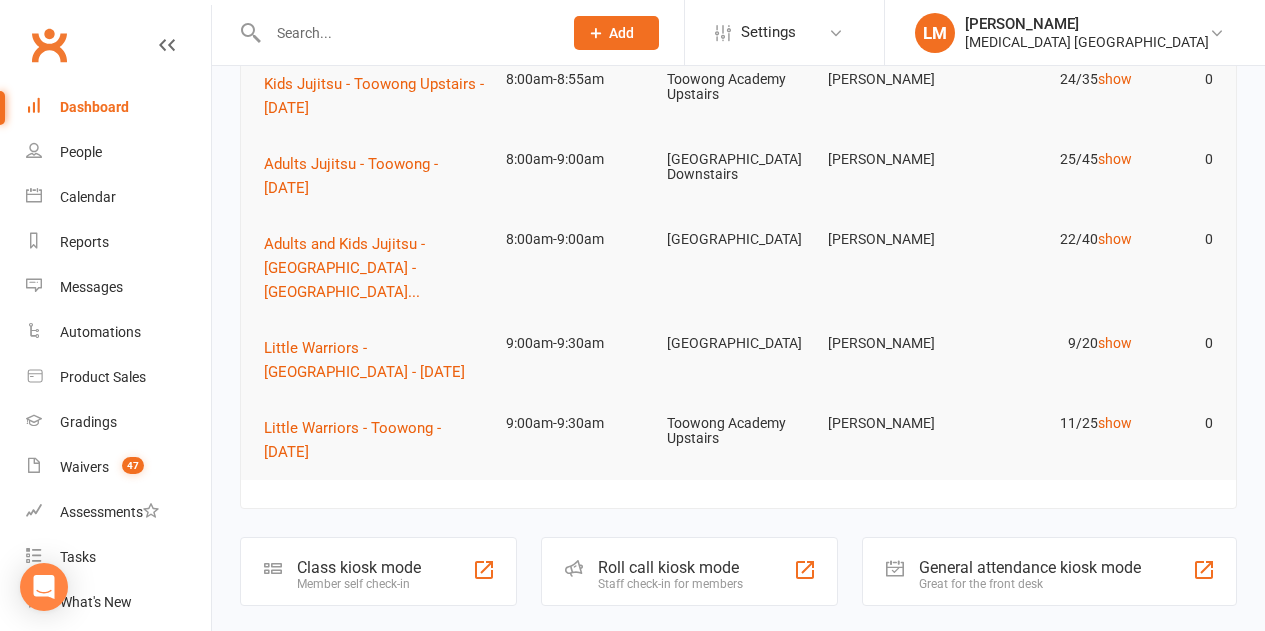 scroll, scrollTop: 300, scrollLeft: 0, axis: vertical 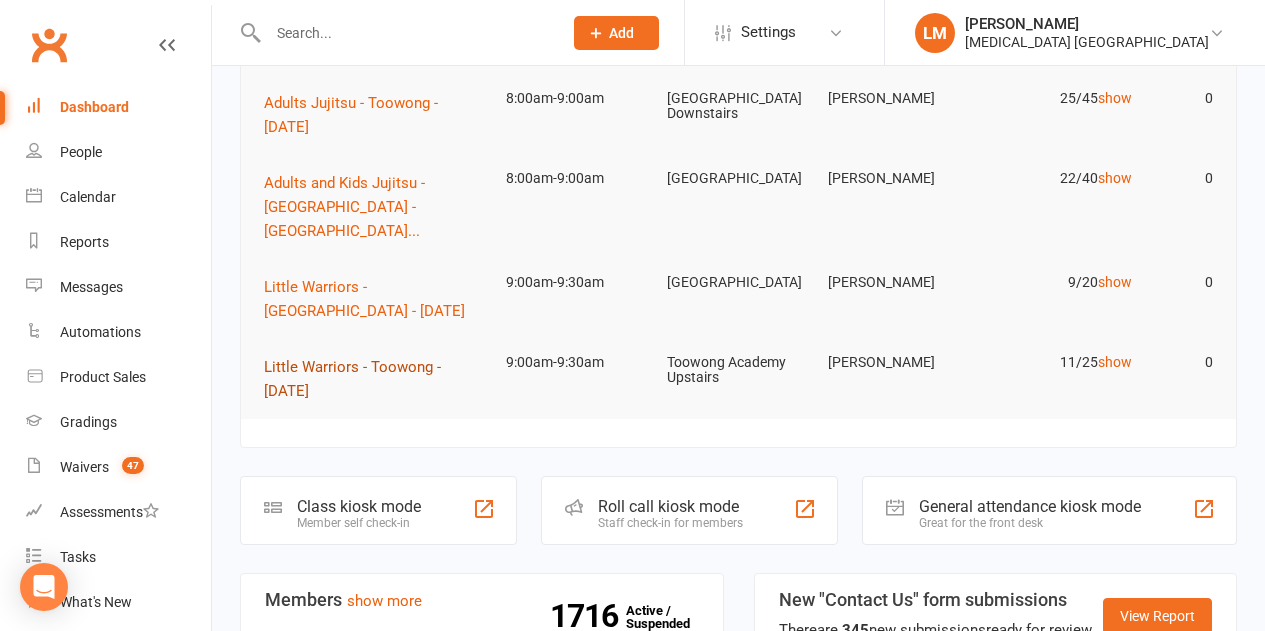 click on "Little Warriors - Toowong - Saturday" at bounding box center (376, 379) 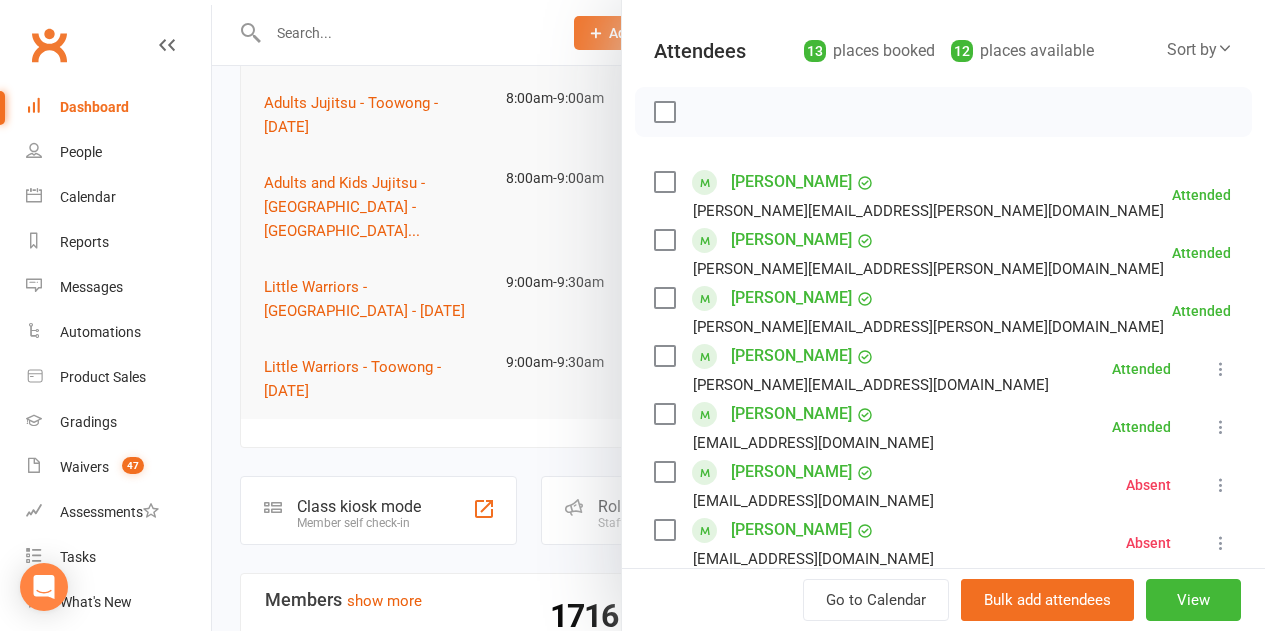 scroll, scrollTop: 462, scrollLeft: 0, axis: vertical 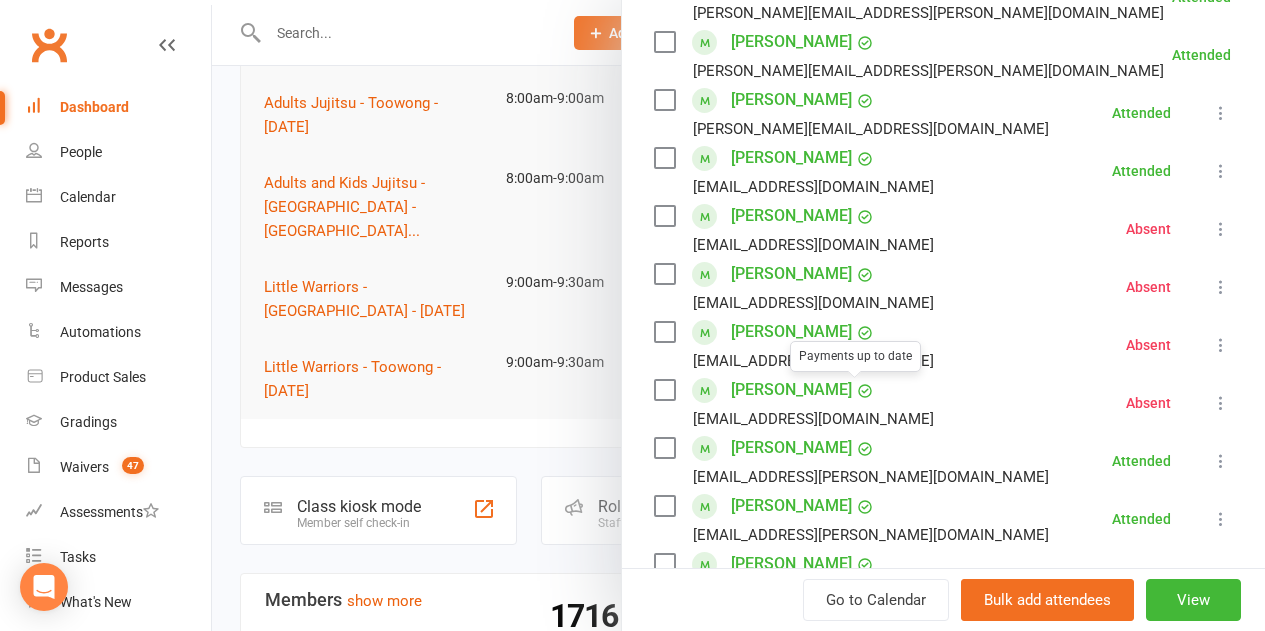 click at bounding box center (738, 315) 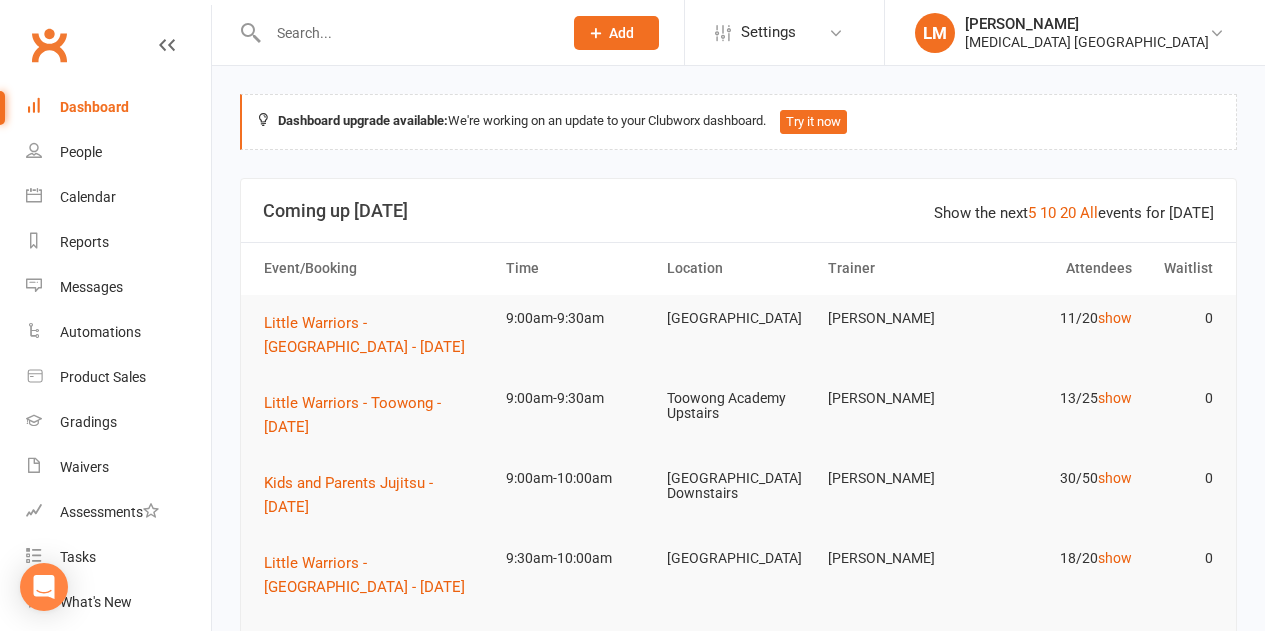 scroll, scrollTop: 300, scrollLeft: 0, axis: vertical 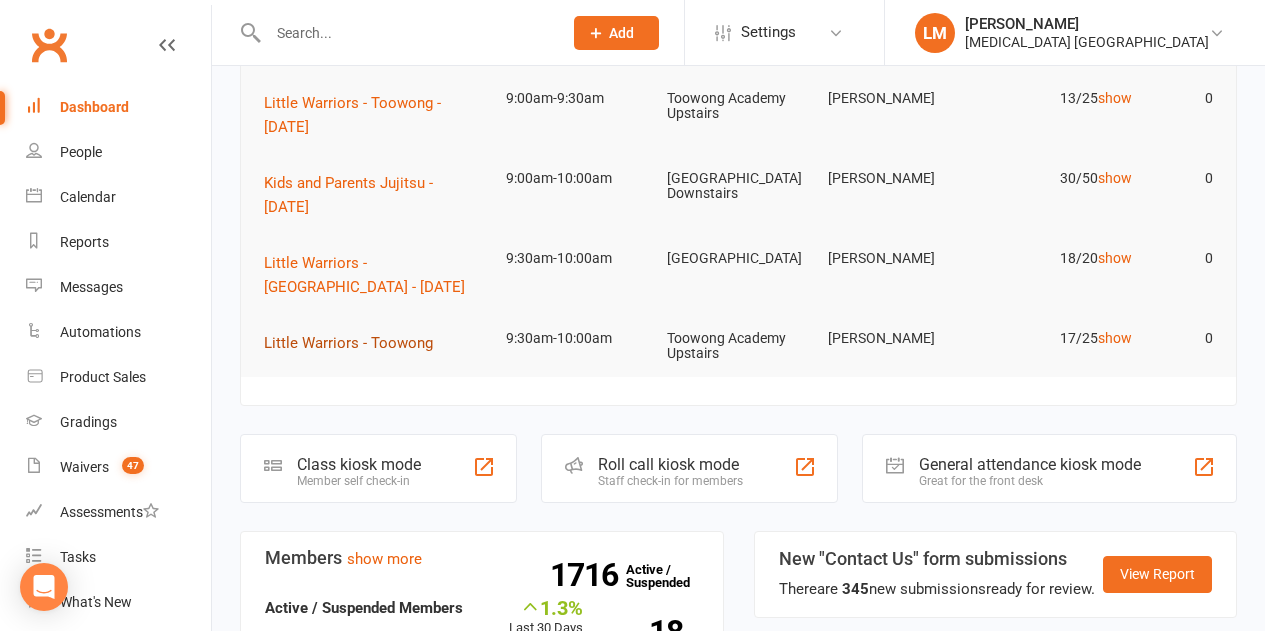 click on "Little Warriors - Toowong" at bounding box center [348, 343] 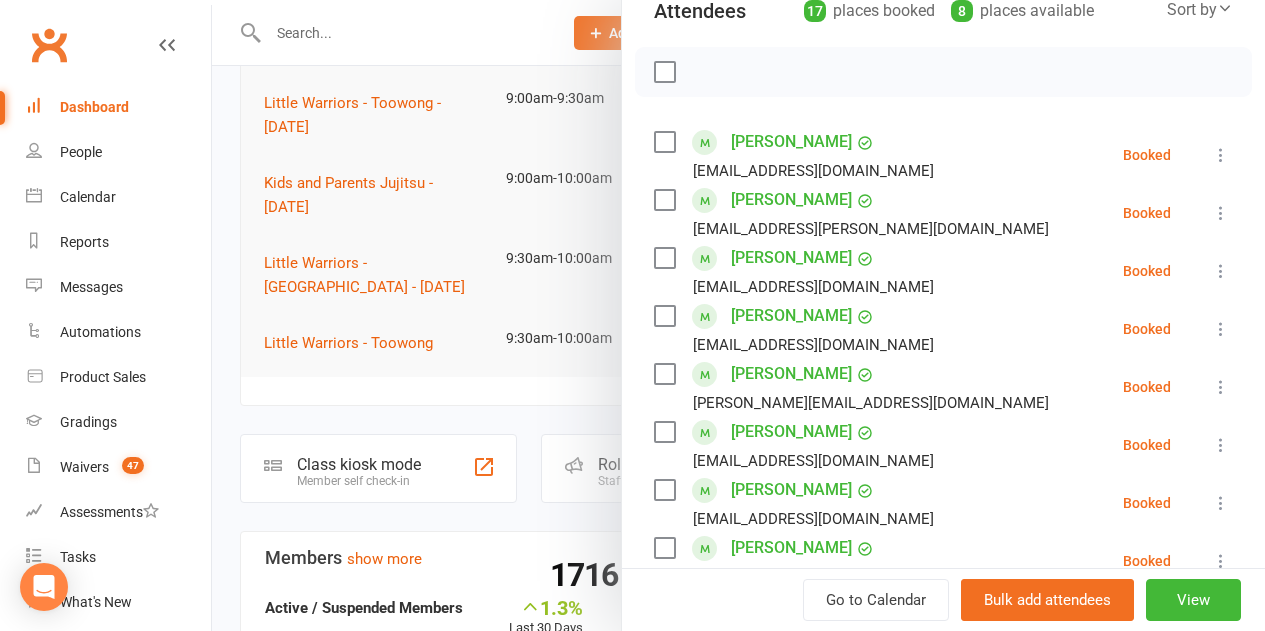scroll, scrollTop: 300, scrollLeft: 0, axis: vertical 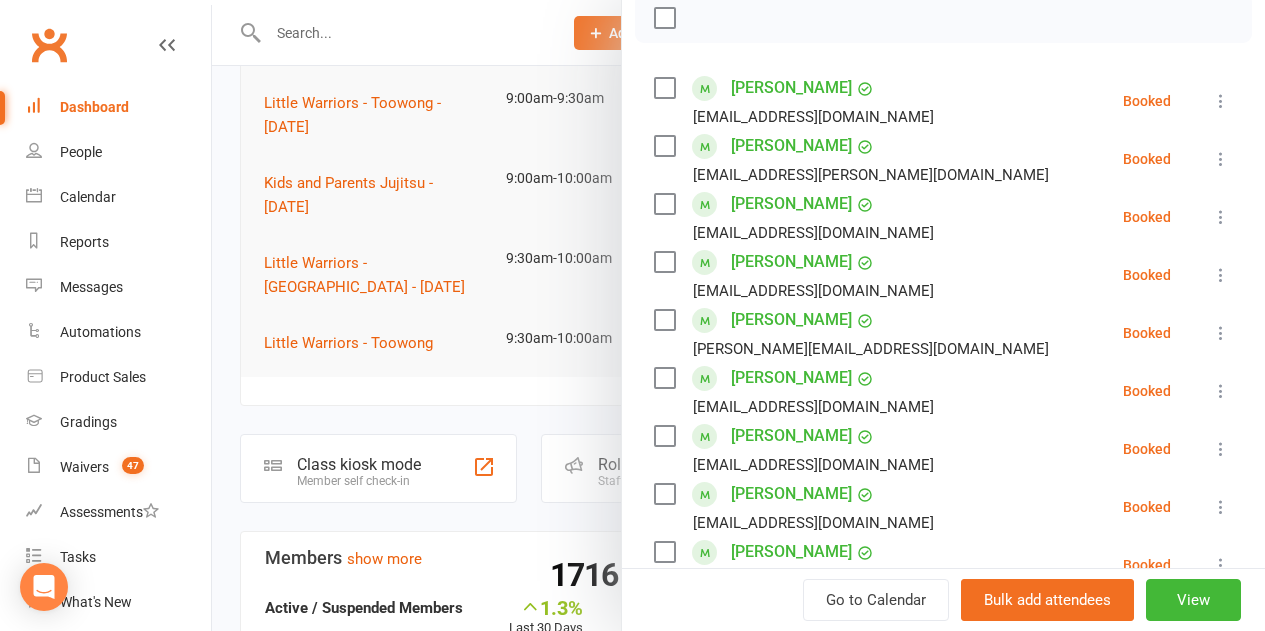 click on "Willow Bailey  mrsallisonbailey@gmail.com" at bounding box center [798, 101] 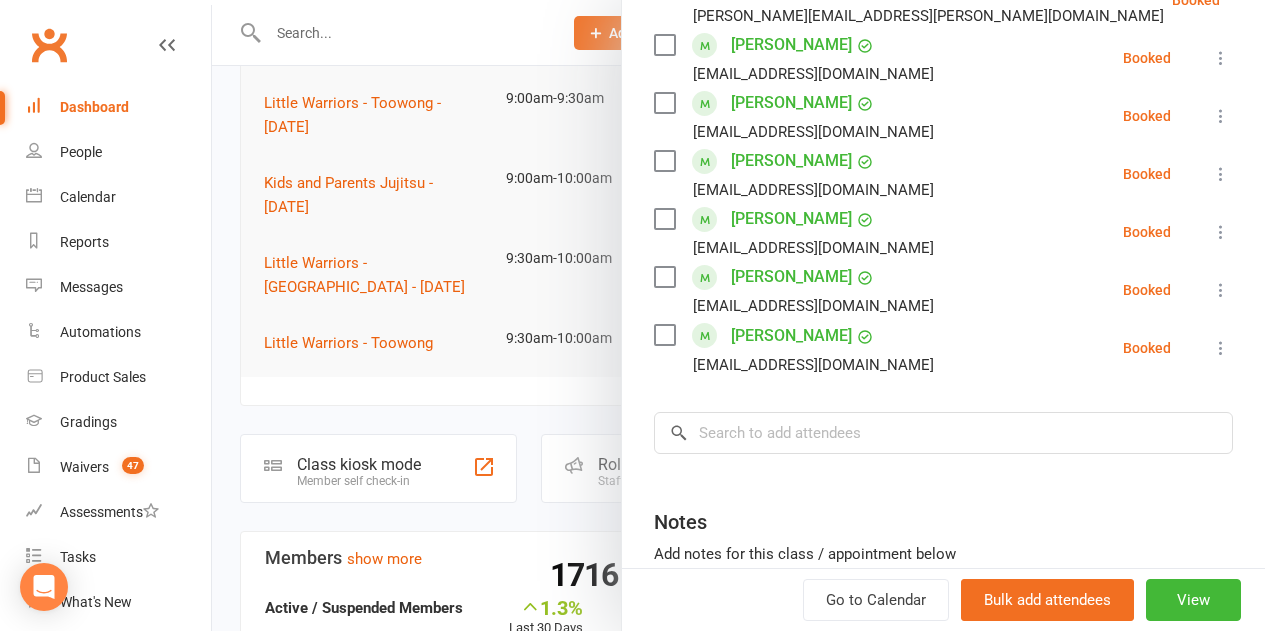 scroll, scrollTop: 1100, scrollLeft: 0, axis: vertical 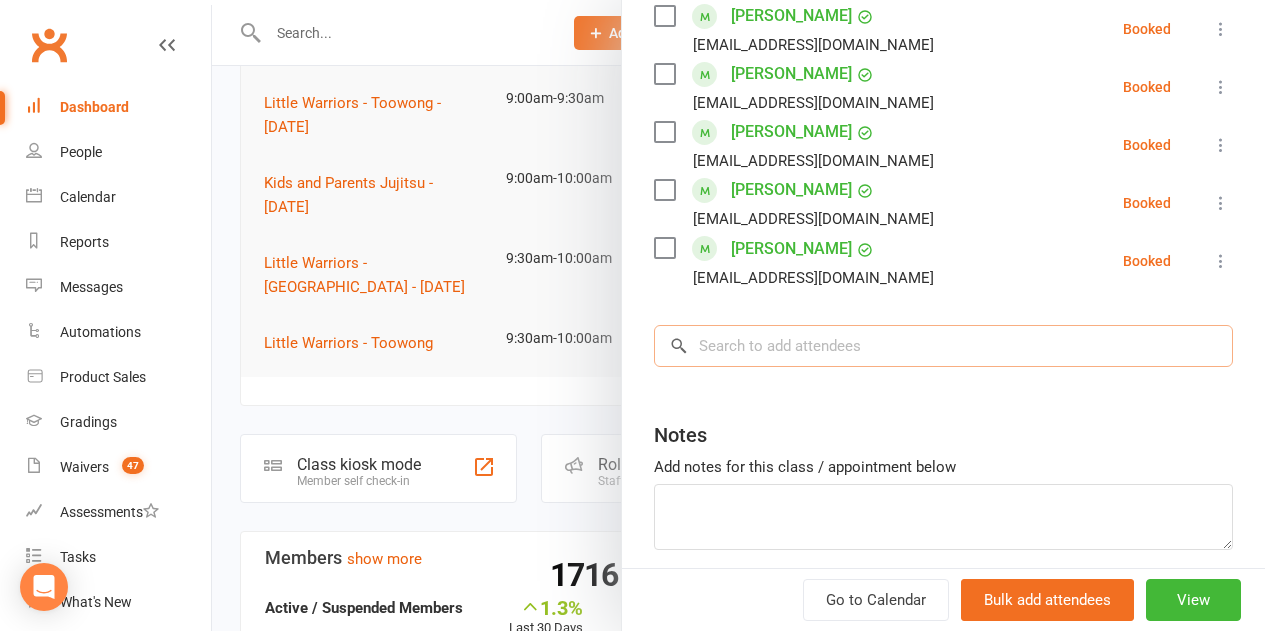 click at bounding box center (943, 346) 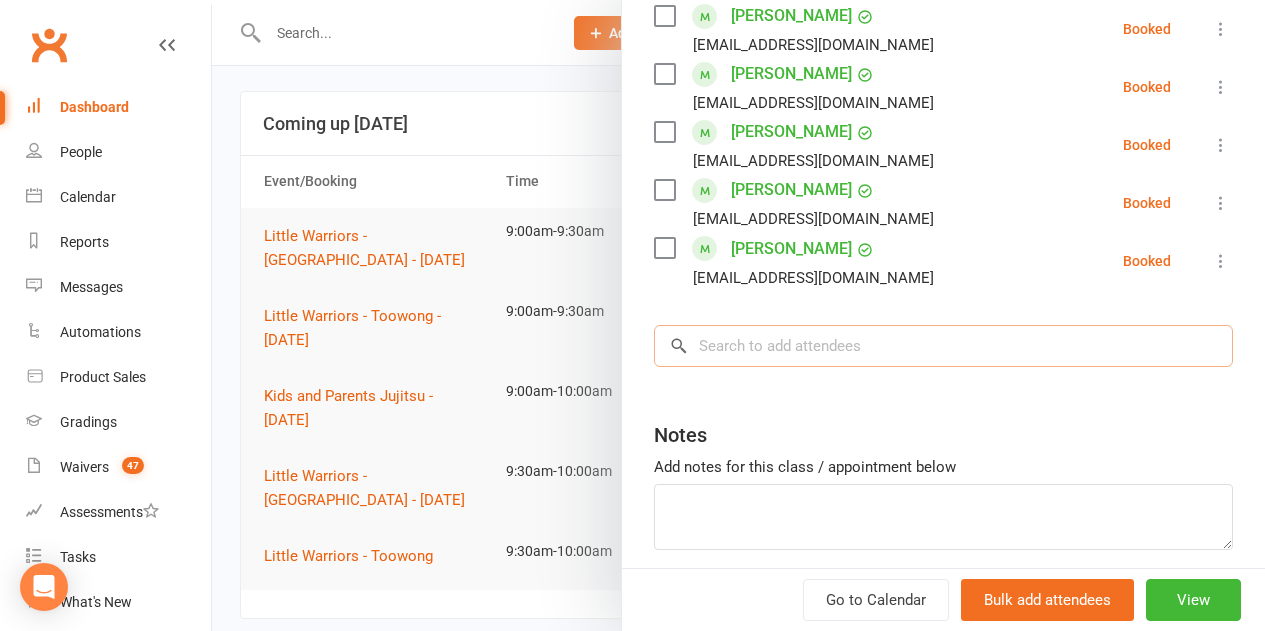 scroll, scrollTop: 0, scrollLeft: 0, axis: both 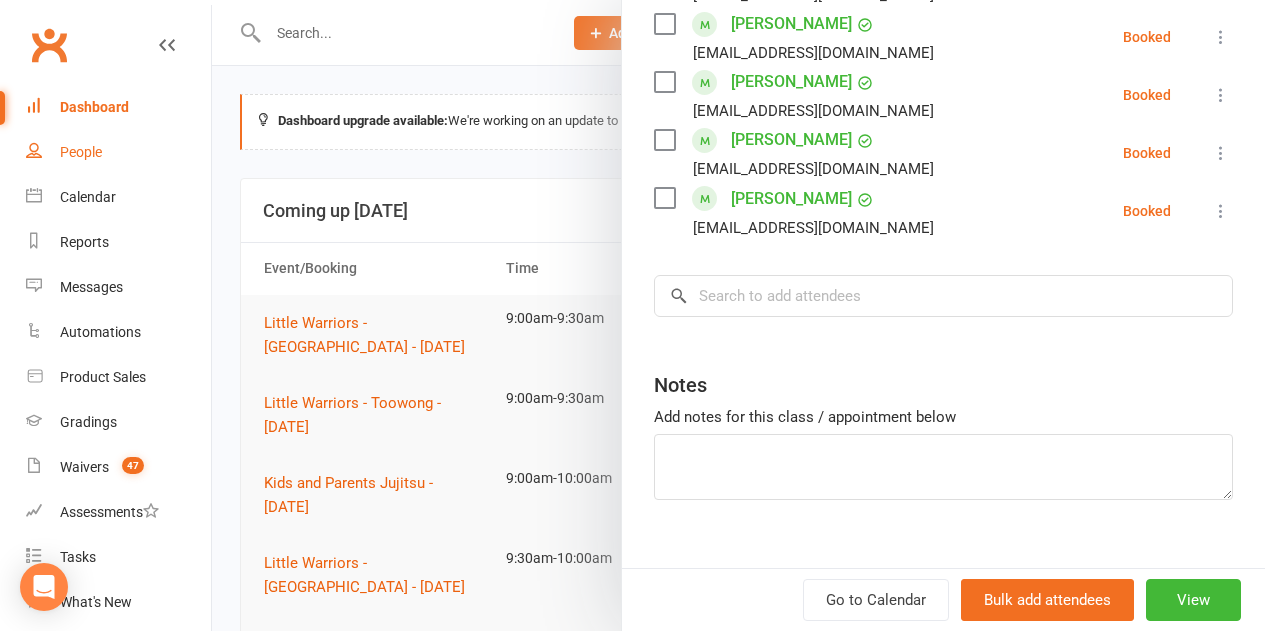 click on "People" at bounding box center (118, 152) 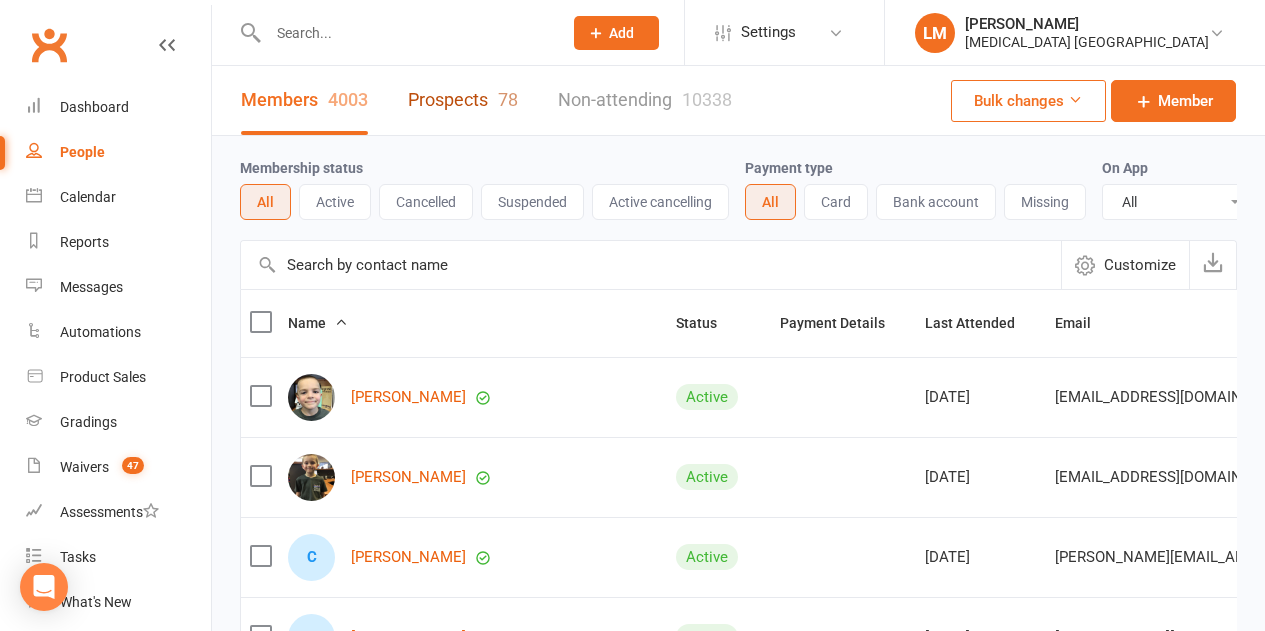 click on "Prospects 78" at bounding box center (463, 100) 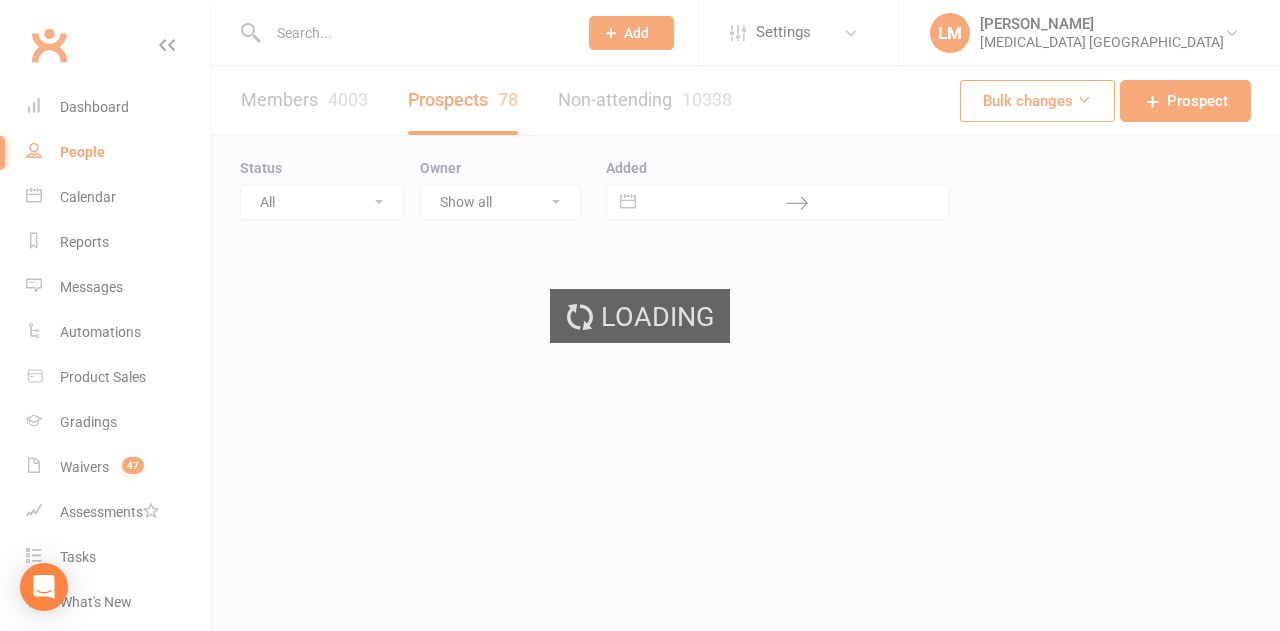 select on "100" 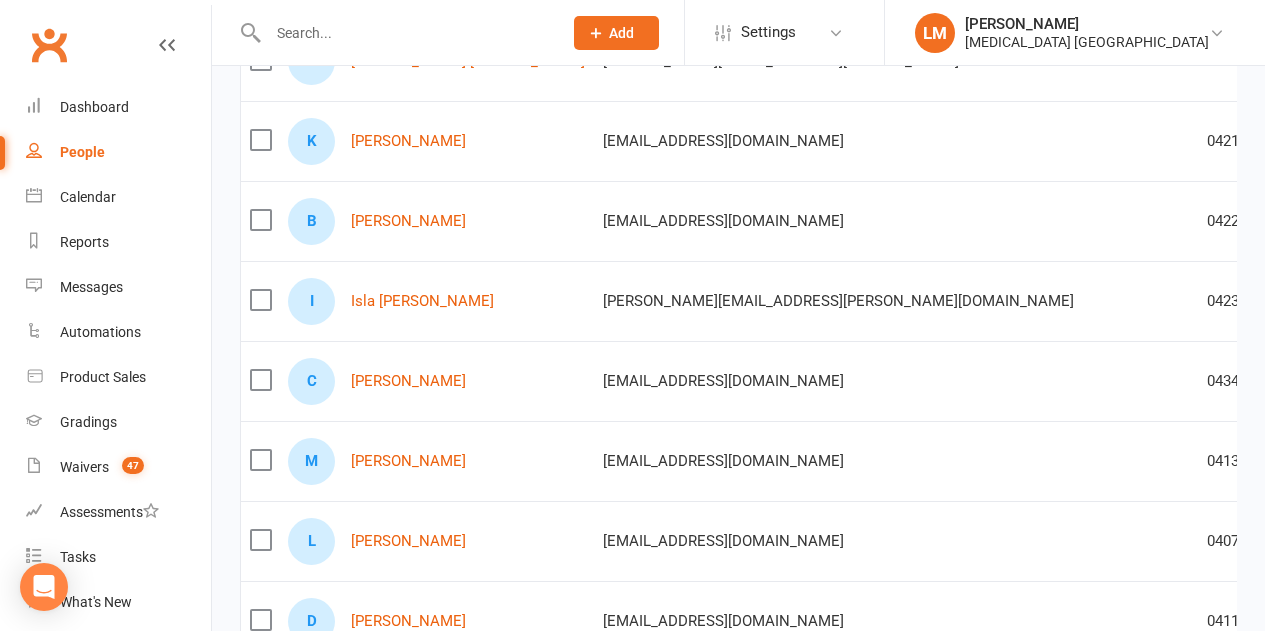 scroll, scrollTop: 0, scrollLeft: 0, axis: both 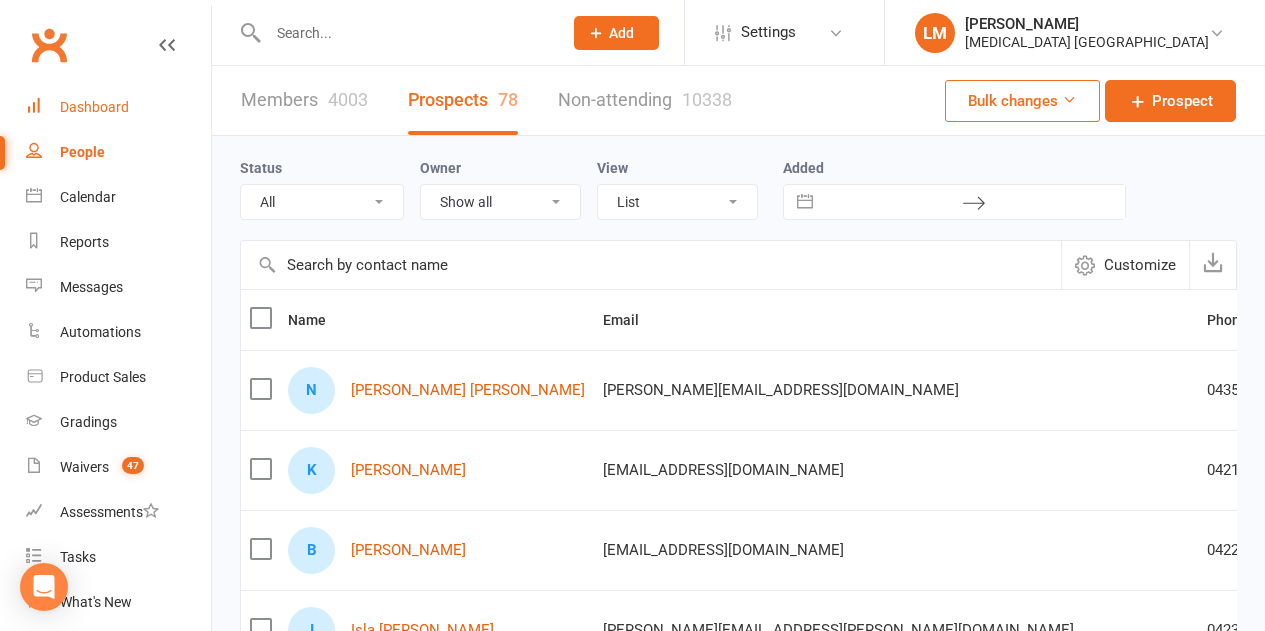 click on "Dashboard" at bounding box center [118, 107] 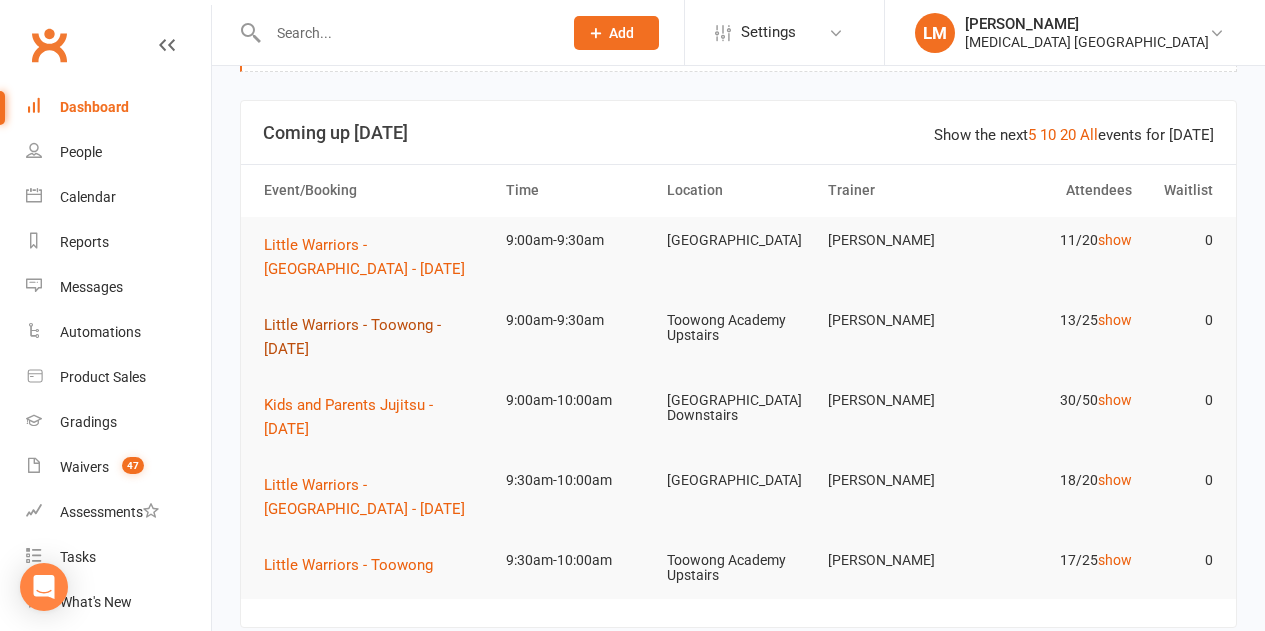 scroll, scrollTop: 200, scrollLeft: 0, axis: vertical 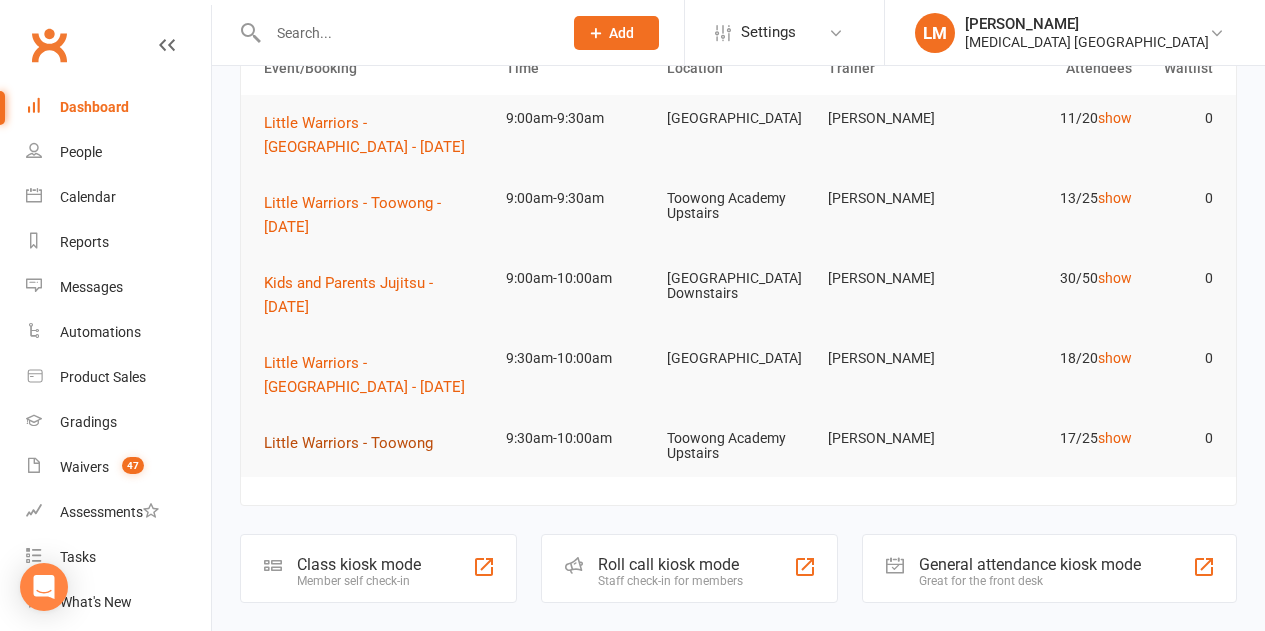 click on "Little Warriors - Toowong" at bounding box center [348, 443] 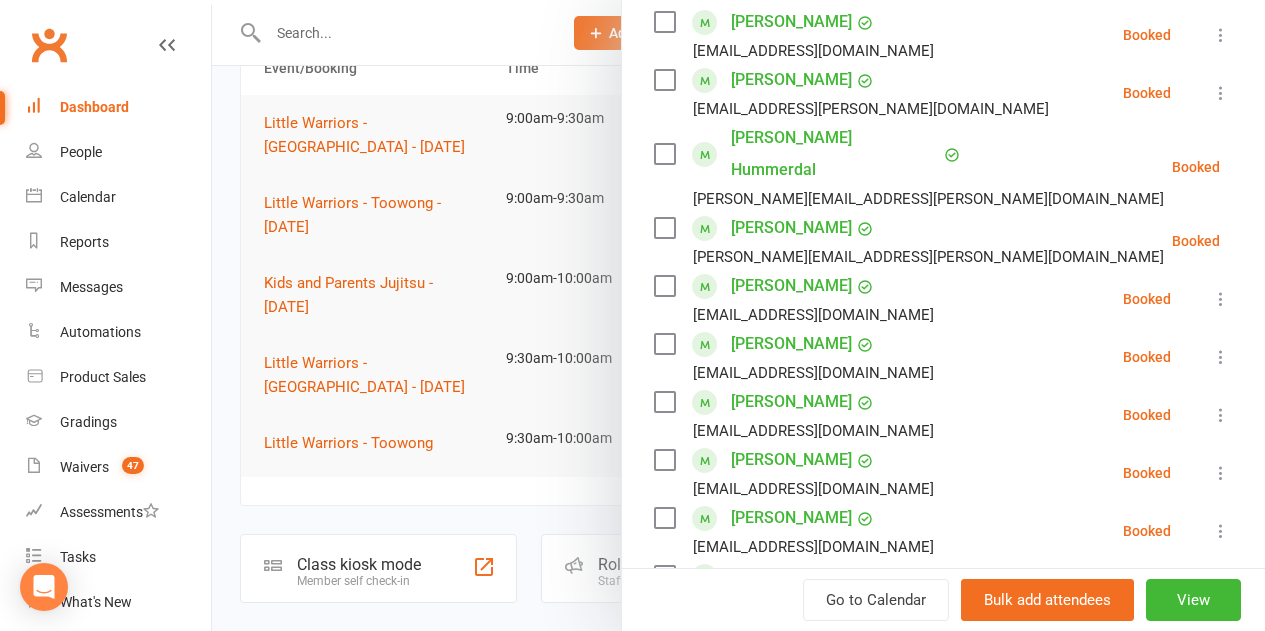 scroll, scrollTop: 1100, scrollLeft: 0, axis: vertical 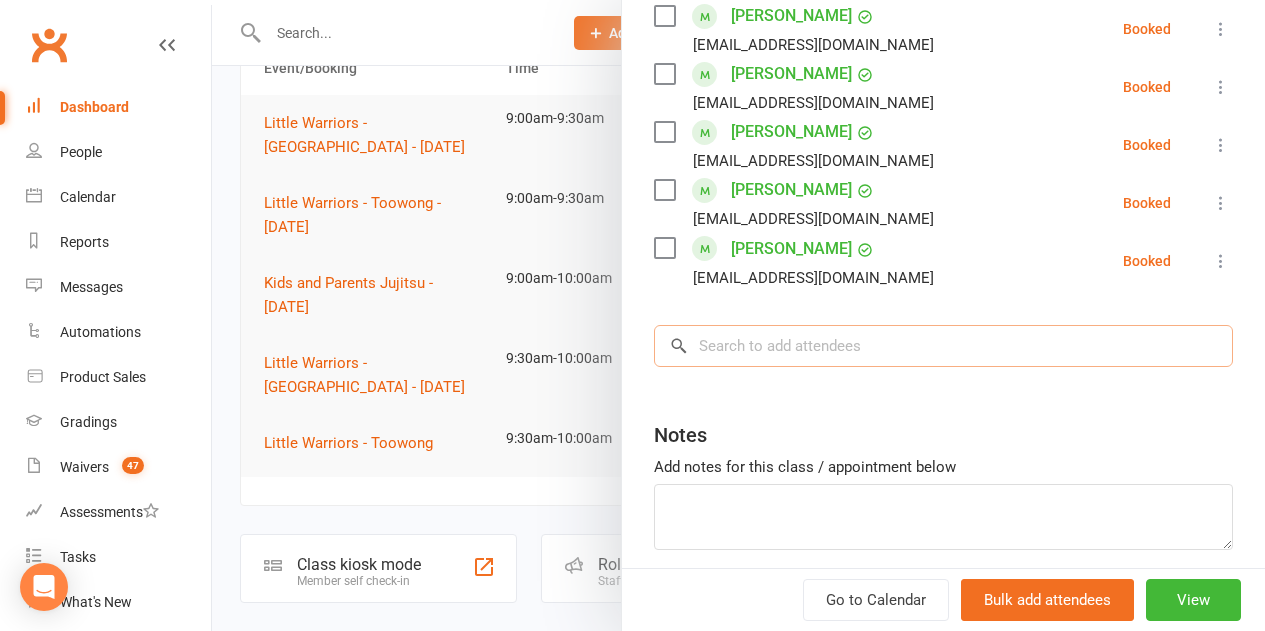 click at bounding box center (943, 346) 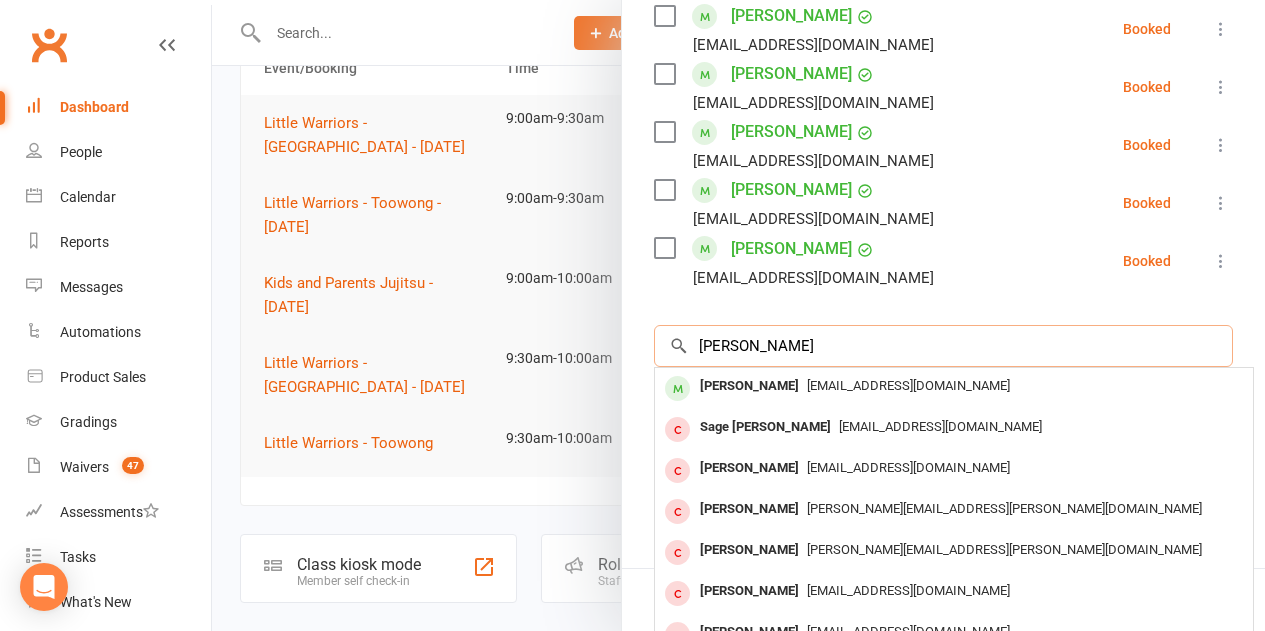 type on "heidi beredof" 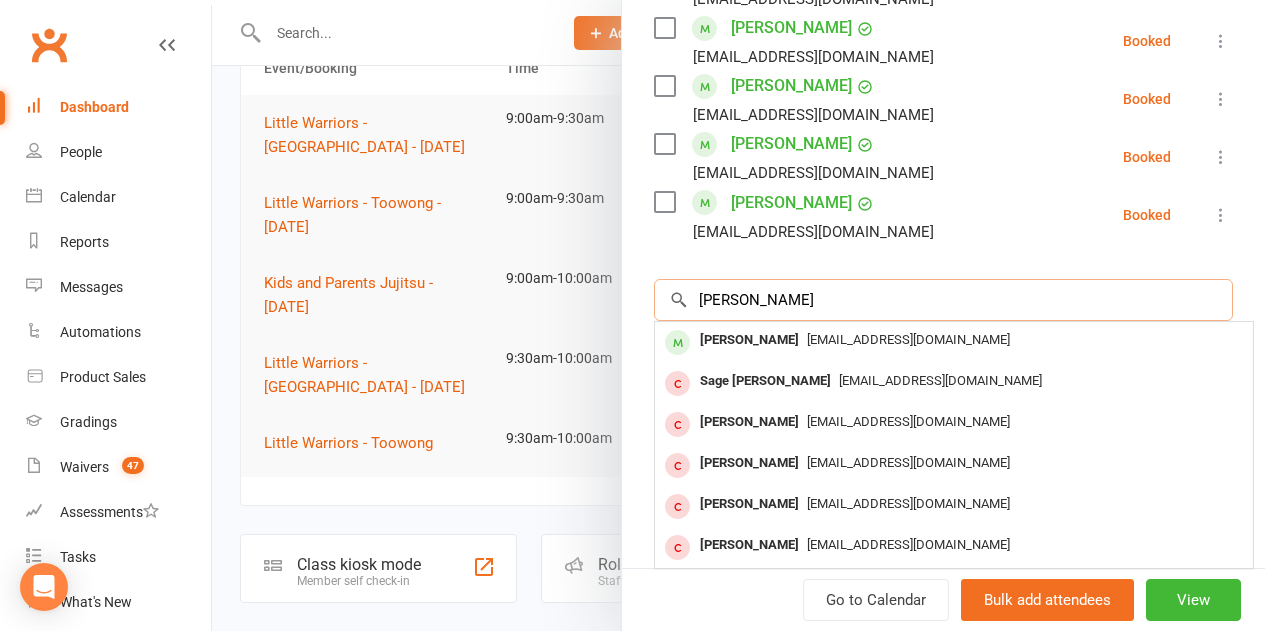 scroll, scrollTop: 1165, scrollLeft: 0, axis: vertical 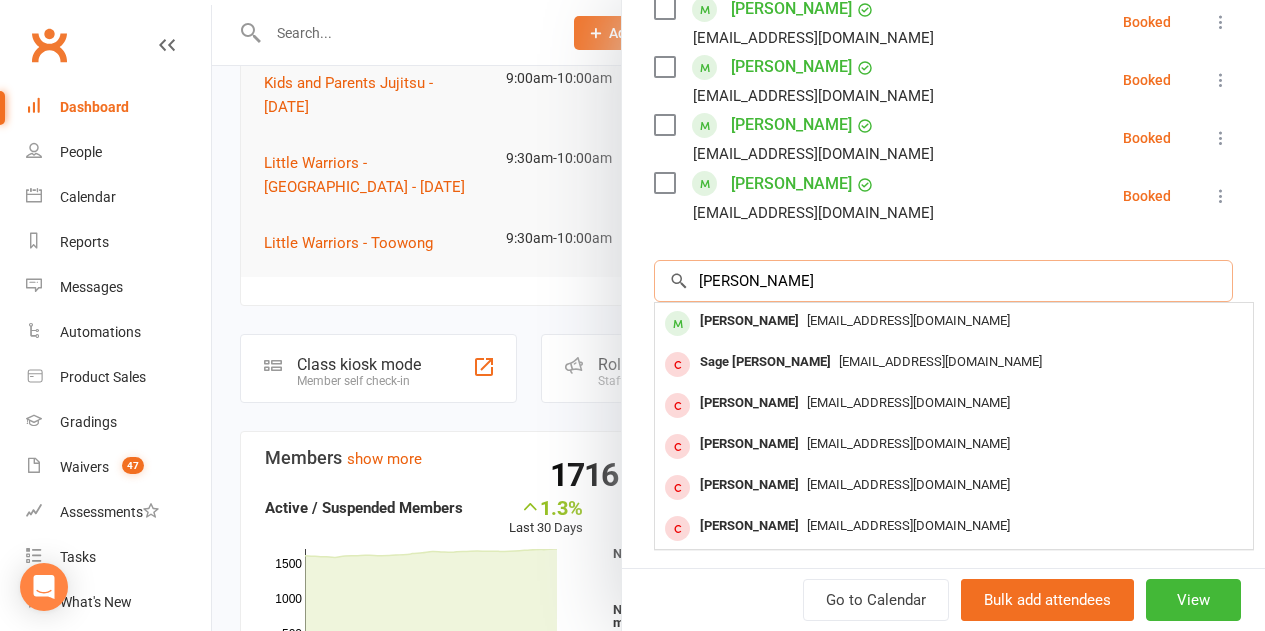 click on "heidi" at bounding box center [943, 281] 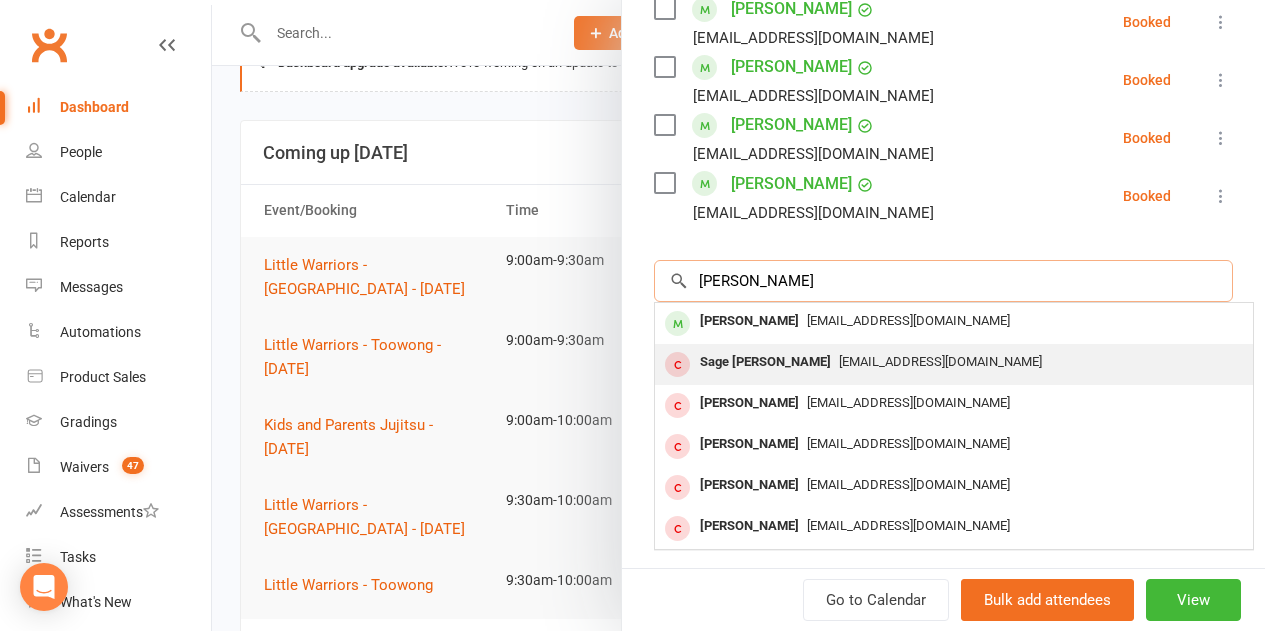 scroll, scrollTop: 0, scrollLeft: 0, axis: both 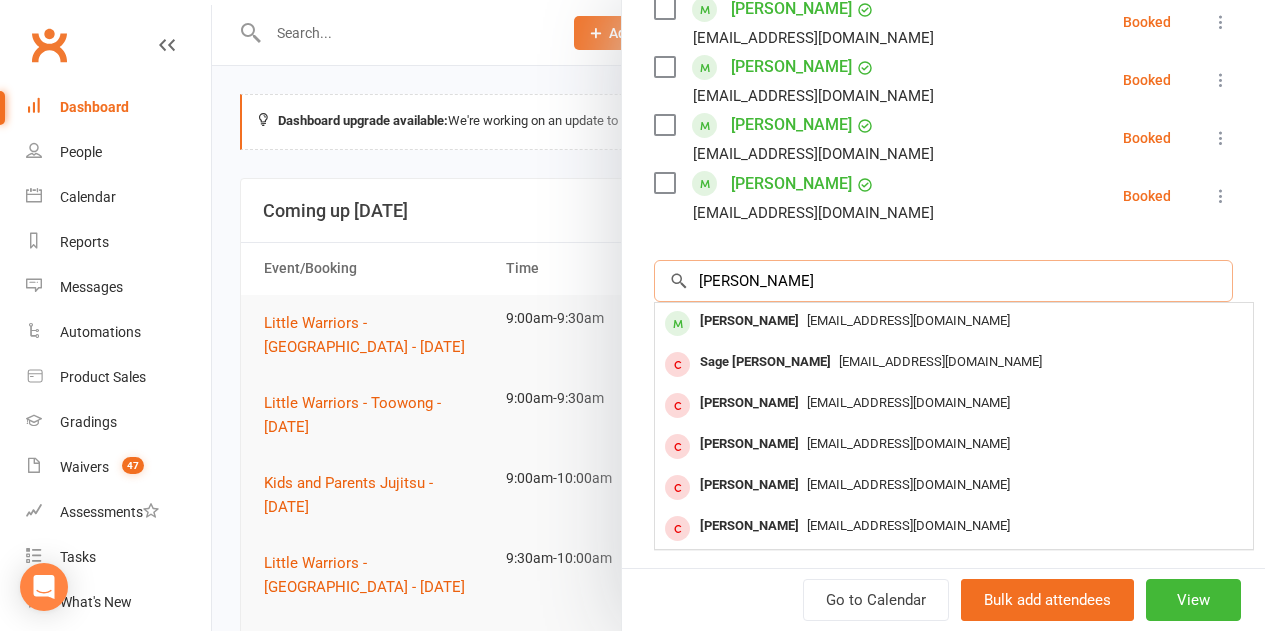 click on "heidi" at bounding box center (943, 281) 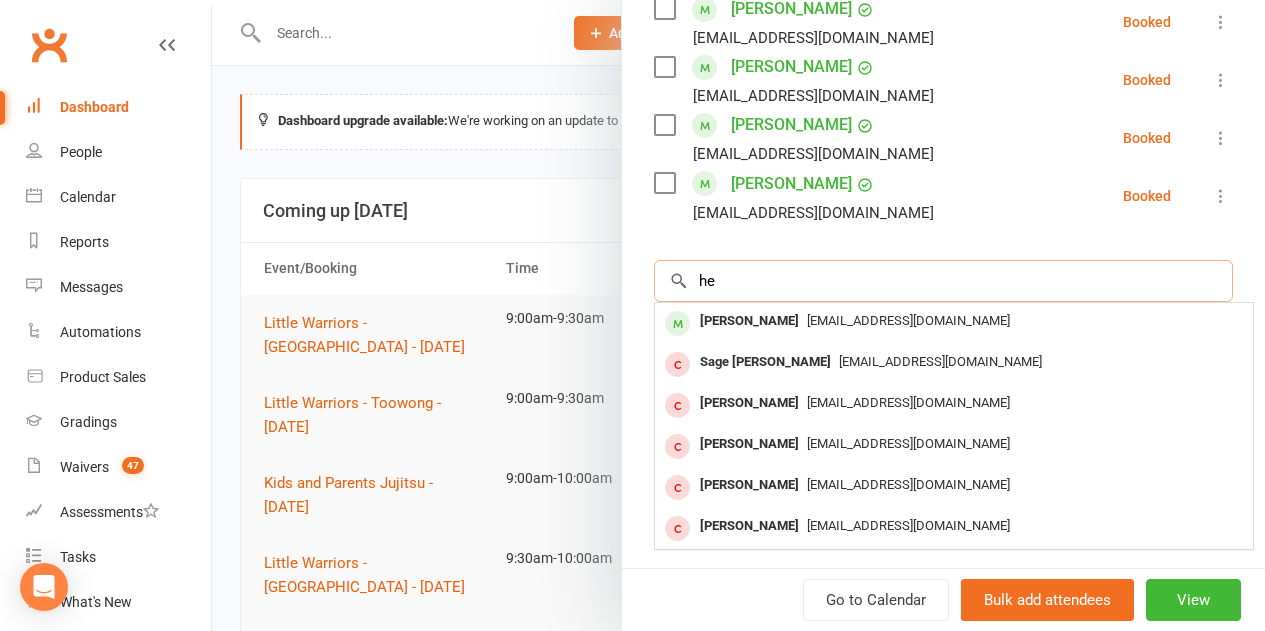 type on "h" 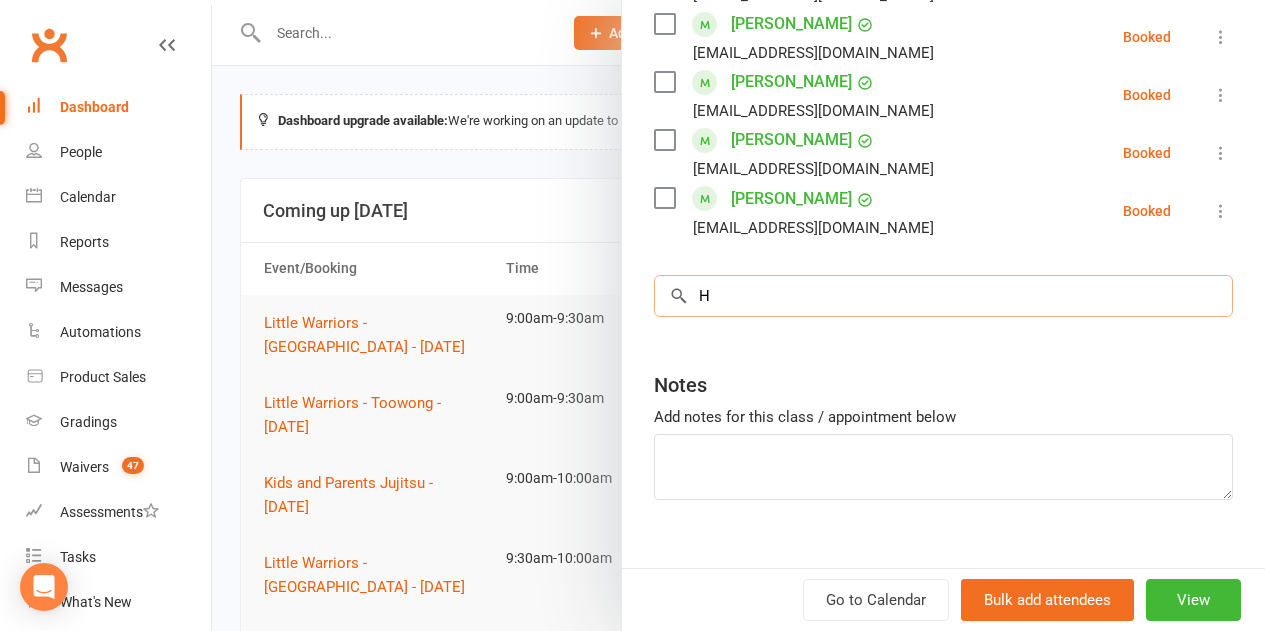 scroll, scrollTop: 1165, scrollLeft: 0, axis: vertical 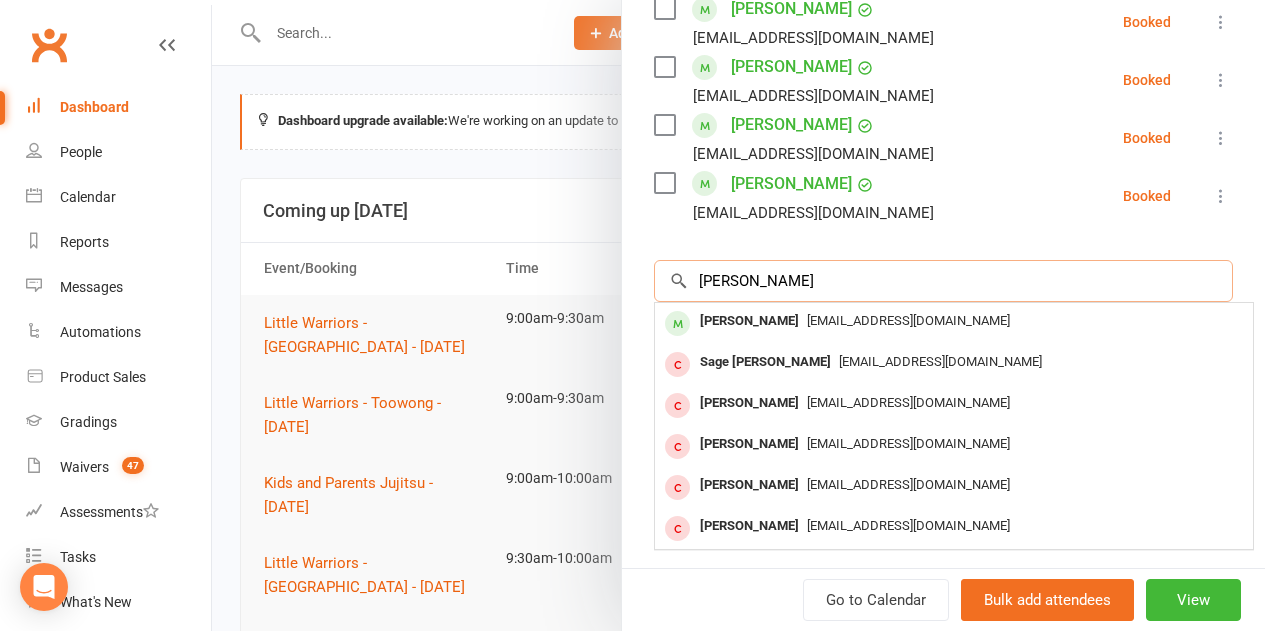 type on "Heidi" 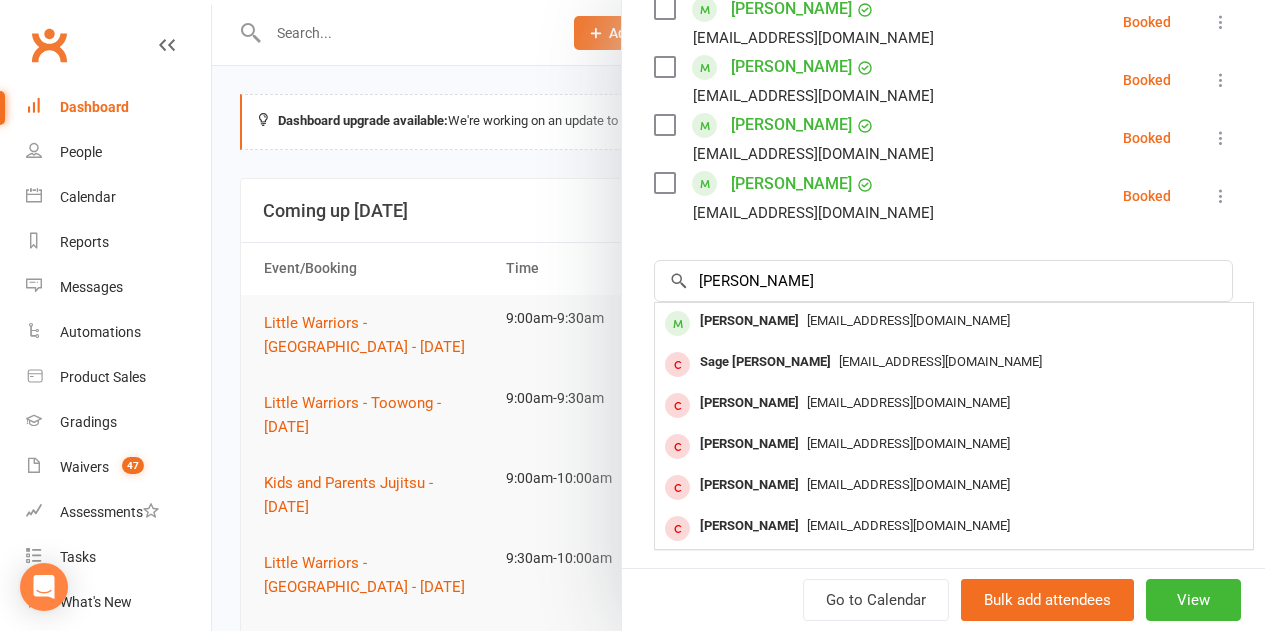 drag, startPoint x: 343, startPoint y: 43, endPoint x: 307, endPoint y: 34, distance: 37.107952 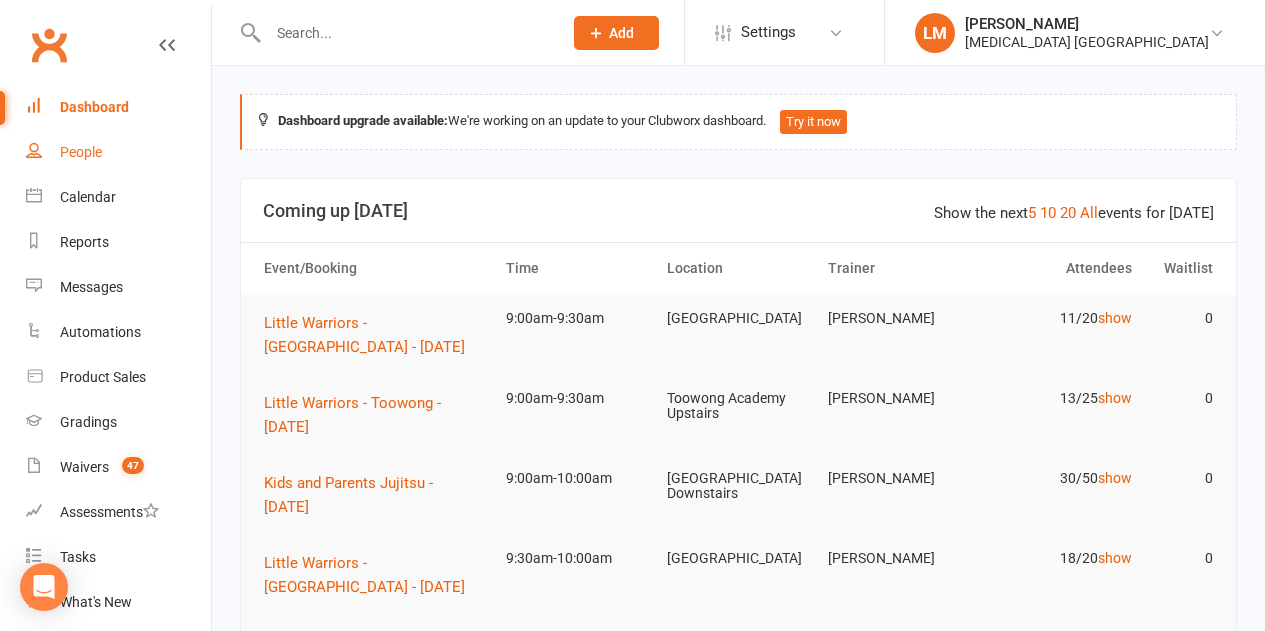 click on "People" at bounding box center [81, 152] 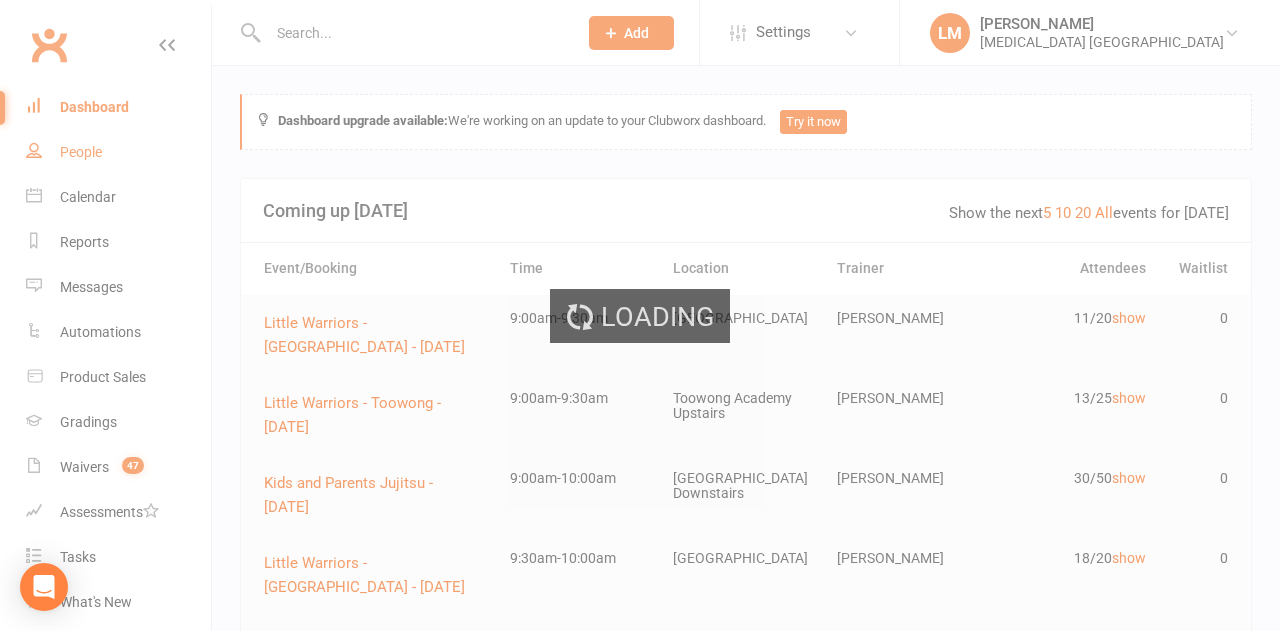 select on "100" 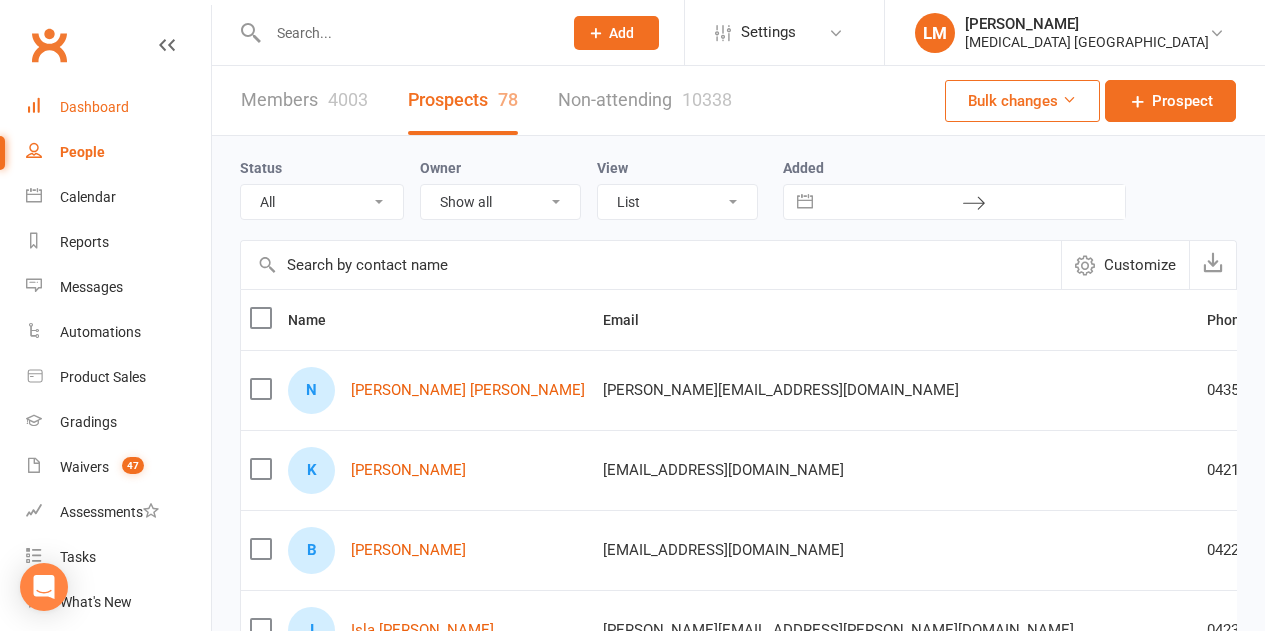 click on "Dashboard" at bounding box center [94, 107] 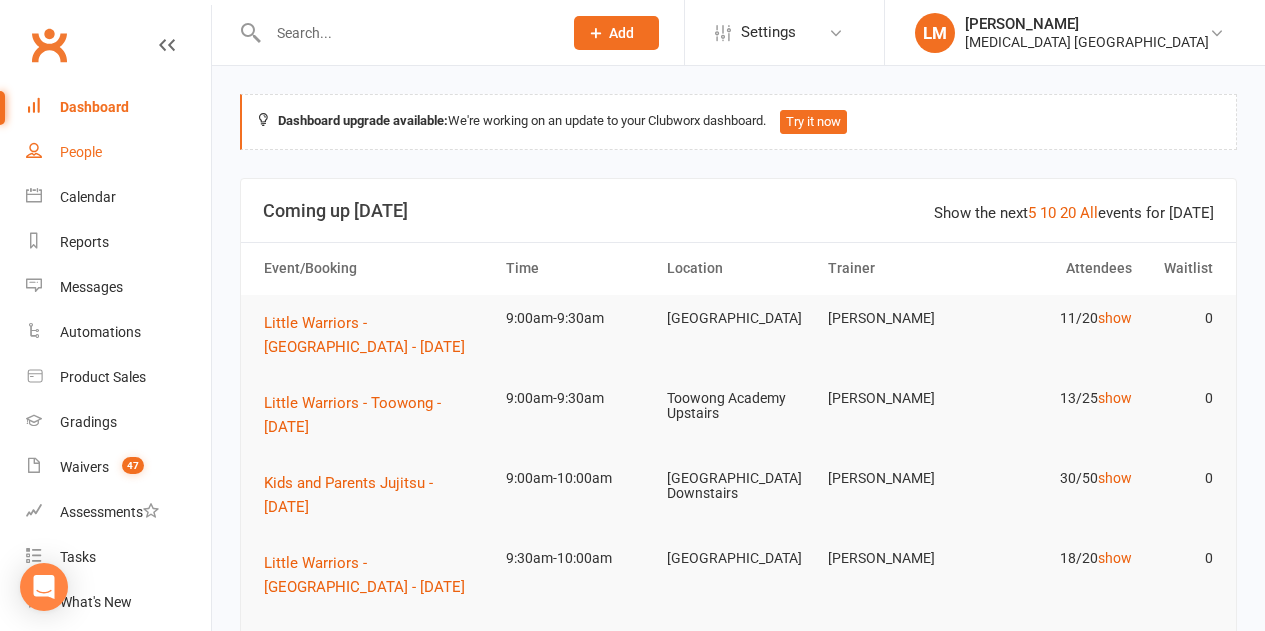 click on "People" at bounding box center (118, 152) 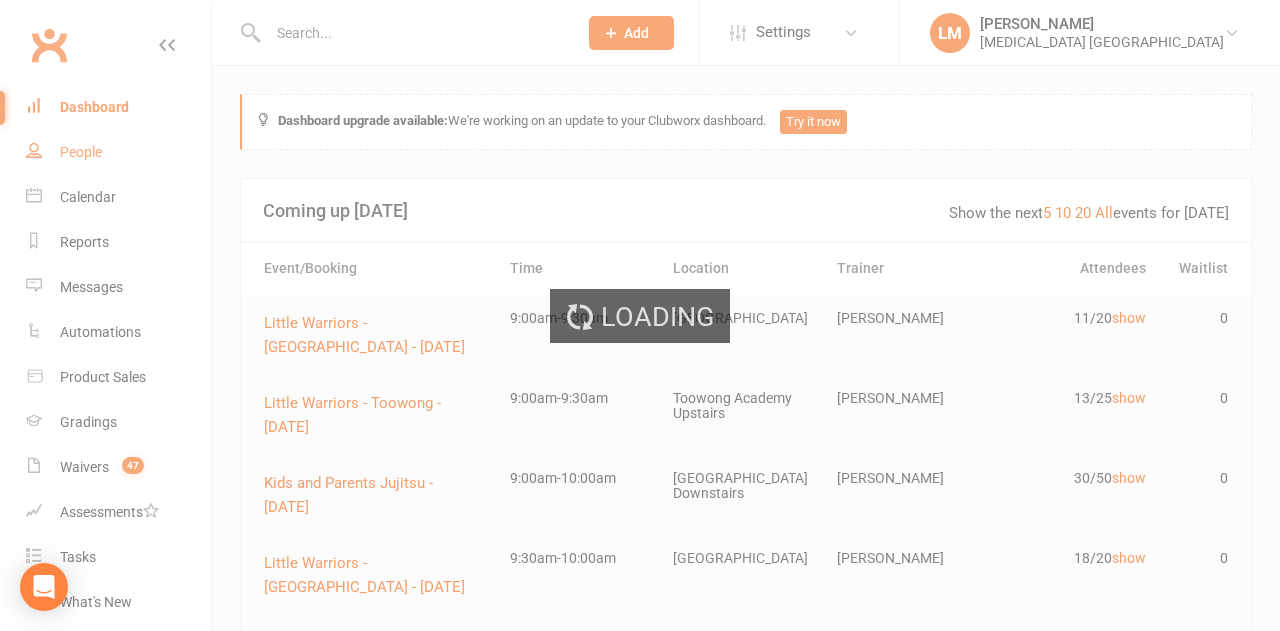 select on "100" 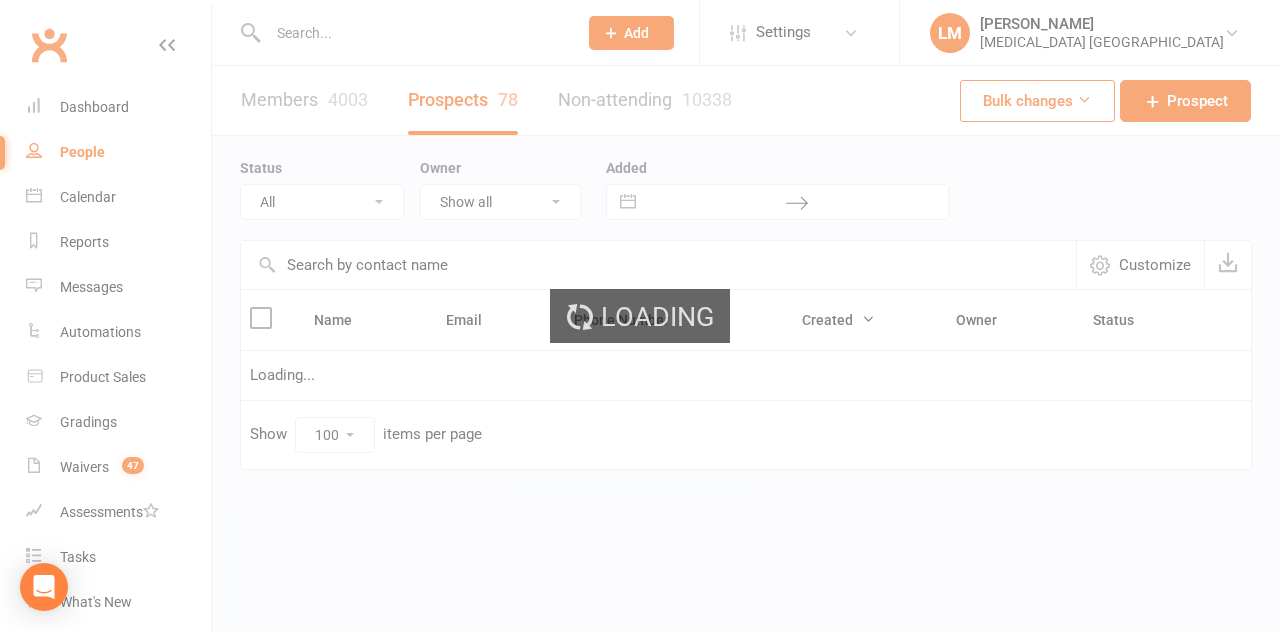 click at bounding box center (412, 33) 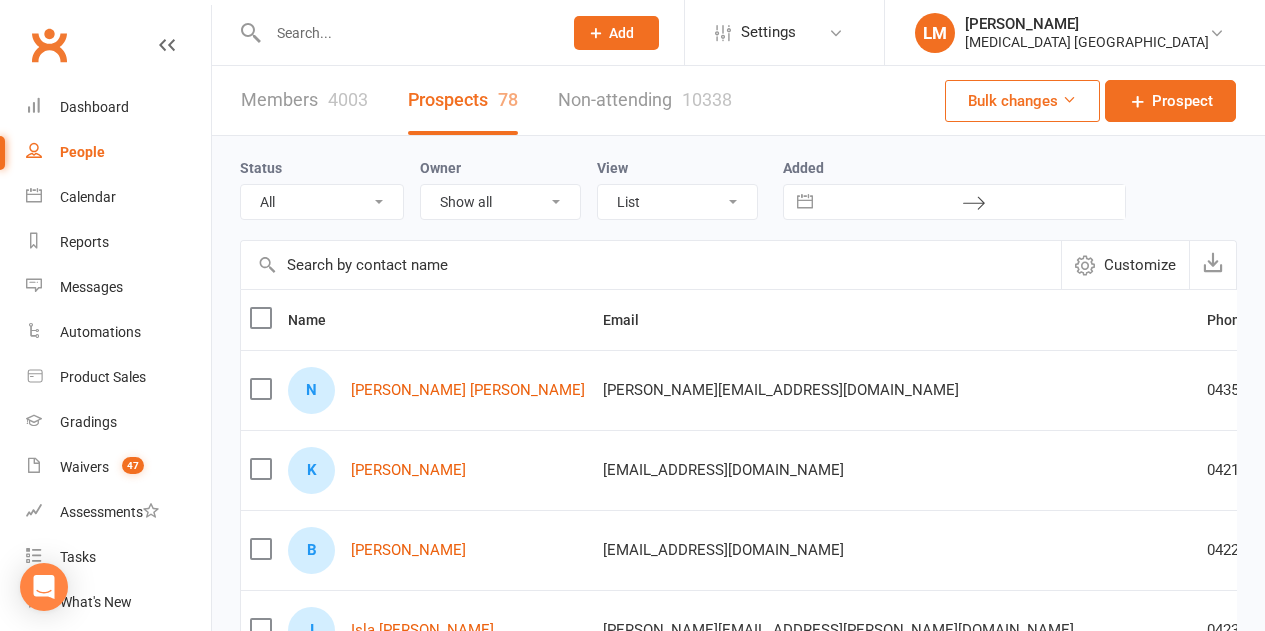 click at bounding box center [405, 33] 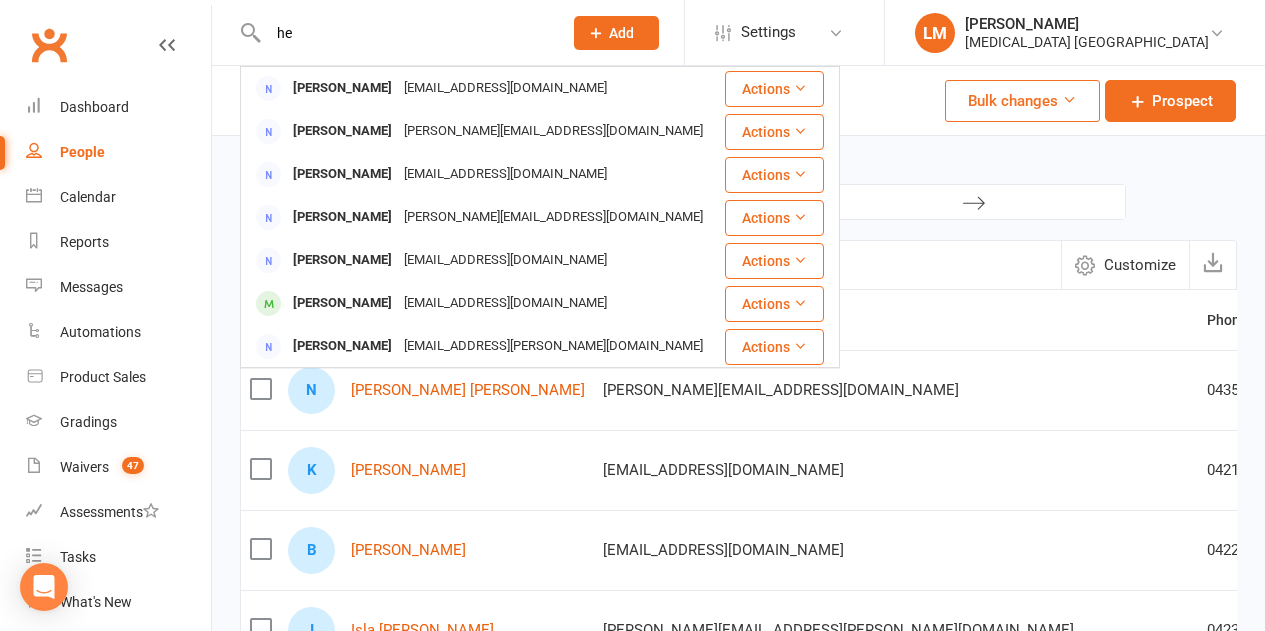 type on "h" 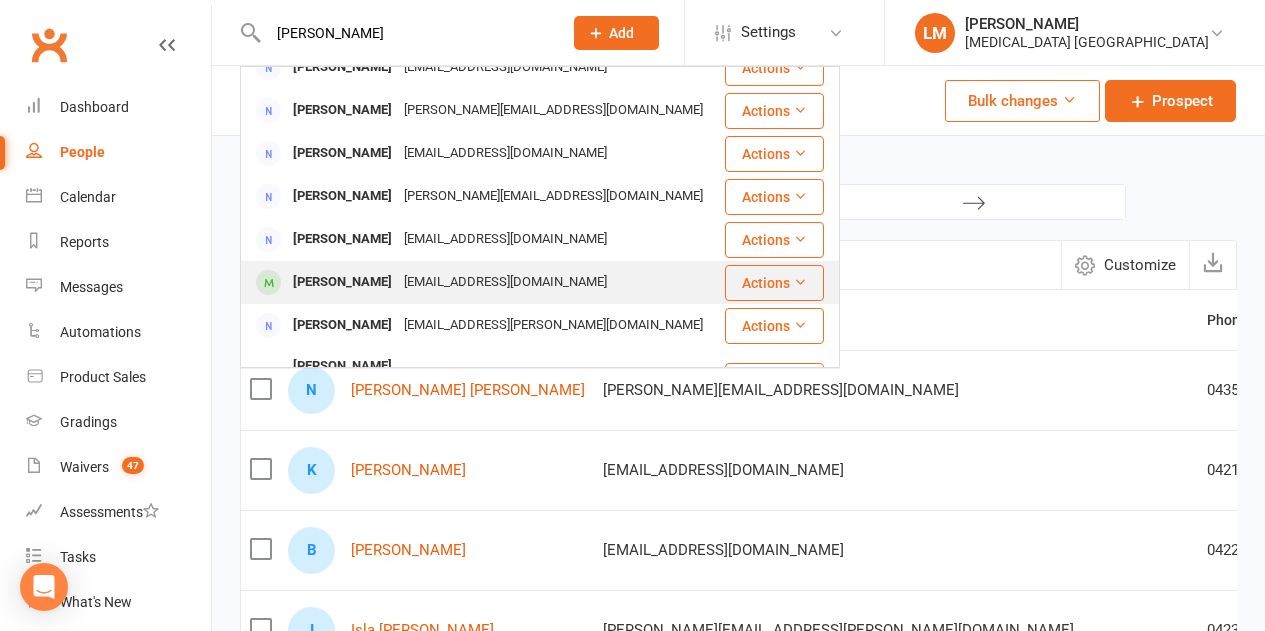 scroll, scrollTop: 0, scrollLeft: 0, axis: both 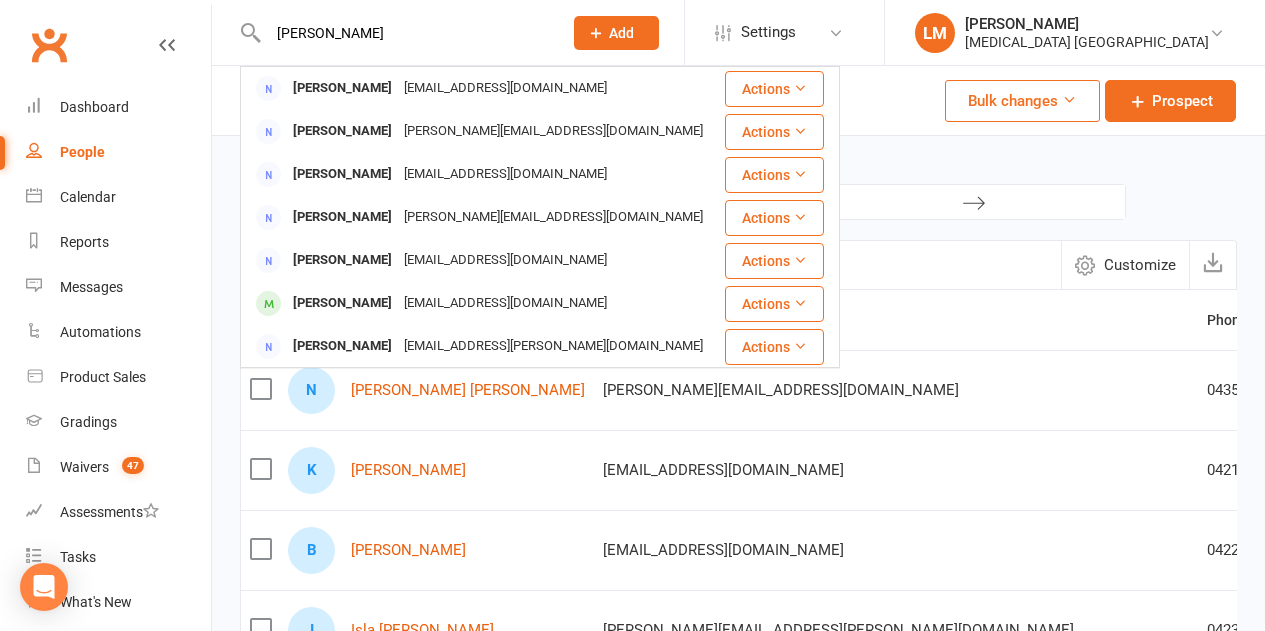 type on "heidi" 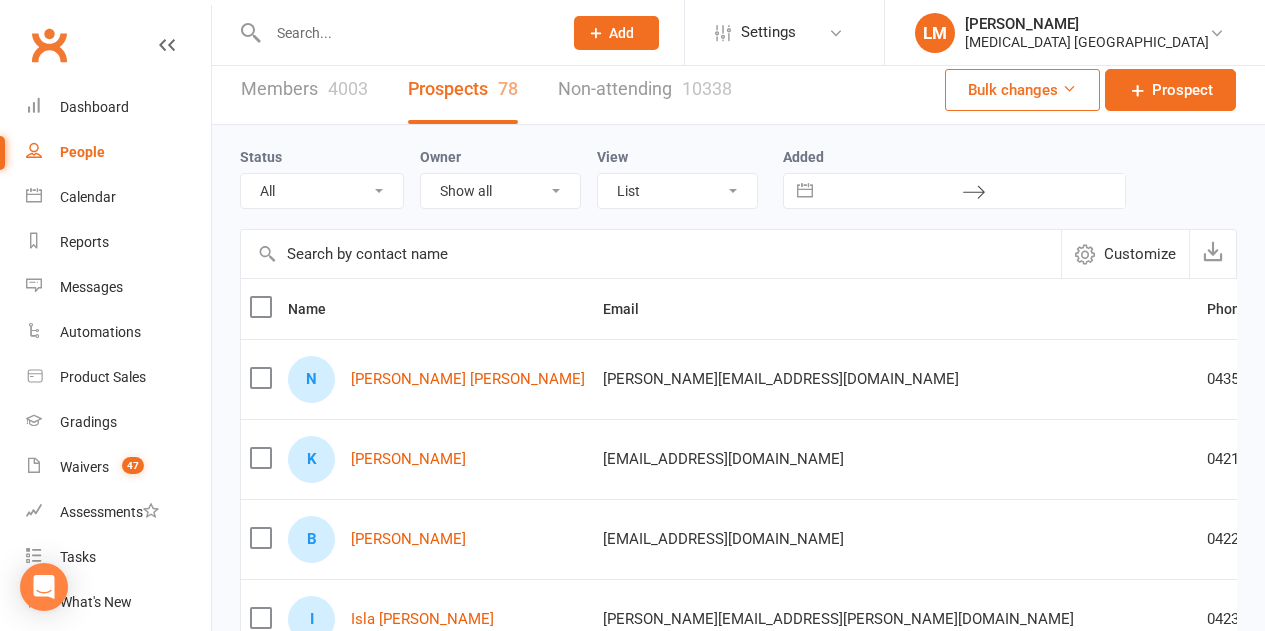 scroll, scrollTop: 0, scrollLeft: 0, axis: both 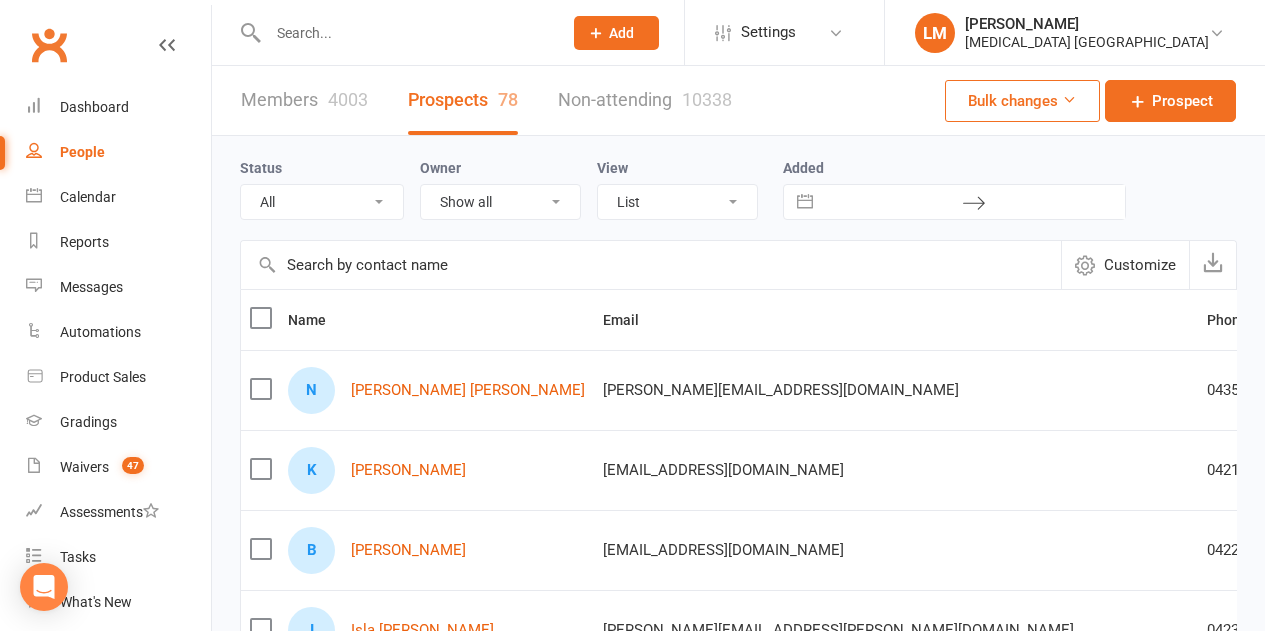 click on "Non-attending 10338" at bounding box center (645, 100) 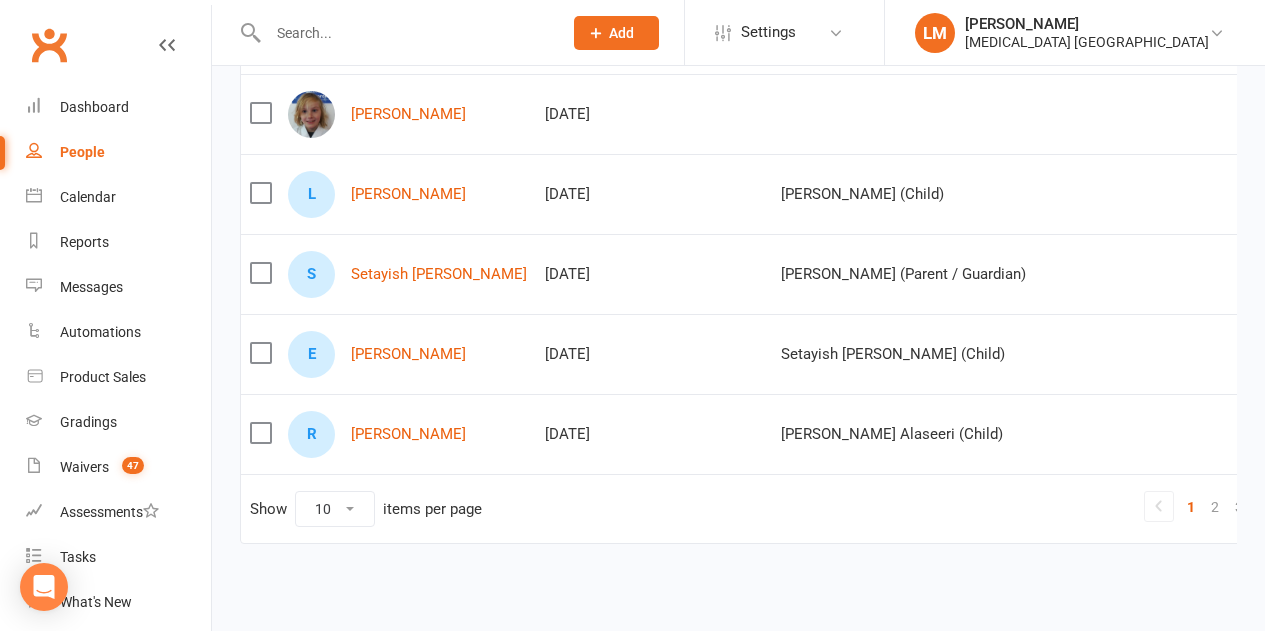 scroll, scrollTop: 712, scrollLeft: 0, axis: vertical 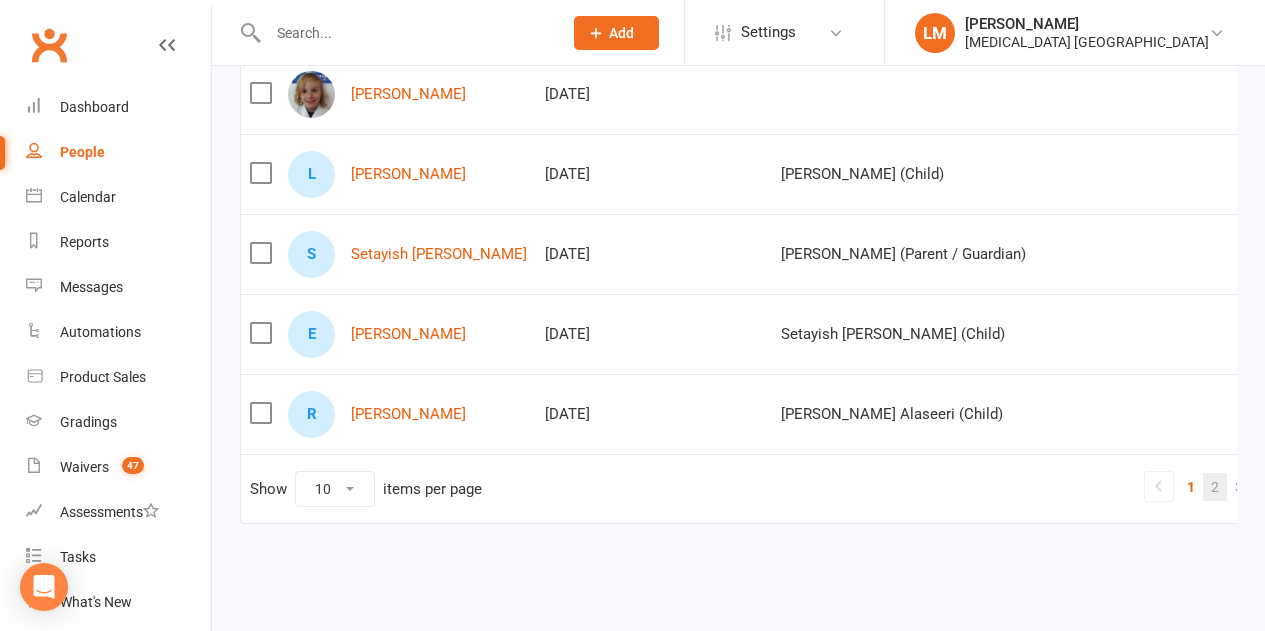 click on "2" at bounding box center [1215, 487] 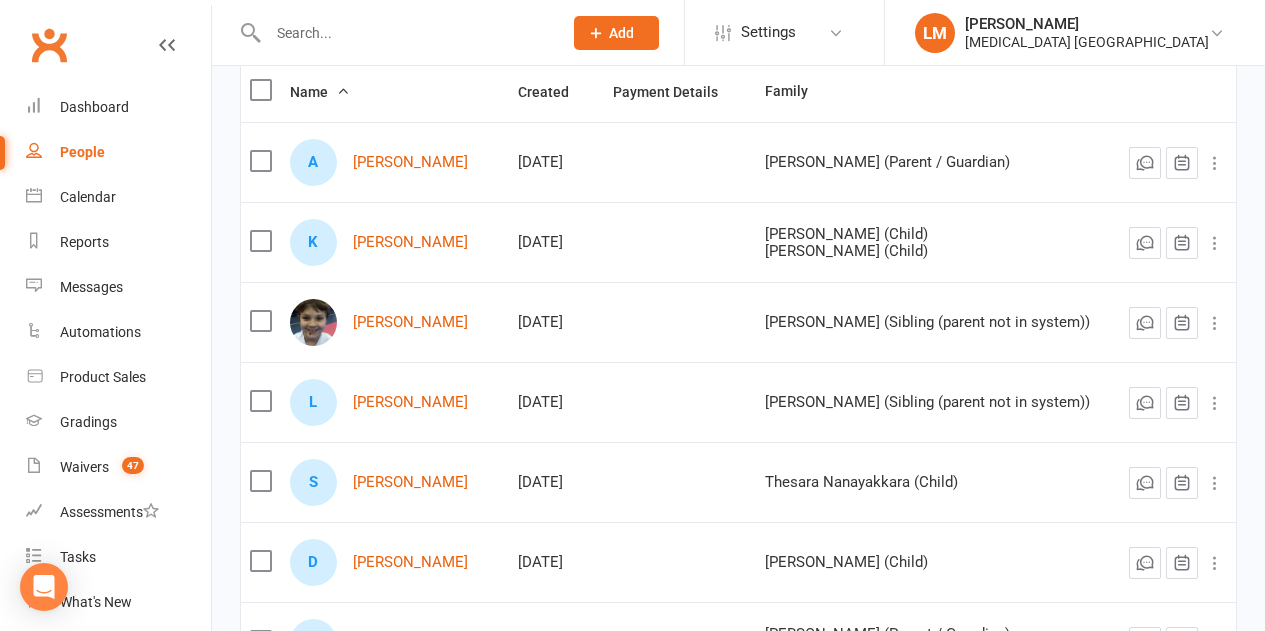 scroll, scrollTop: 0, scrollLeft: 0, axis: both 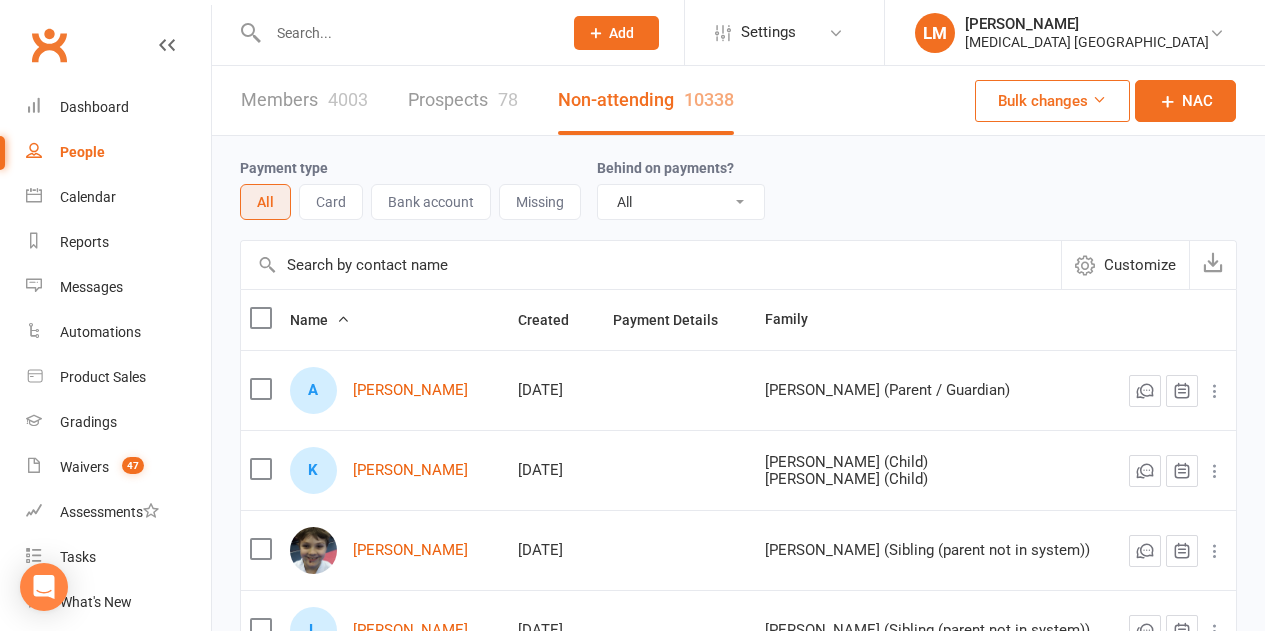 drag, startPoint x: 402, startPoint y: 110, endPoint x: 374, endPoint y: 100, distance: 29.732138 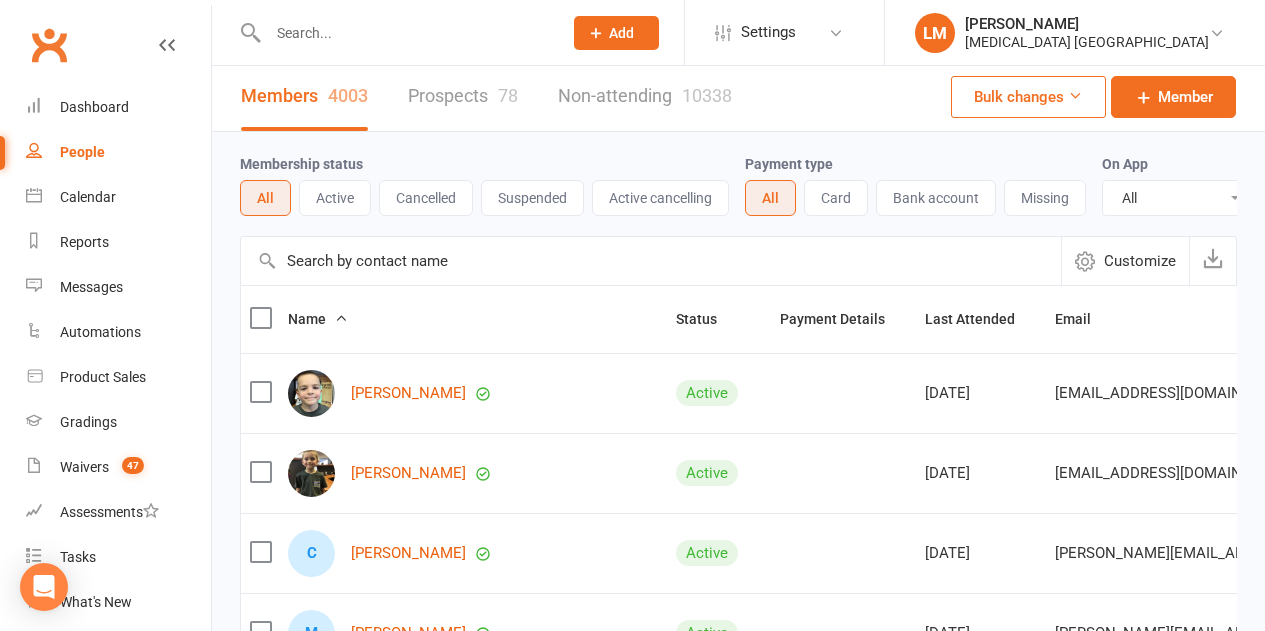 scroll, scrollTop: 0, scrollLeft: 0, axis: both 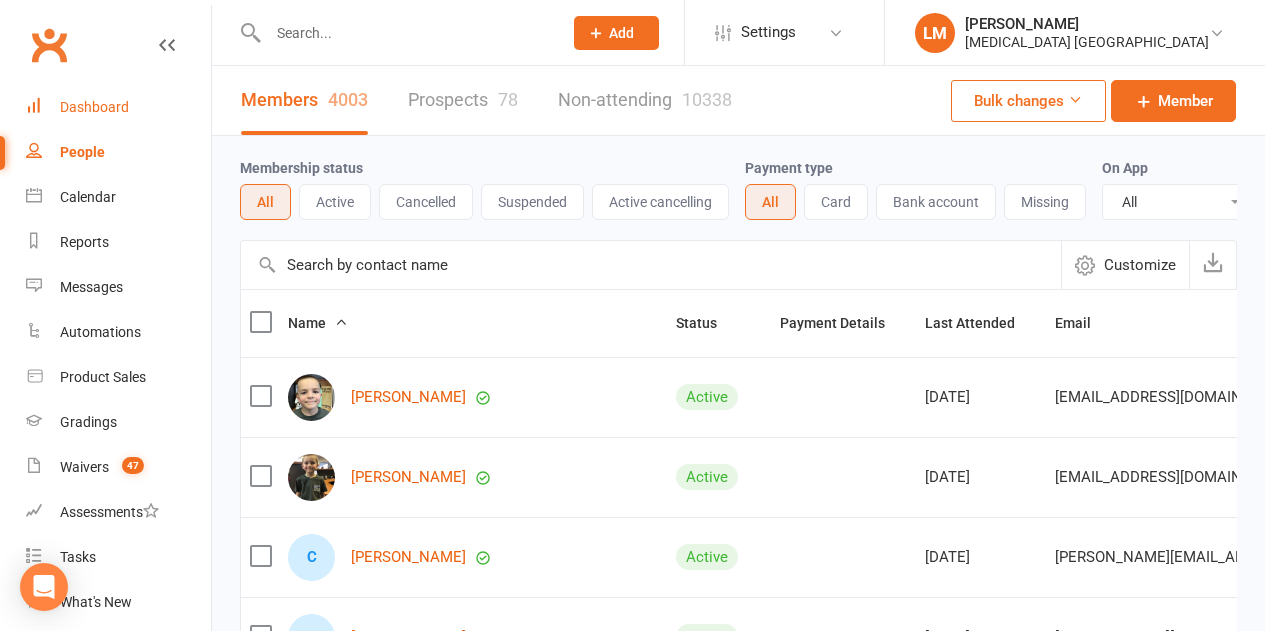 click on "Dashboard" at bounding box center [118, 107] 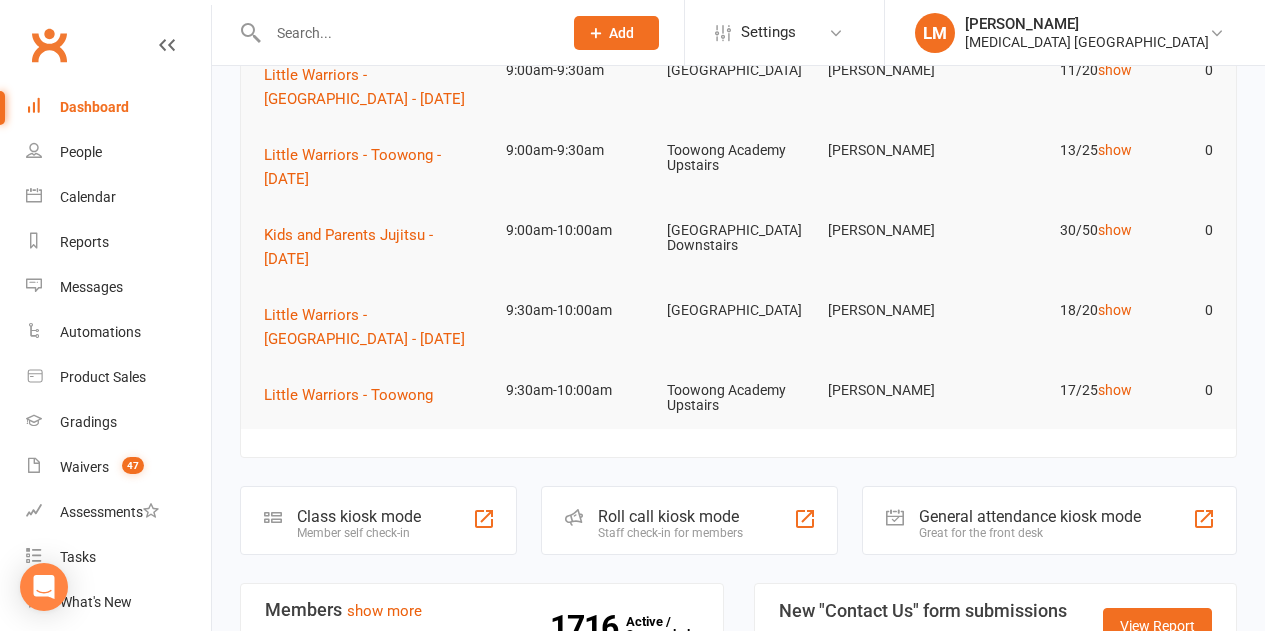 scroll, scrollTop: 200, scrollLeft: 0, axis: vertical 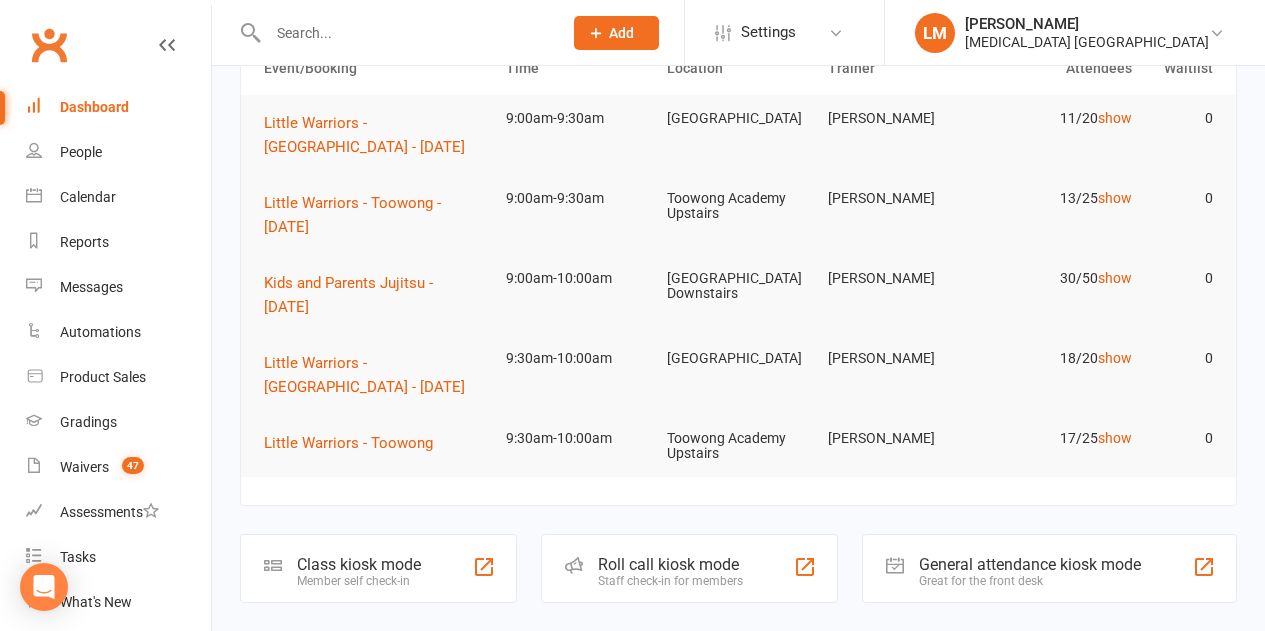click on "Little Warriors - Toowong" at bounding box center (376, 443) 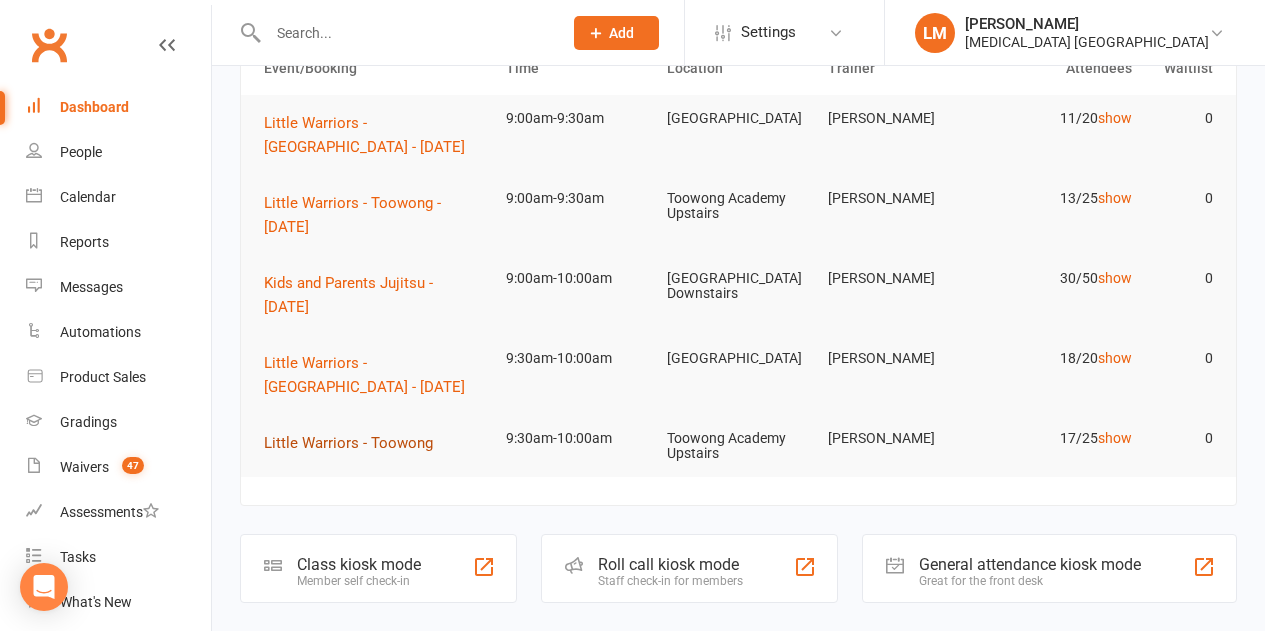click on "Little Warriors - Toowong" at bounding box center (348, 443) 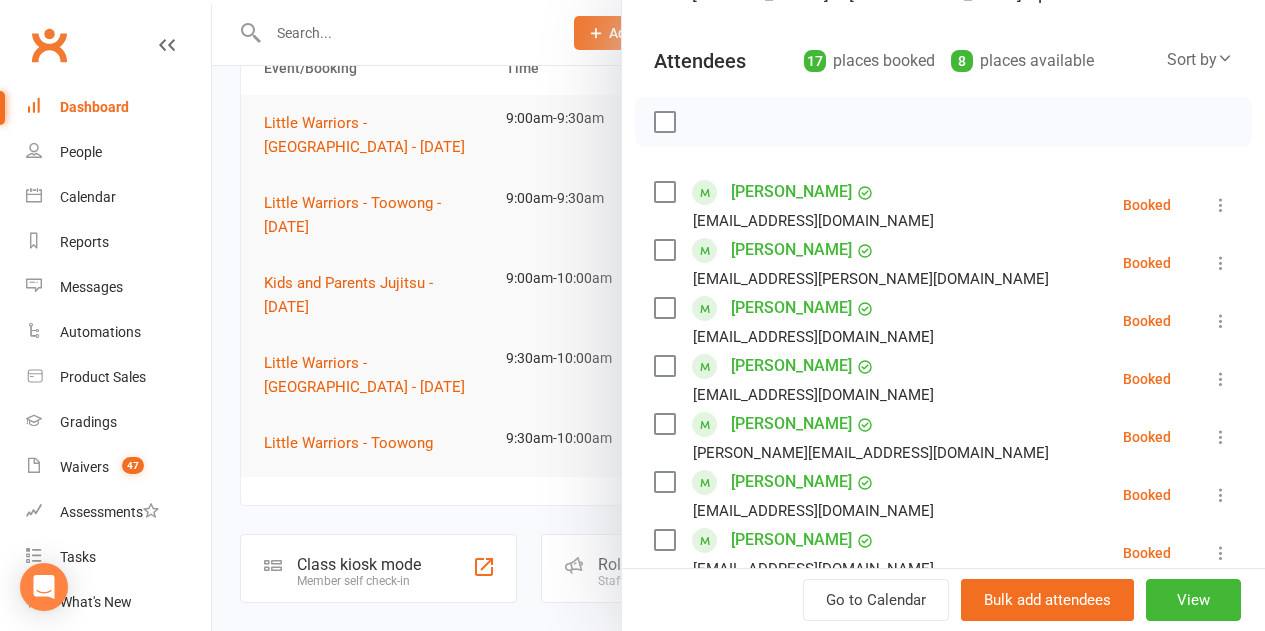 scroll, scrollTop: 200, scrollLeft: 0, axis: vertical 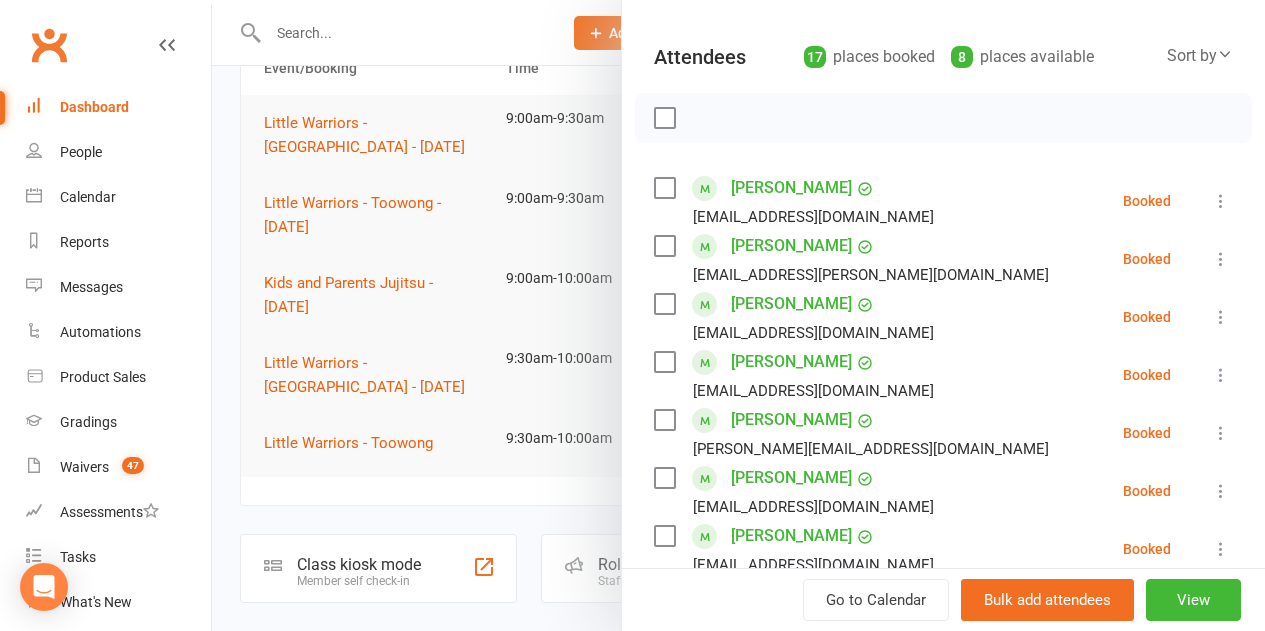 click at bounding box center [664, 188] 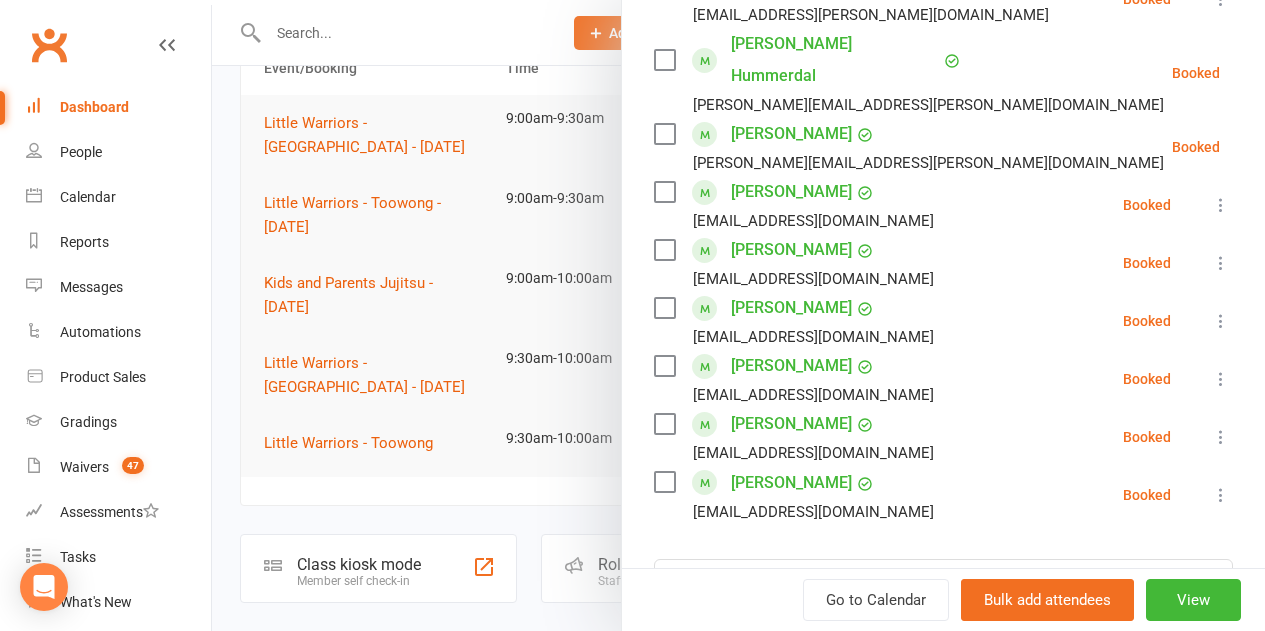 scroll, scrollTop: 900, scrollLeft: 0, axis: vertical 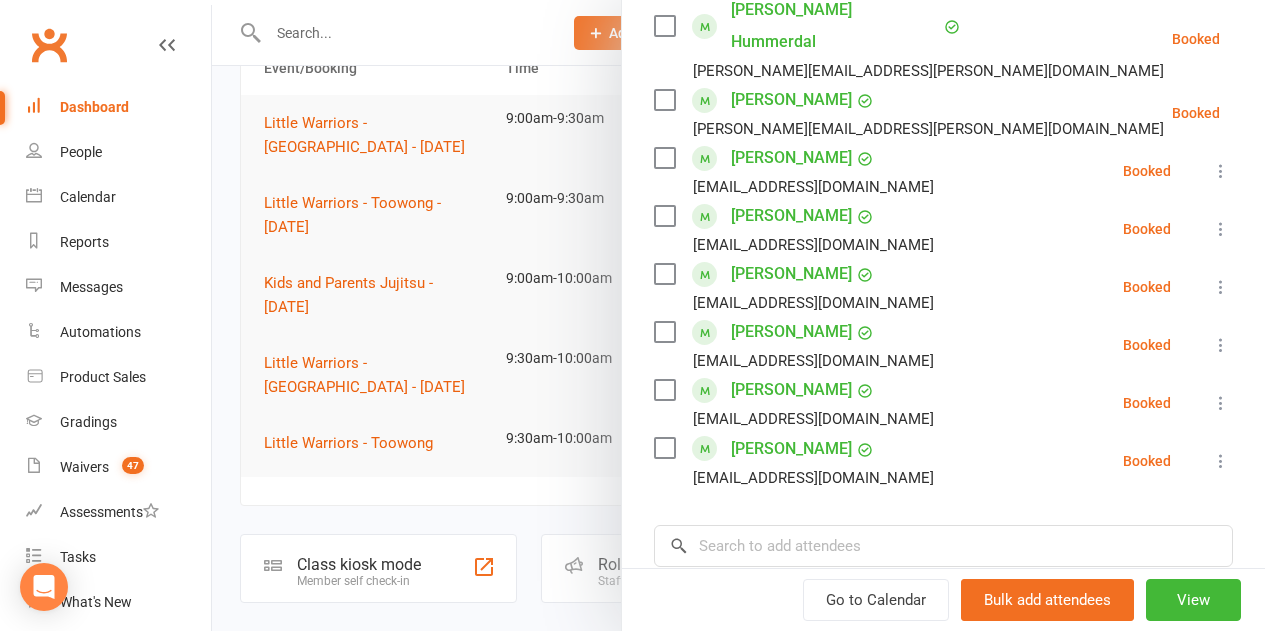 click at bounding box center [664, 158] 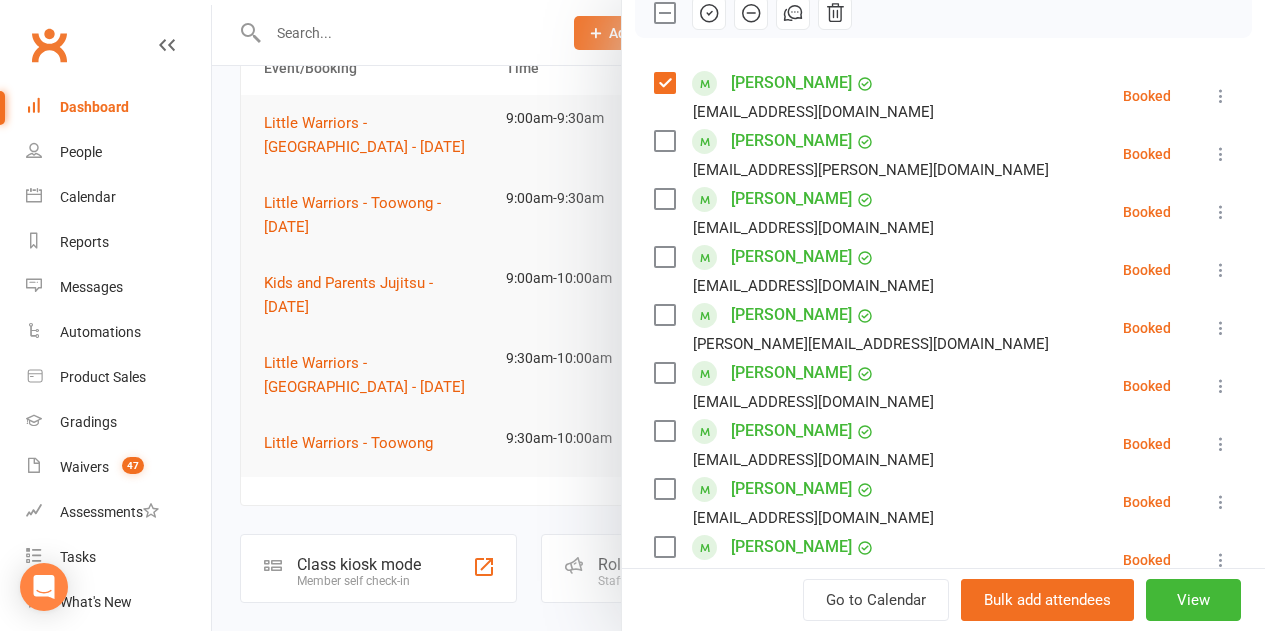scroll, scrollTop: 300, scrollLeft: 0, axis: vertical 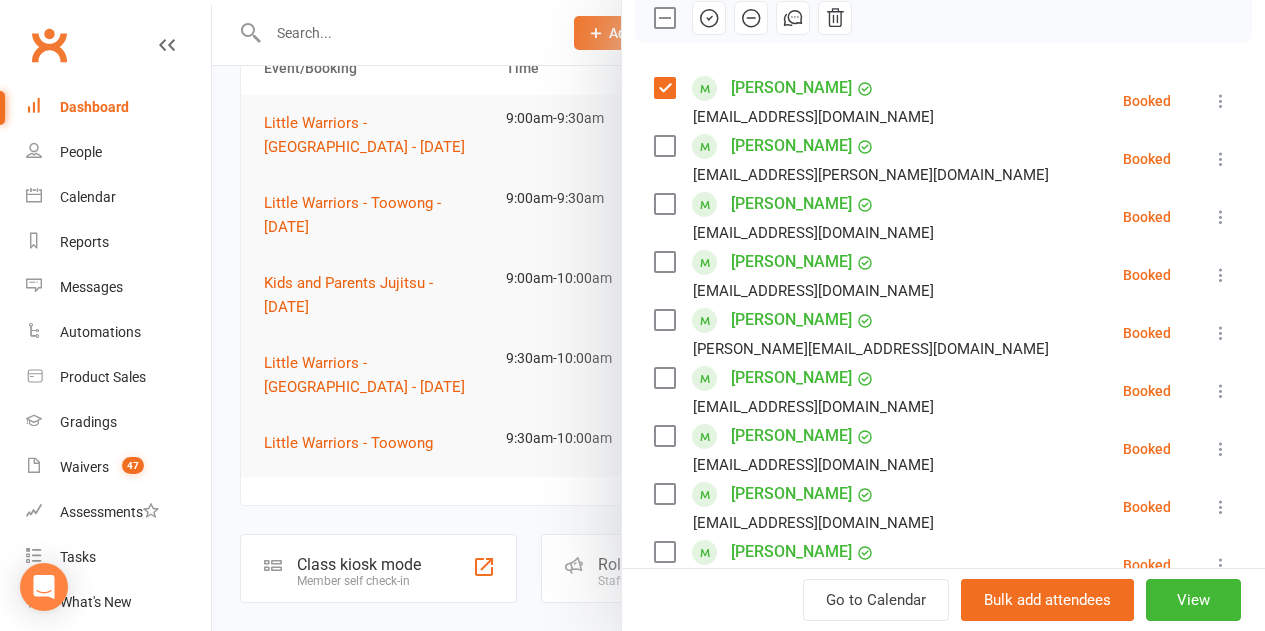click 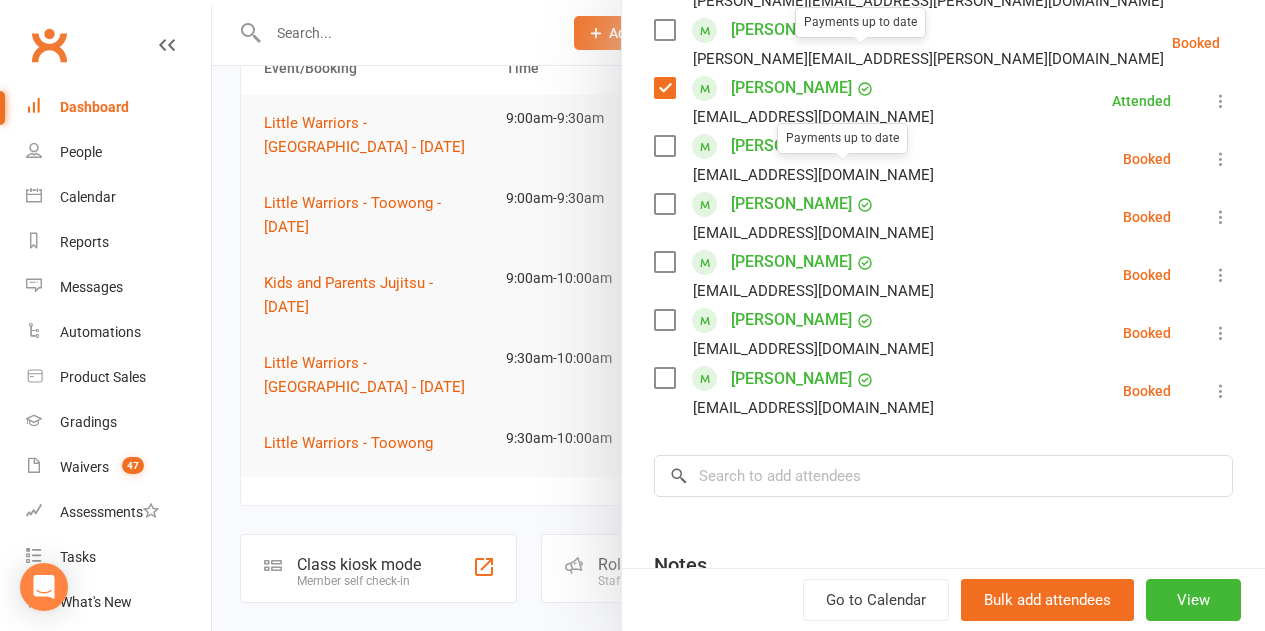 scroll, scrollTop: 1000, scrollLeft: 0, axis: vertical 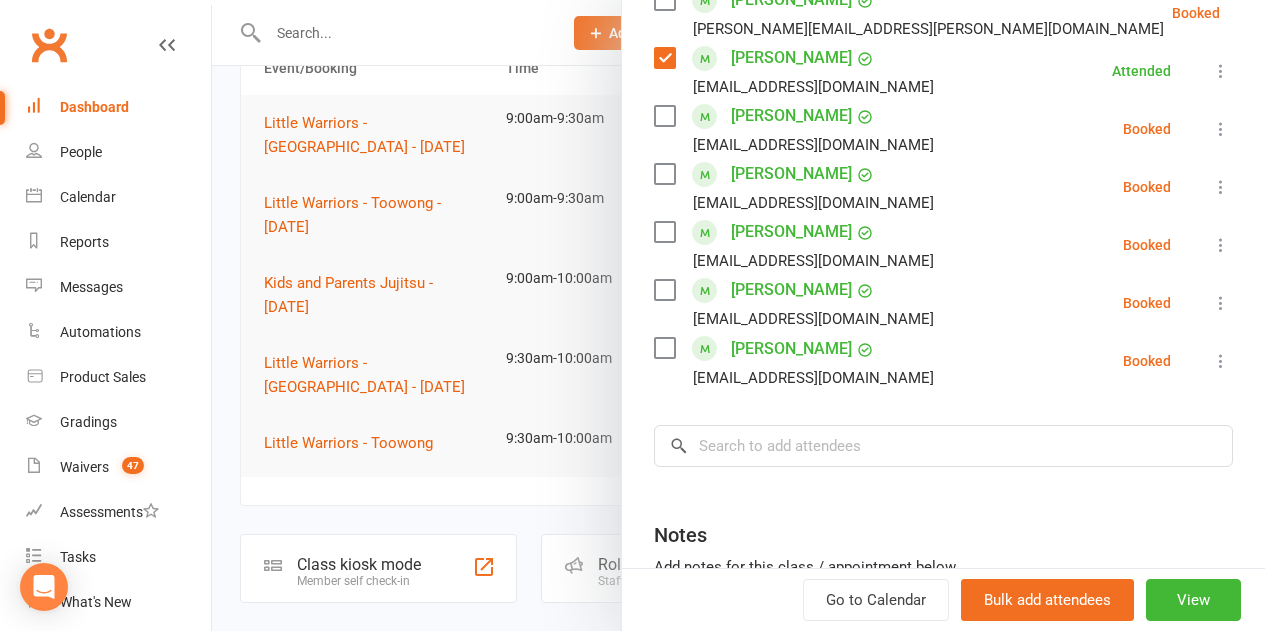 click at bounding box center [664, 290] 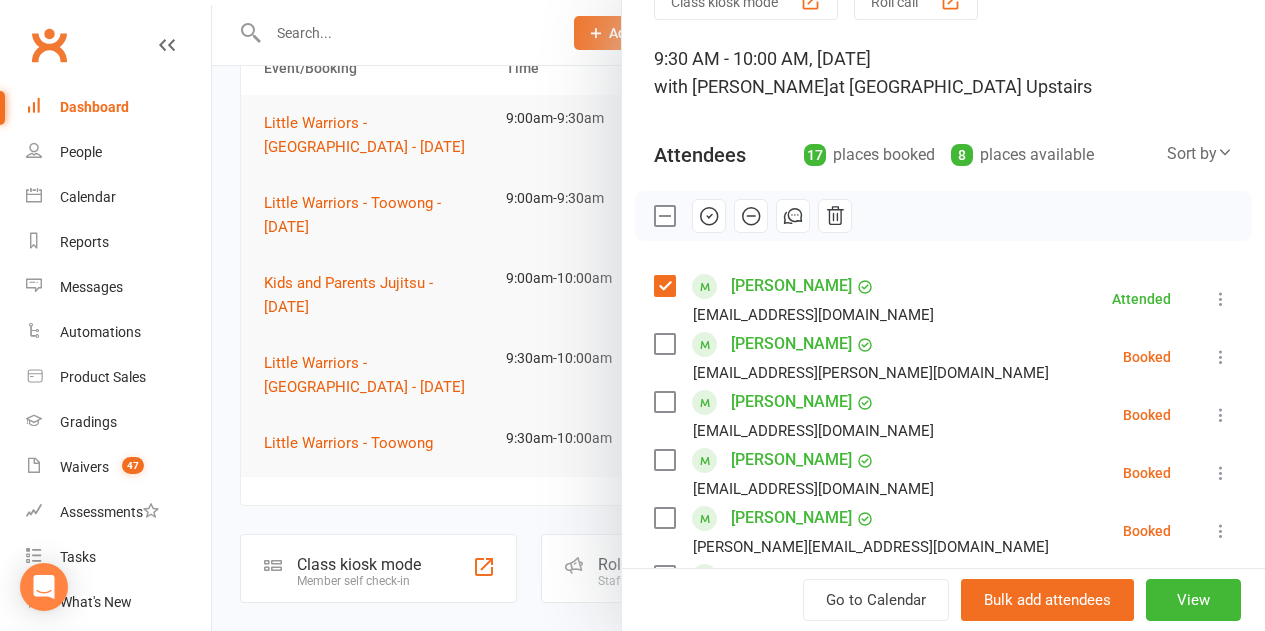 scroll, scrollTop: 100, scrollLeft: 0, axis: vertical 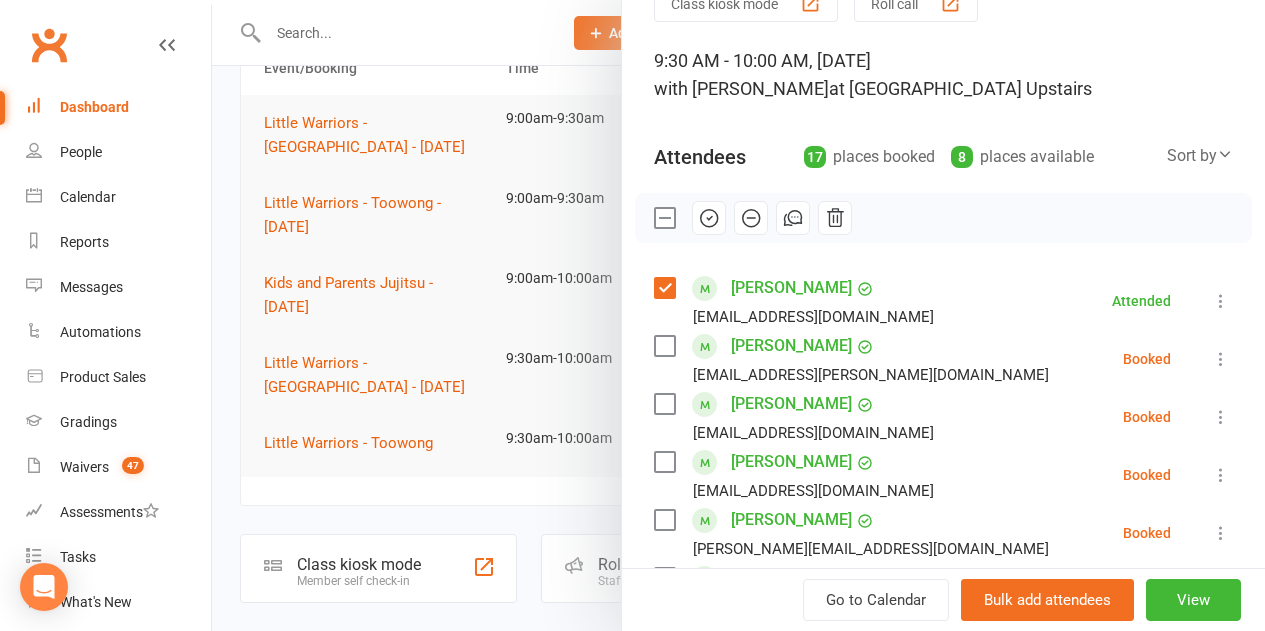 click 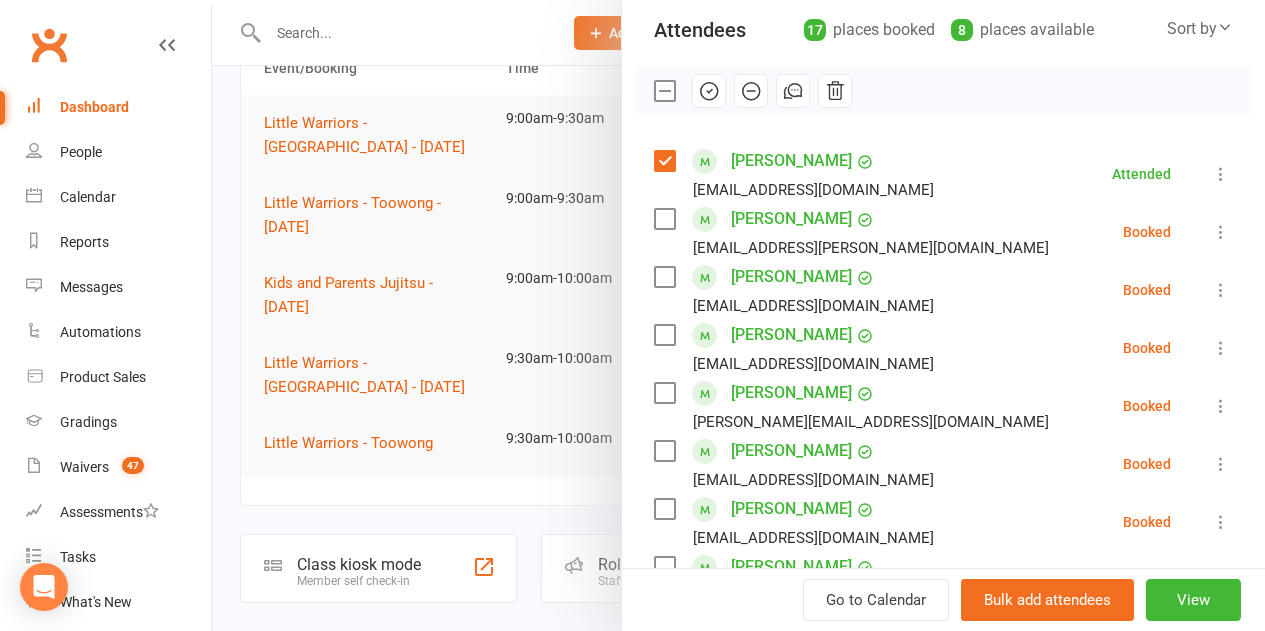 scroll, scrollTop: 400, scrollLeft: 0, axis: vertical 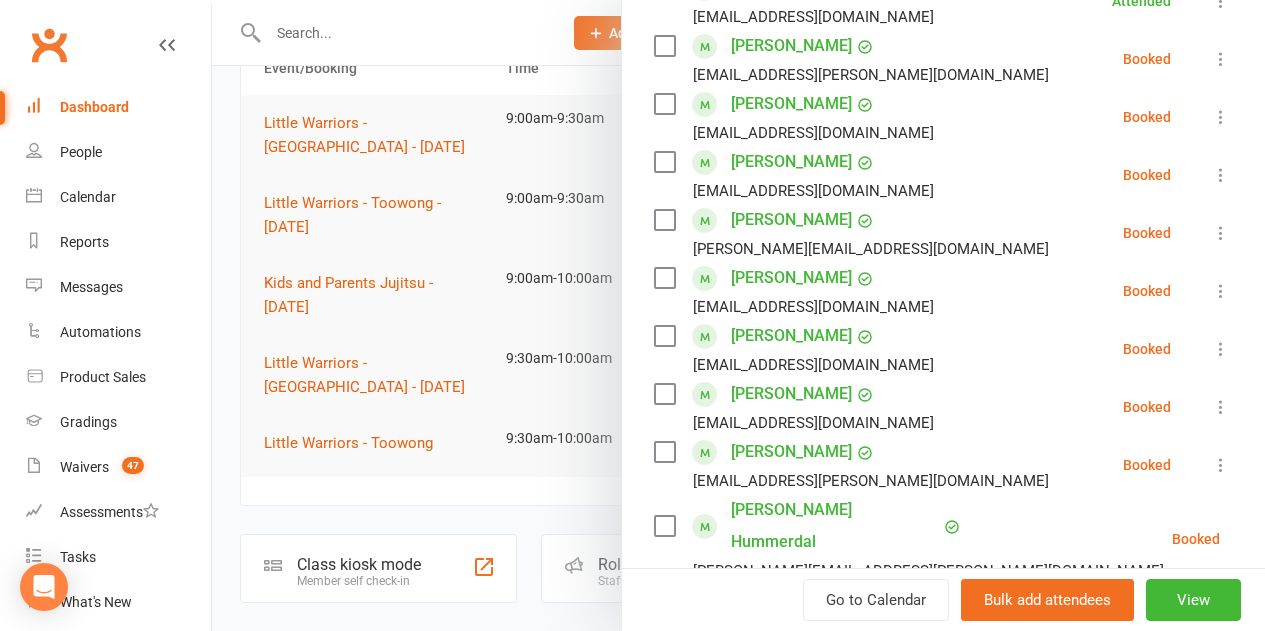 click at bounding box center (664, 162) 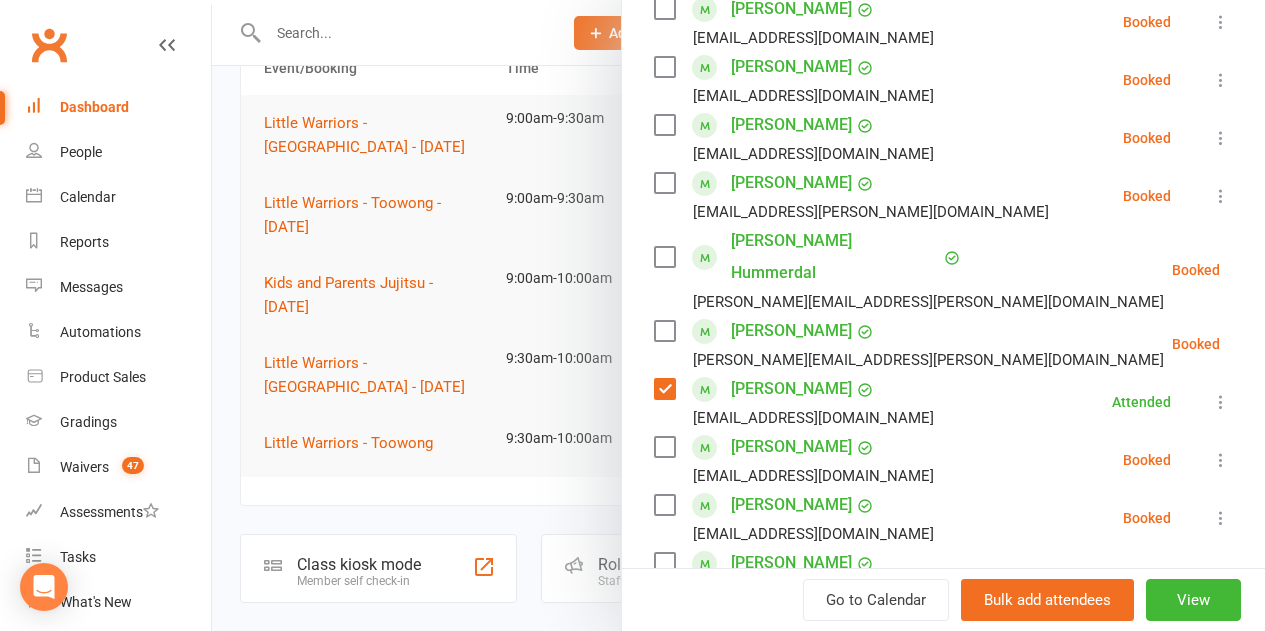 scroll, scrollTop: 700, scrollLeft: 0, axis: vertical 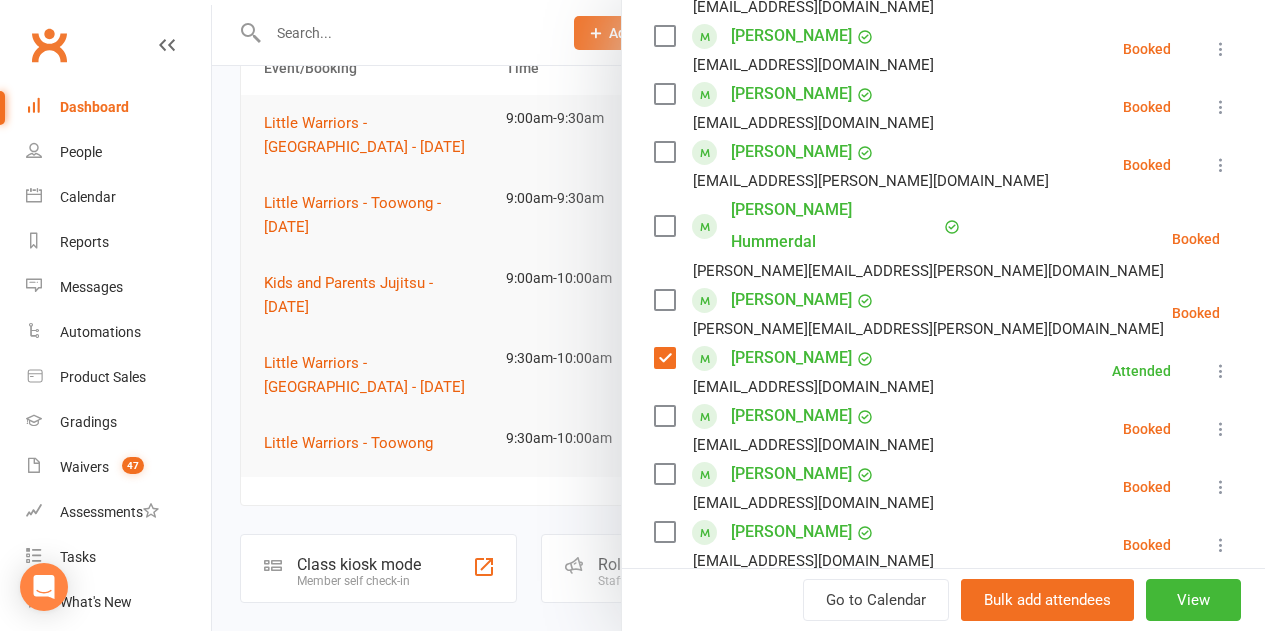 click at bounding box center [664, 300] 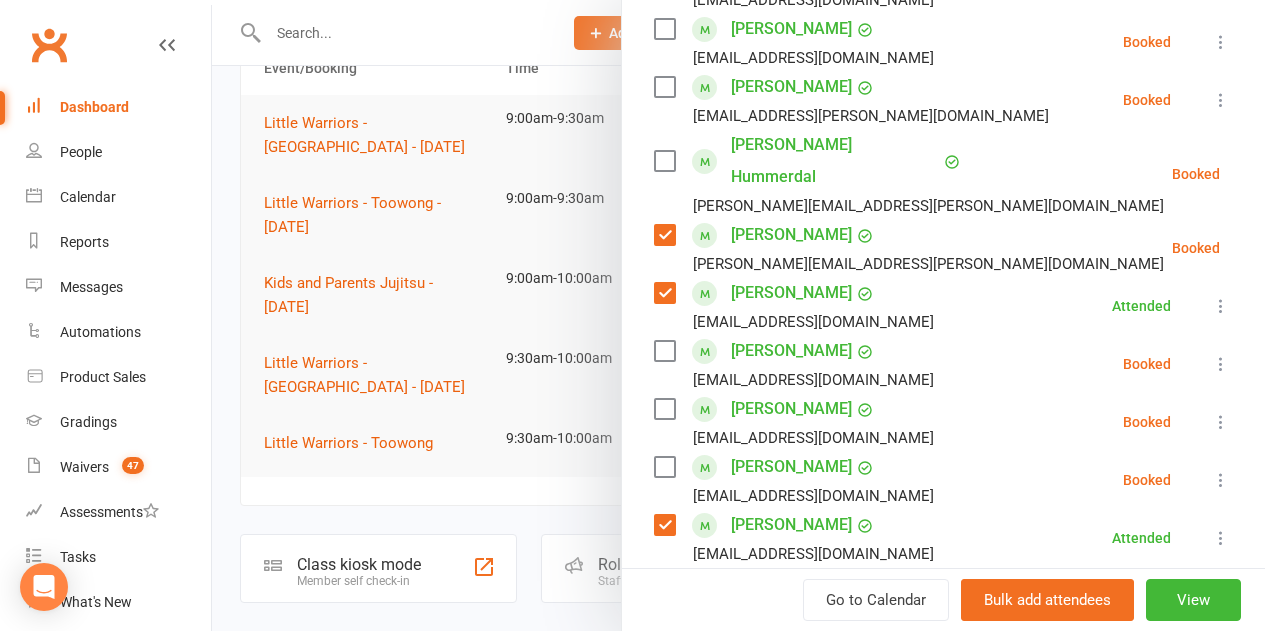scroll, scrollTop: 800, scrollLeft: 0, axis: vertical 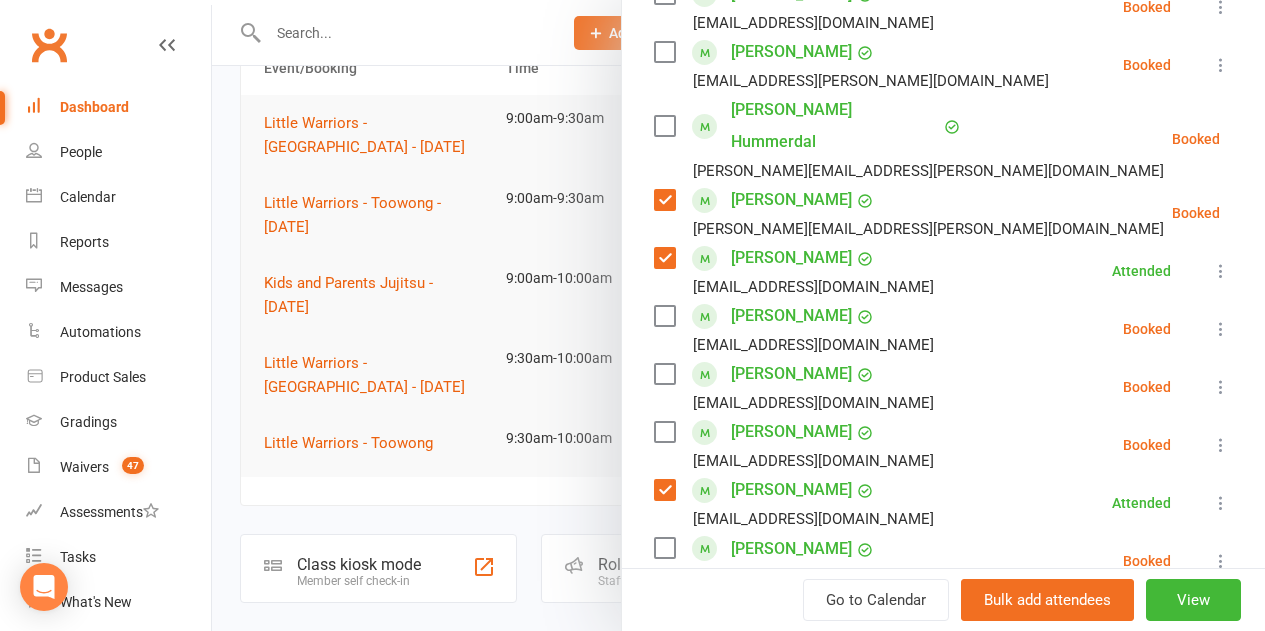 click on "Elliot Yang  lisa77123@hotmail.com" at bounding box center [798, 445] 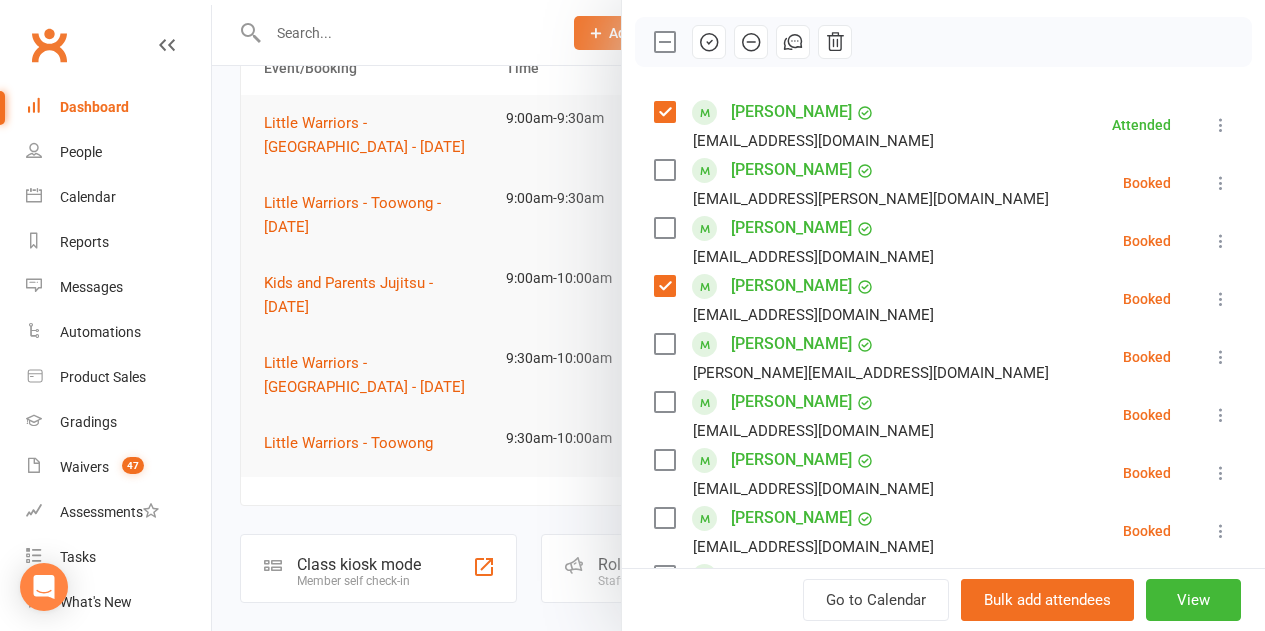 scroll, scrollTop: 200, scrollLeft: 0, axis: vertical 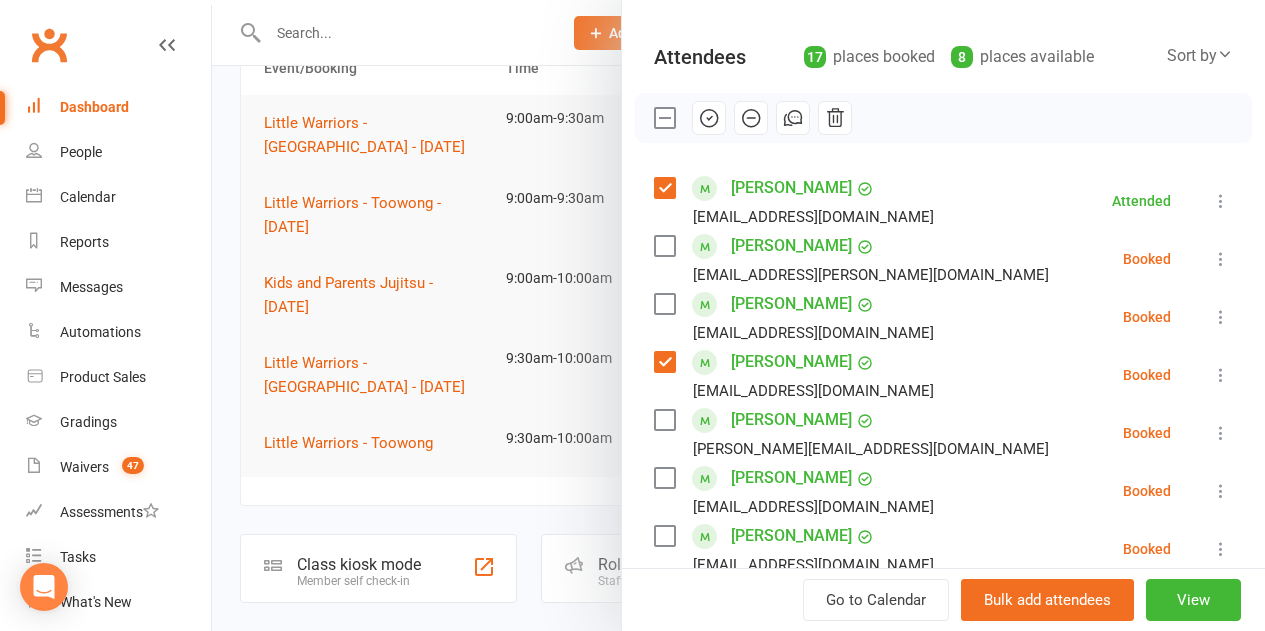 click 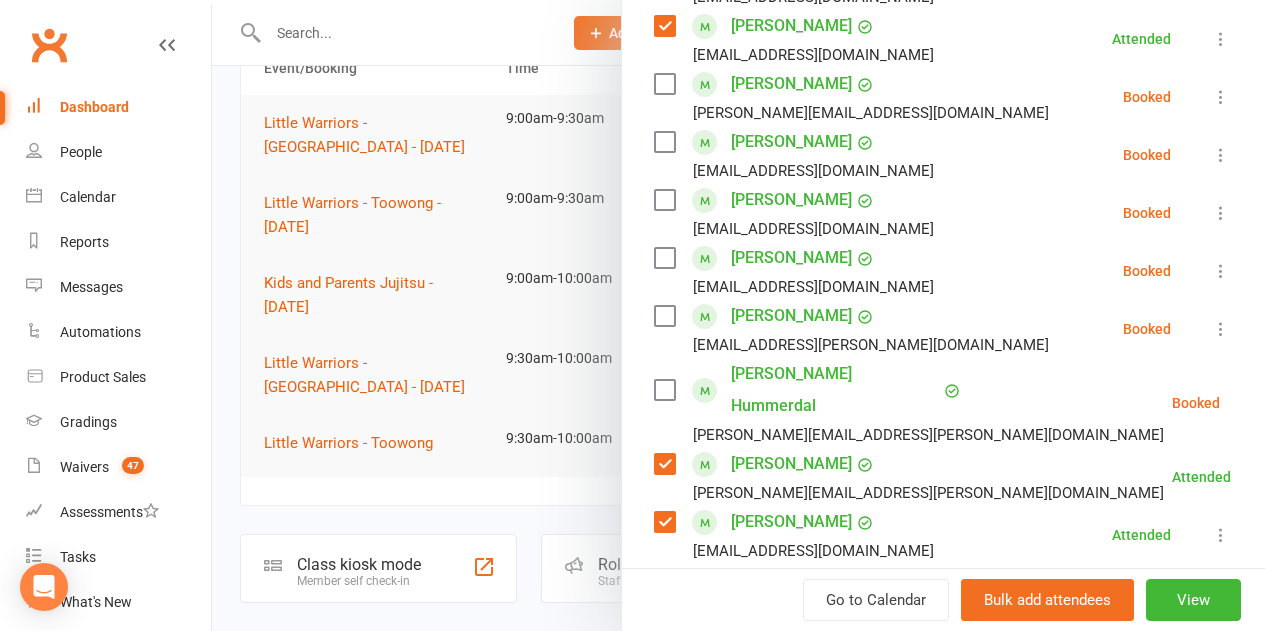 scroll, scrollTop: 600, scrollLeft: 0, axis: vertical 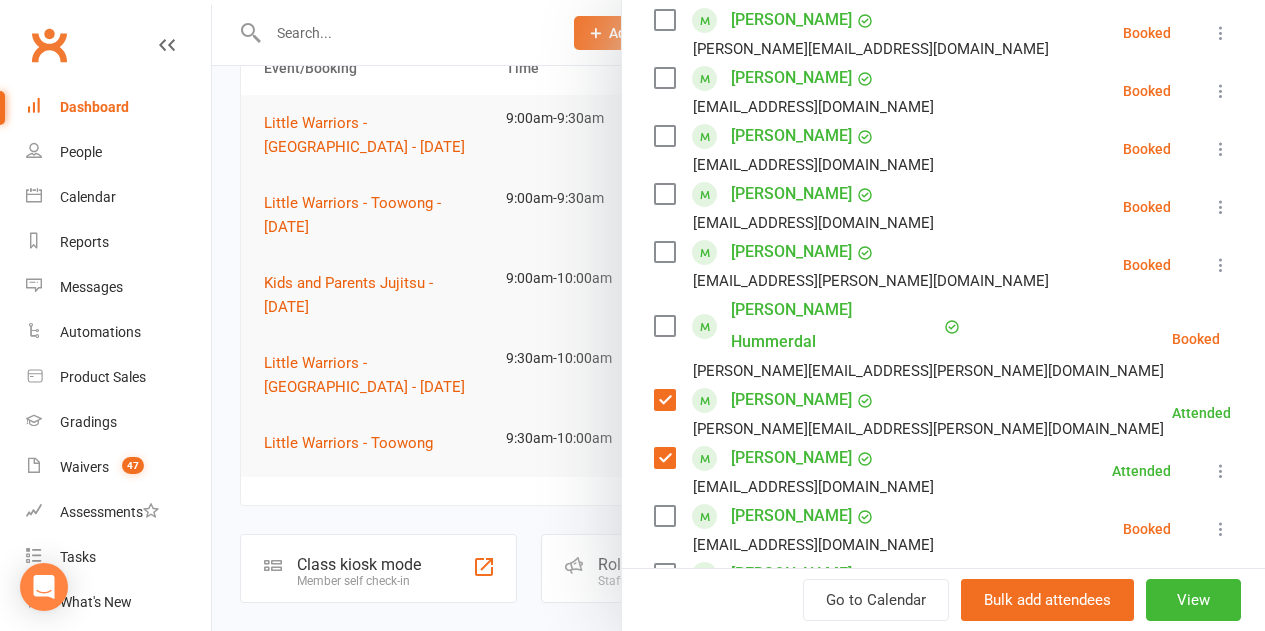 click at bounding box center [664, 194] 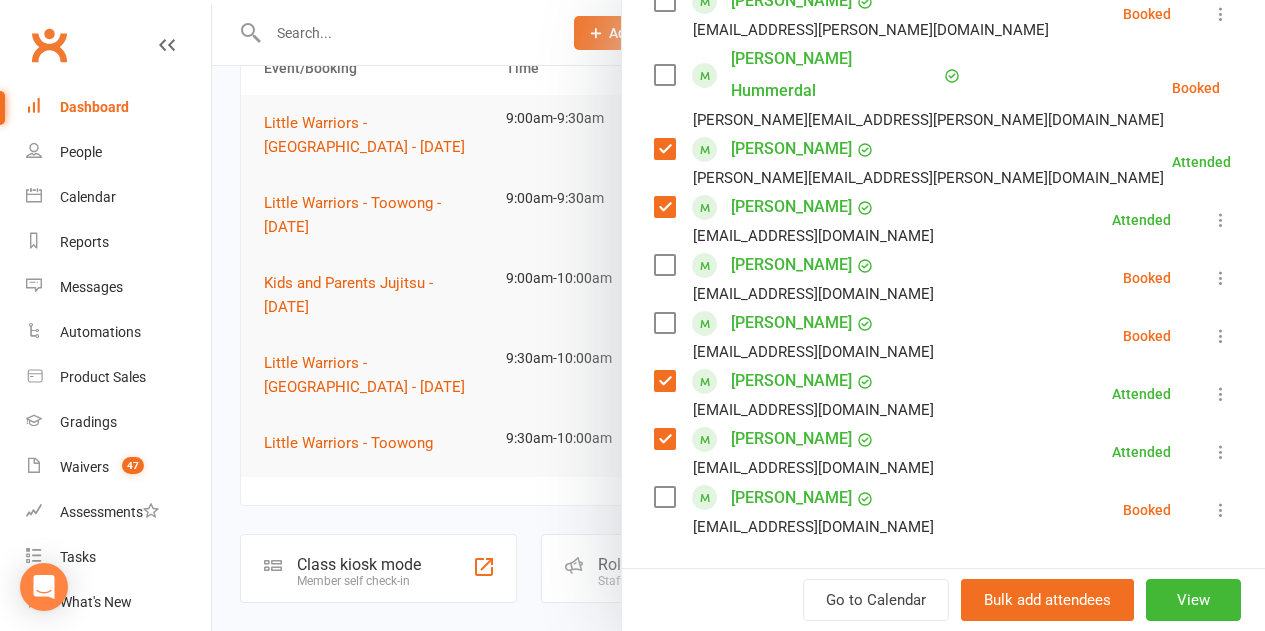 scroll, scrollTop: 900, scrollLeft: 0, axis: vertical 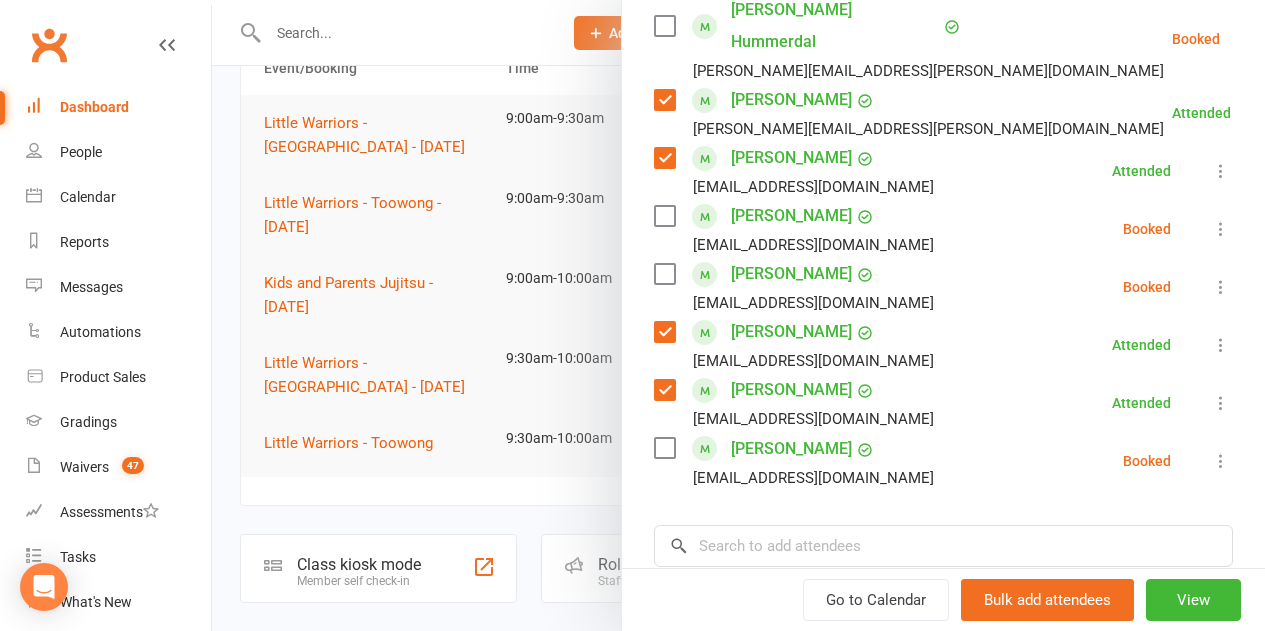 click at bounding box center [664, 448] 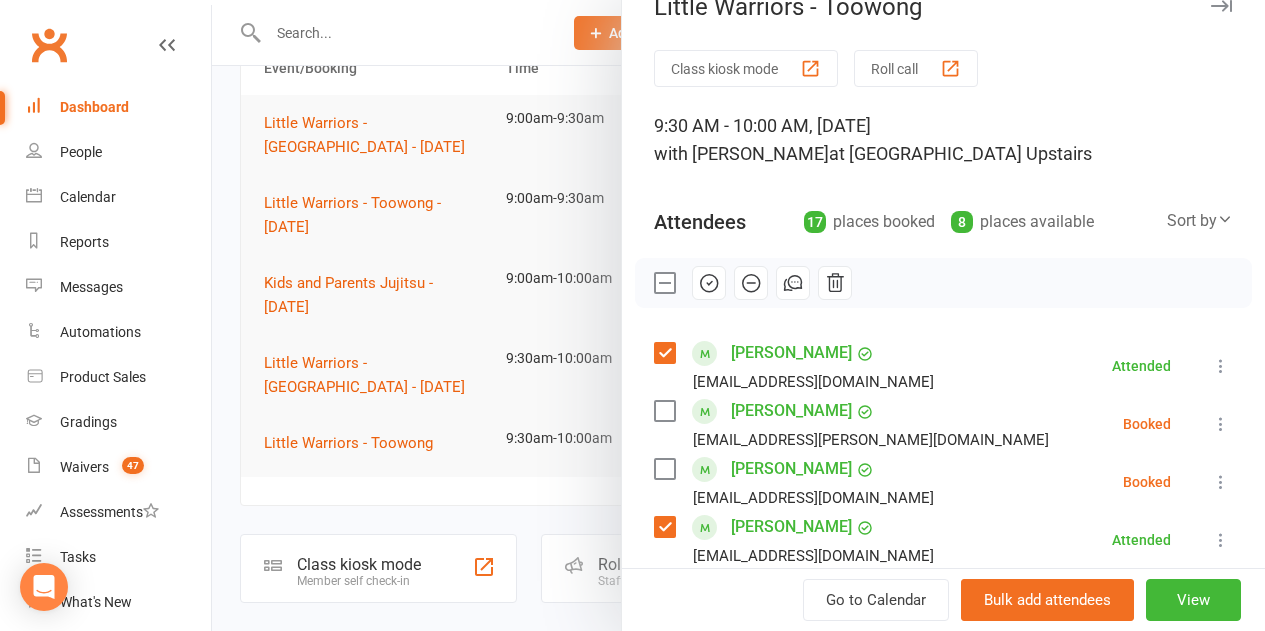 scroll, scrollTop: 0, scrollLeft: 0, axis: both 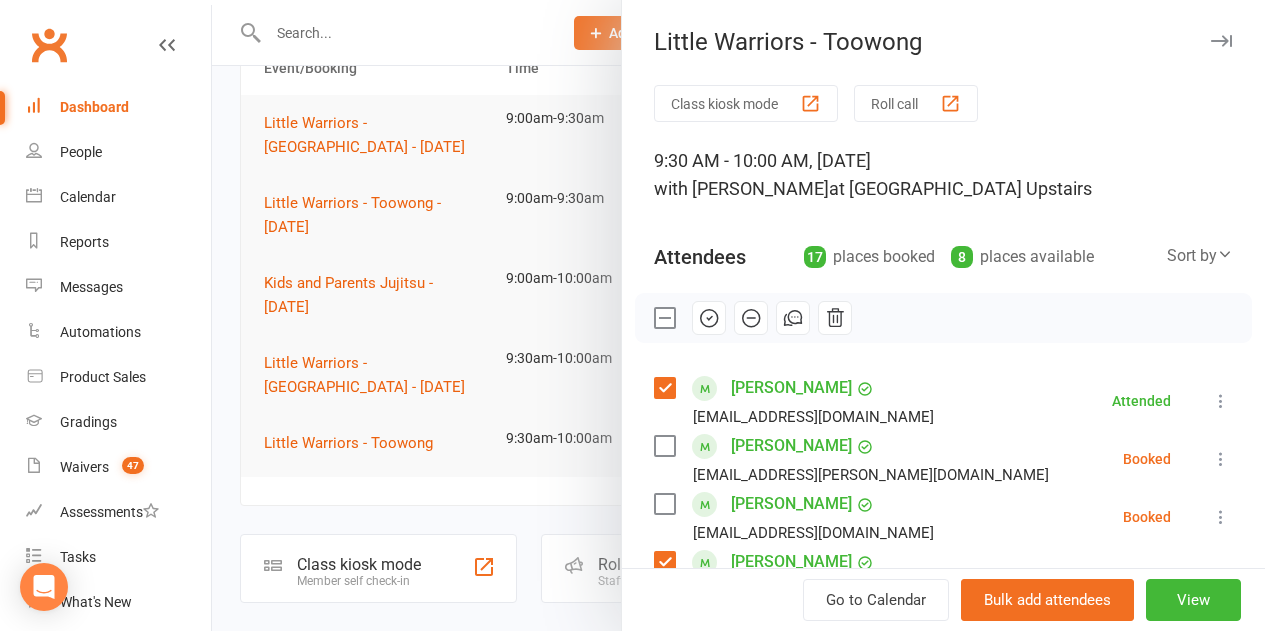 click 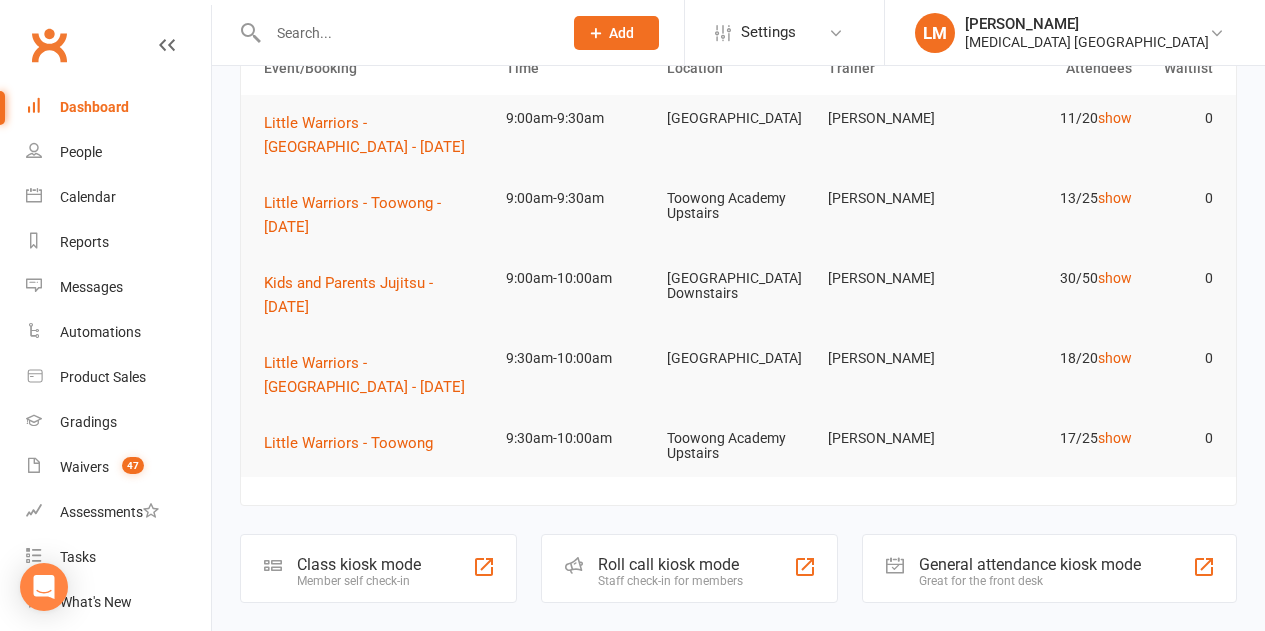 click at bounding box center [405, 33] 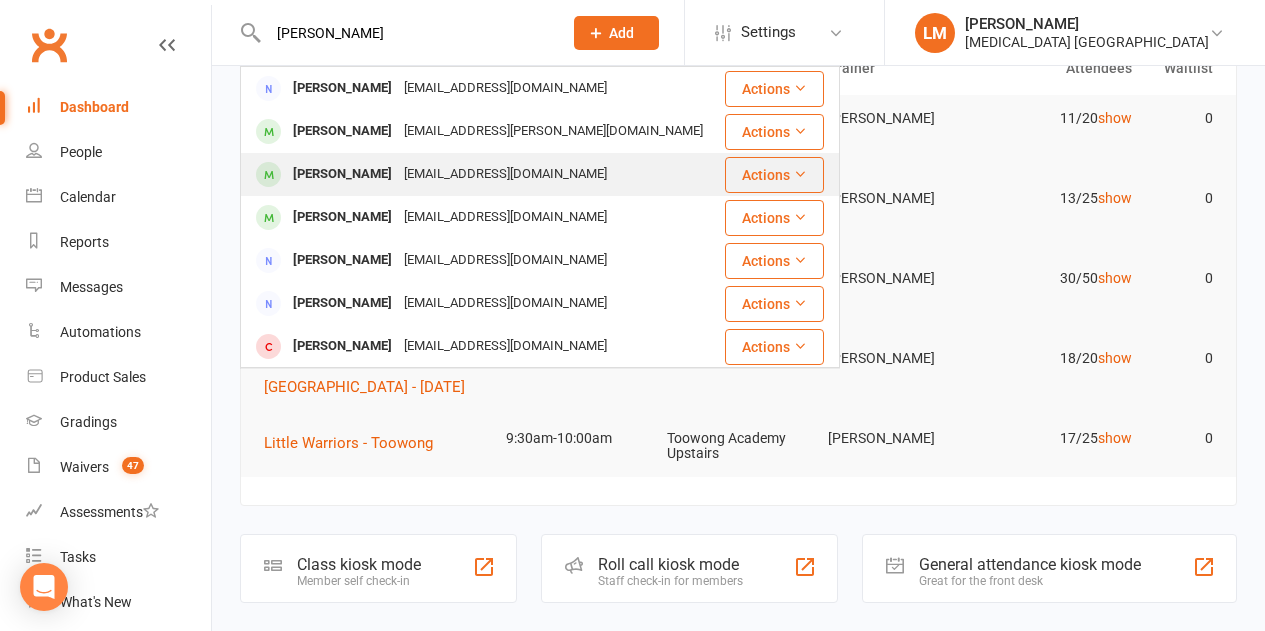 type on "leo ng" 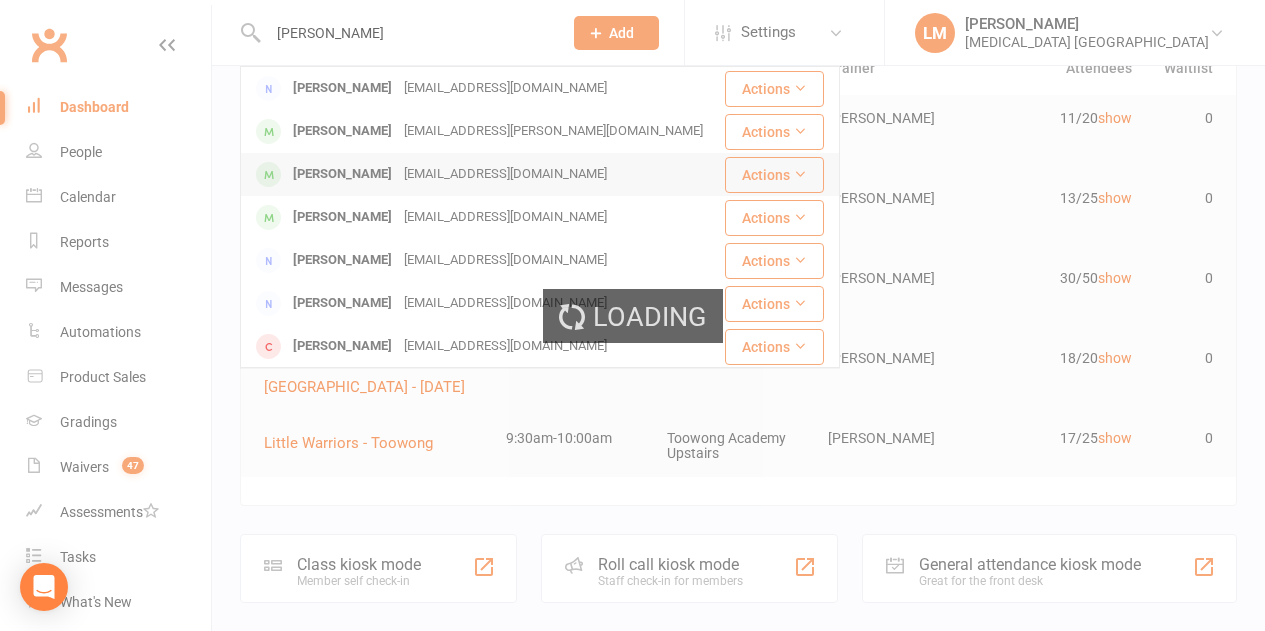 type 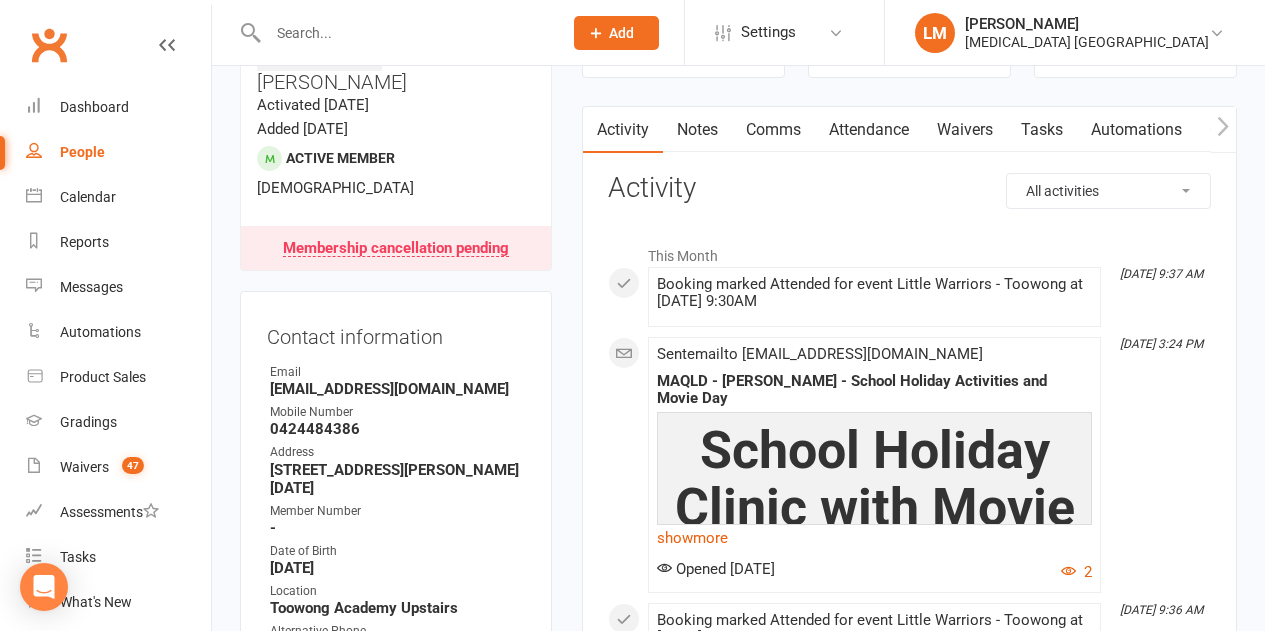 scroll, scrollTop: 200, scrollLeft: 0, axis: vertical 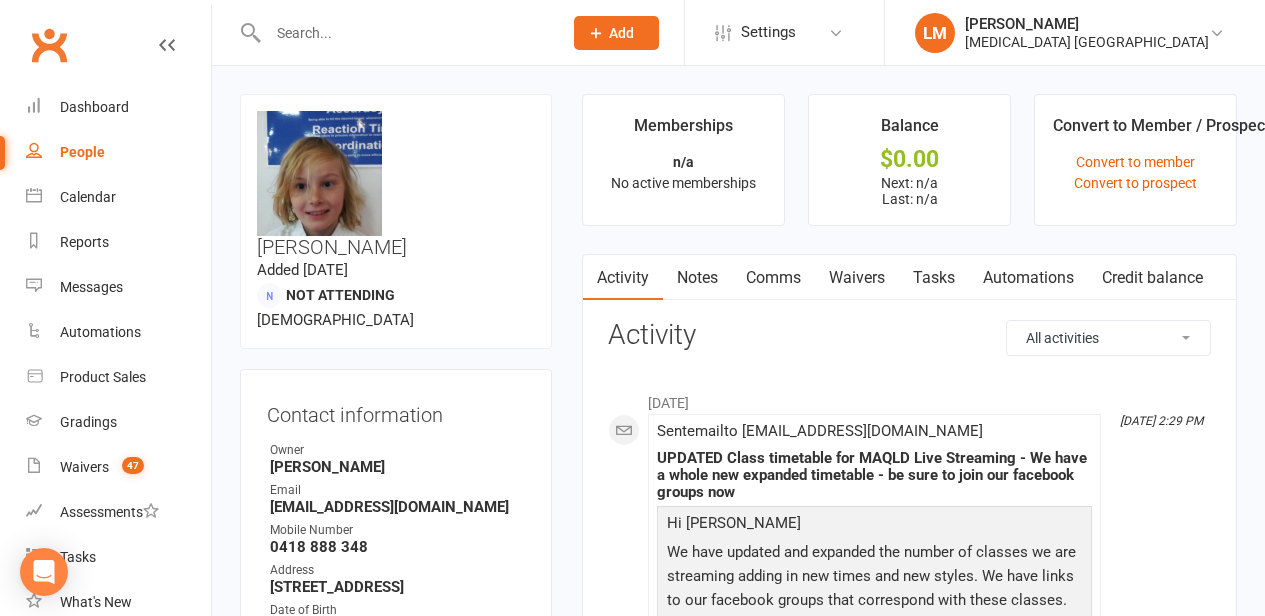 click at bounding box center (405, 33) 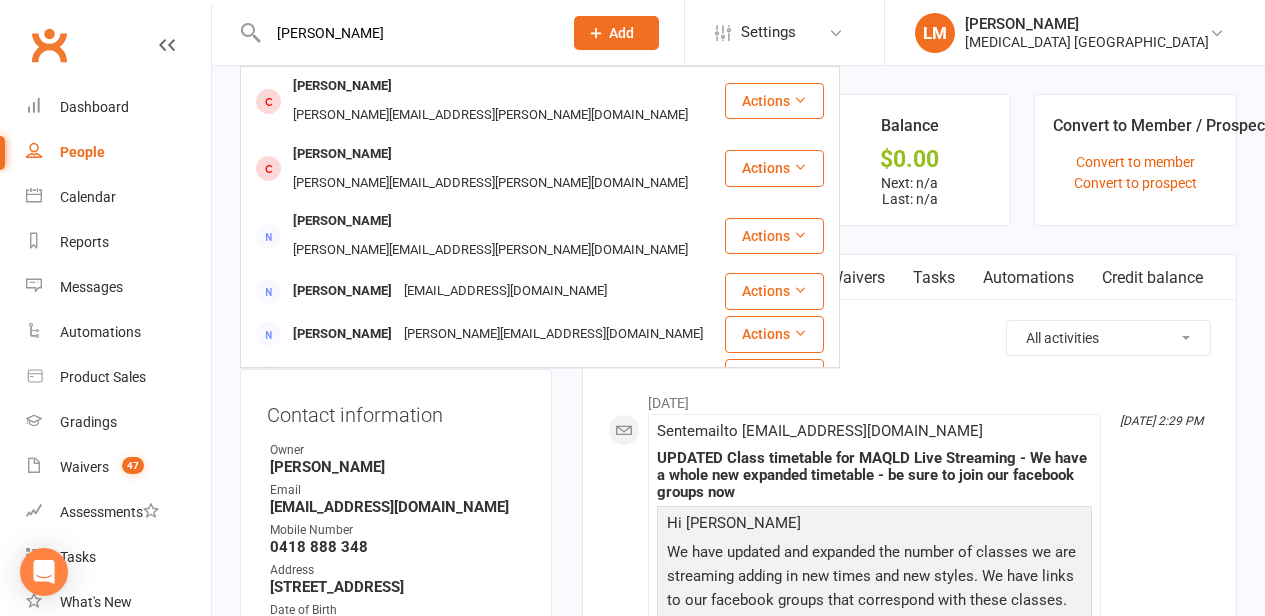 drag, startPoint x: 420, startPoint y: 41, endPoint x: 0, endPoint y: -25, distance: 425.15408 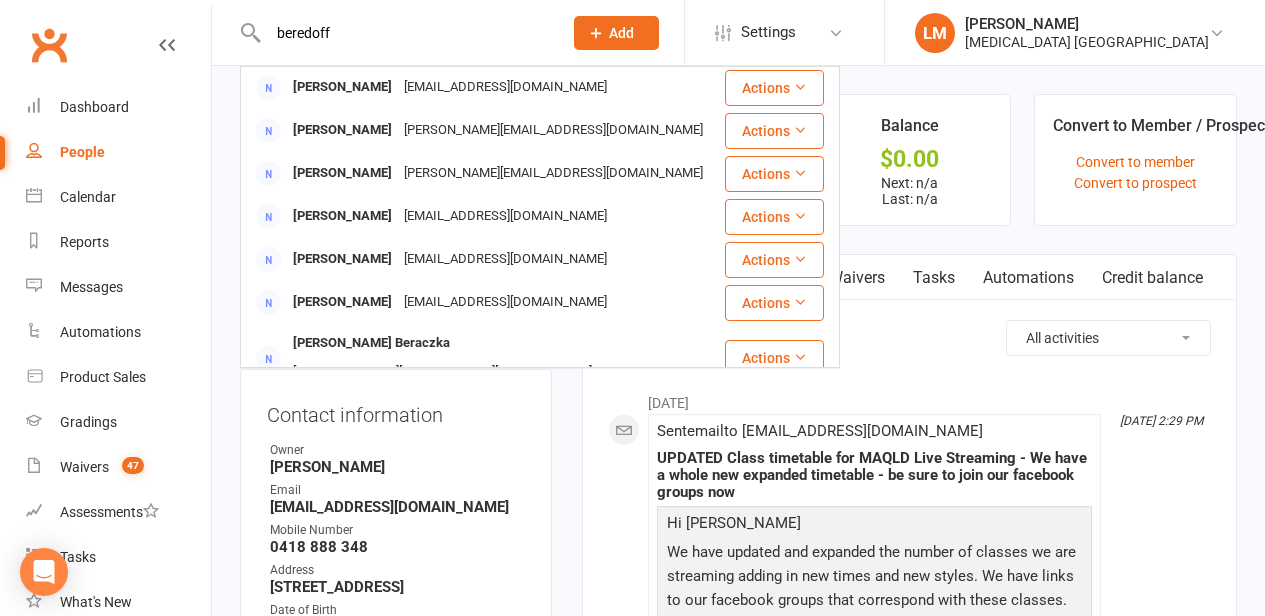 scroll, scrollTop: 0, scrollLeft: 0, axis: both 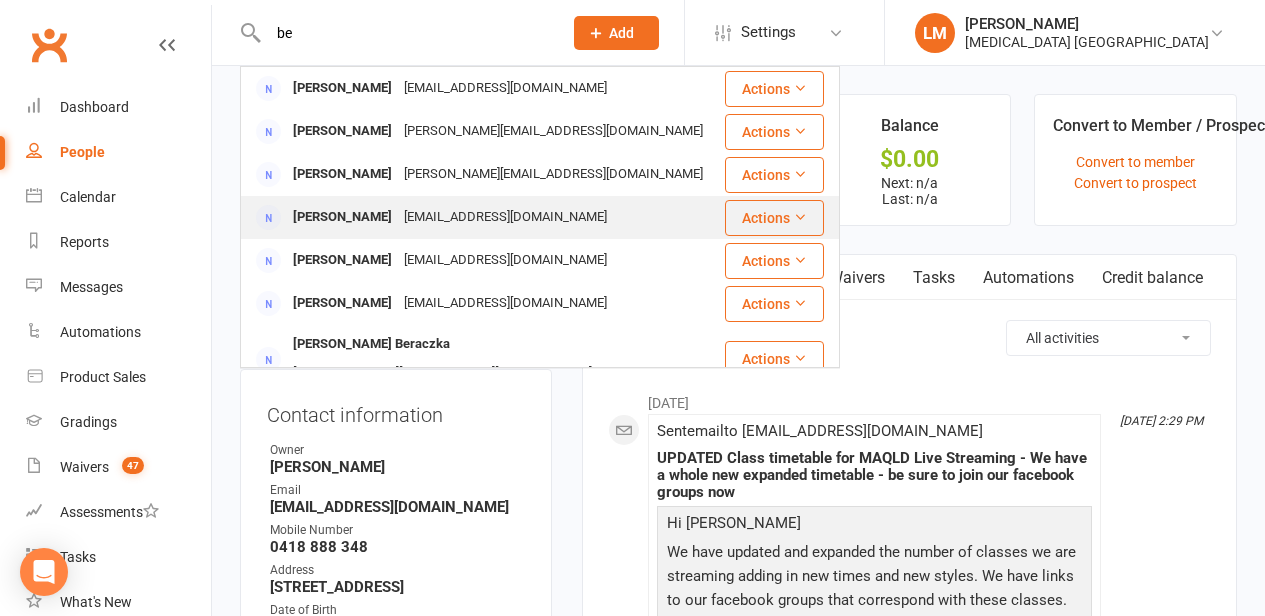 type on "b" 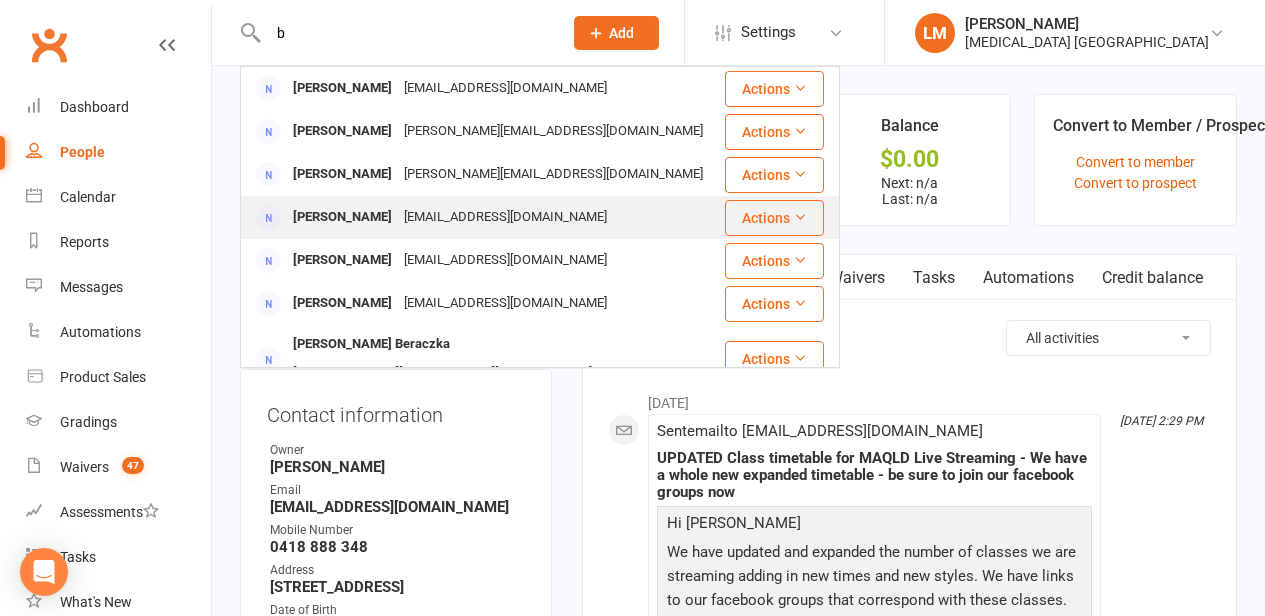 type 